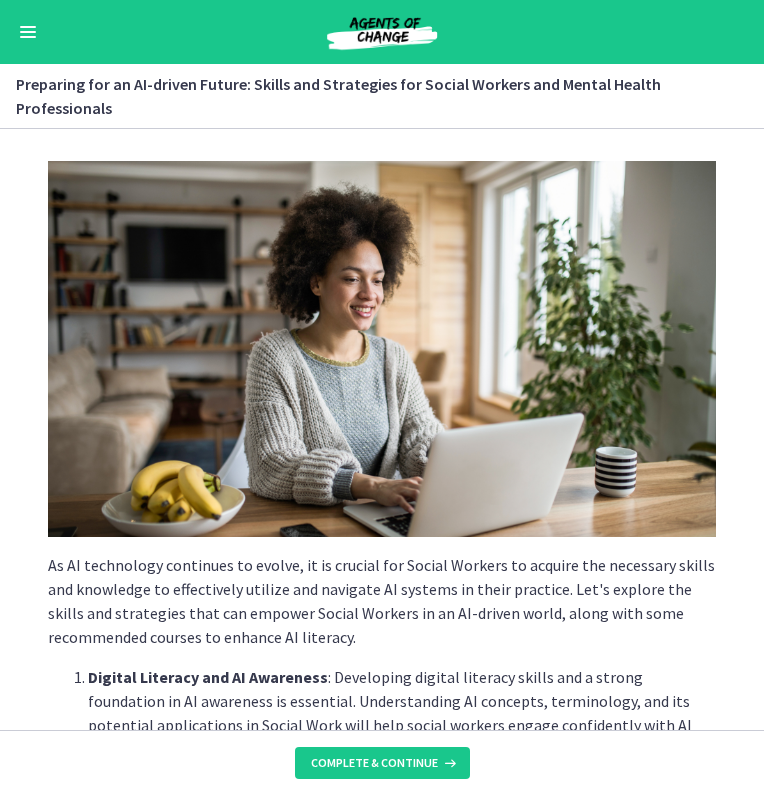 scroll, scrollTop: 0, scrollLeft: 0, axis: both 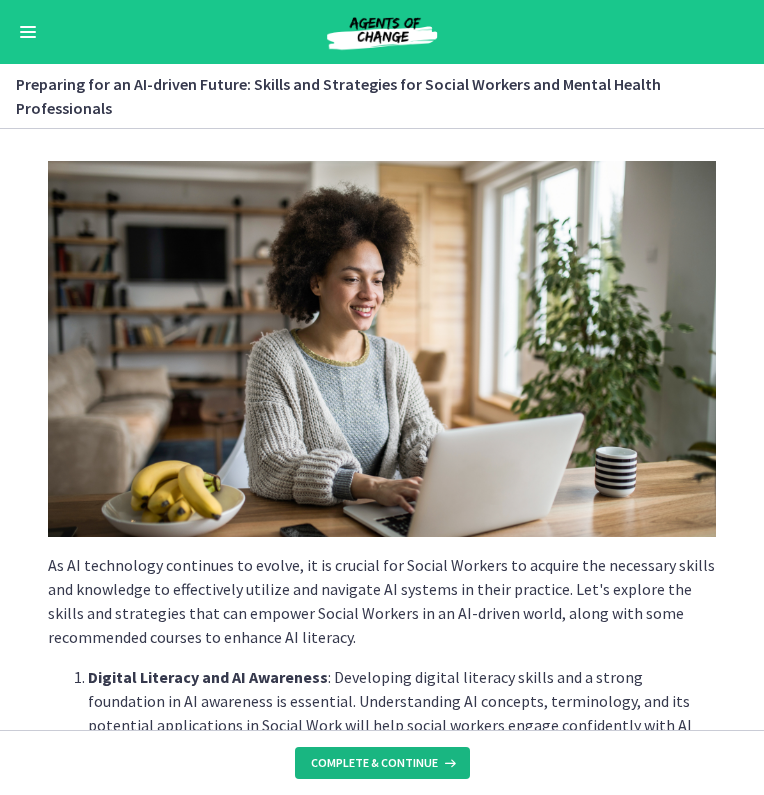 click on "Complete & continue" at bounding box center [374, 763] 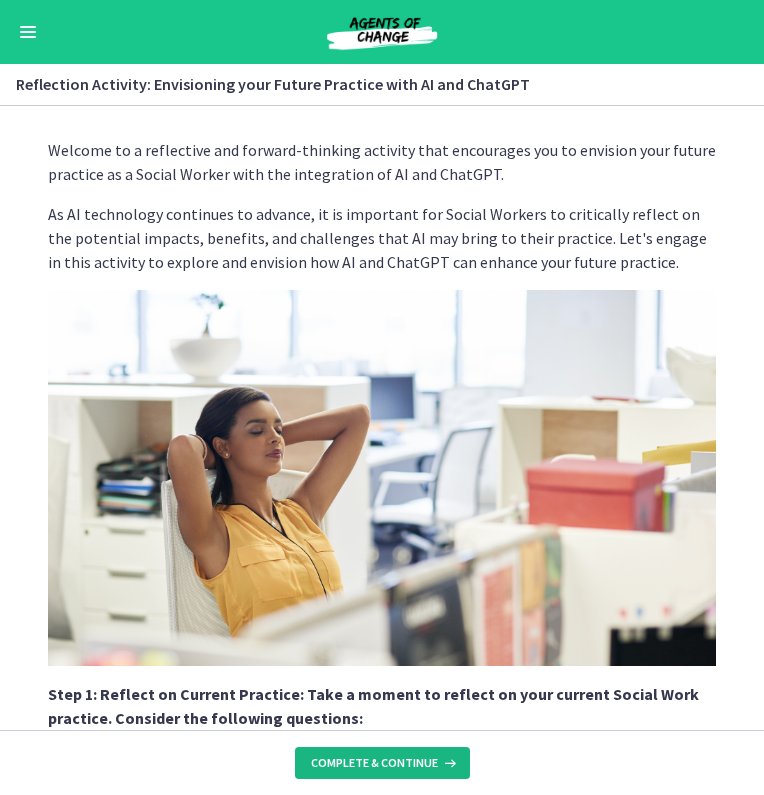 click on "Complete & continue" at bounding box center [374, 763] 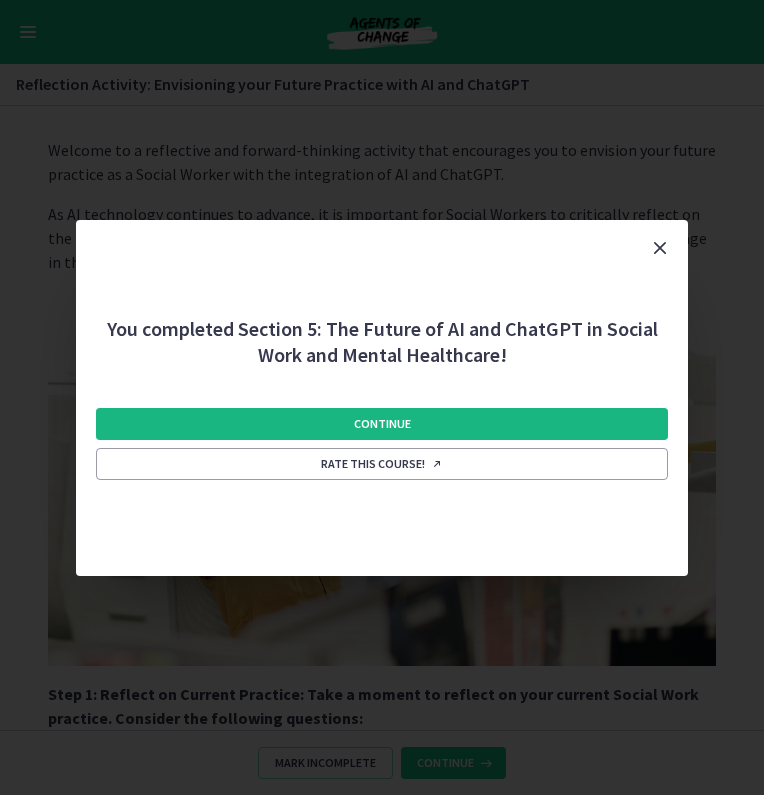 click on "Continue" at bounding box center [381, 424] 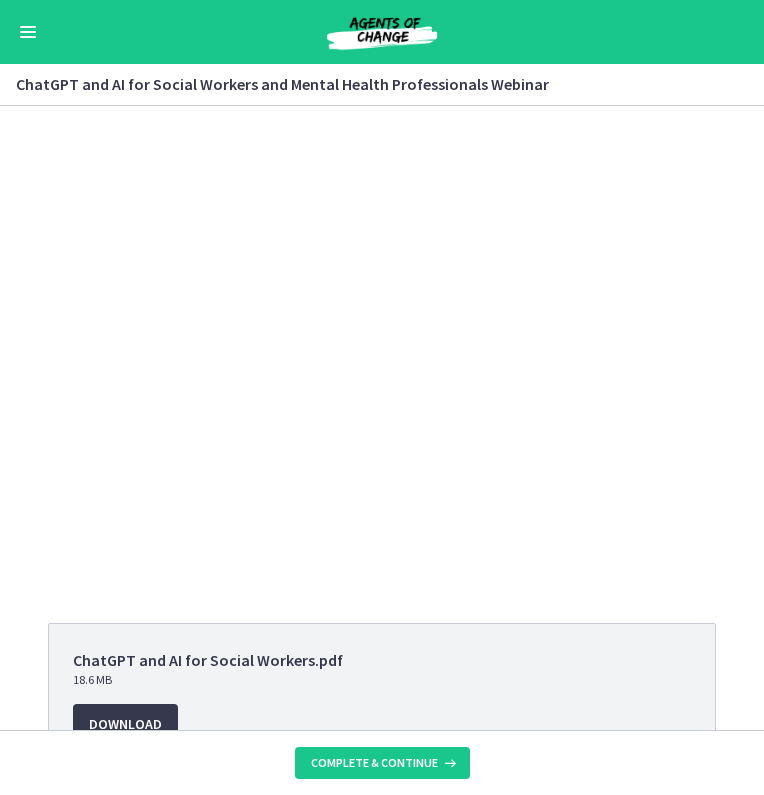 scroll, scrollTop: 407, scrollLeft: 0, axis: vertical 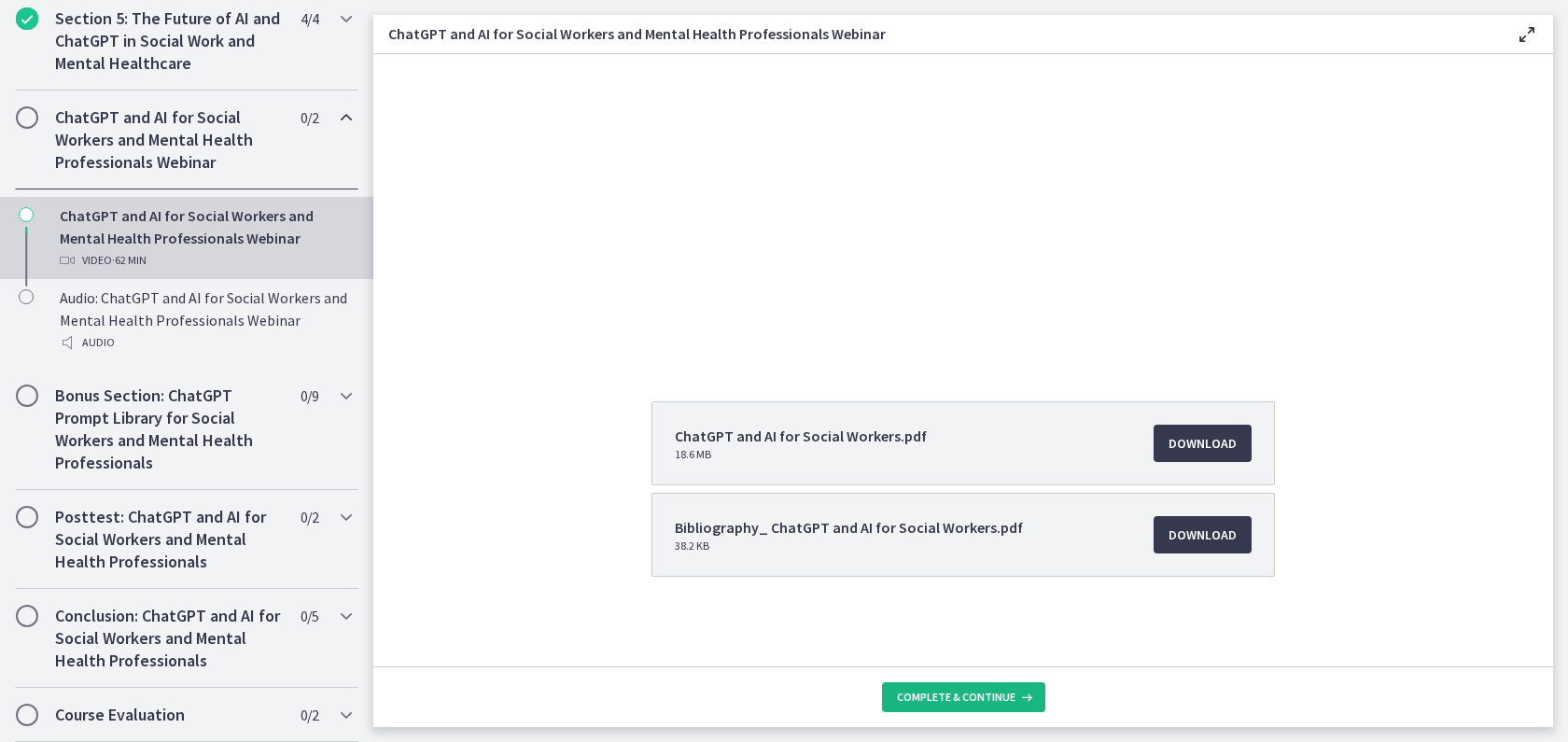 click on "Complete & continue" at bounding box center (956, 697) 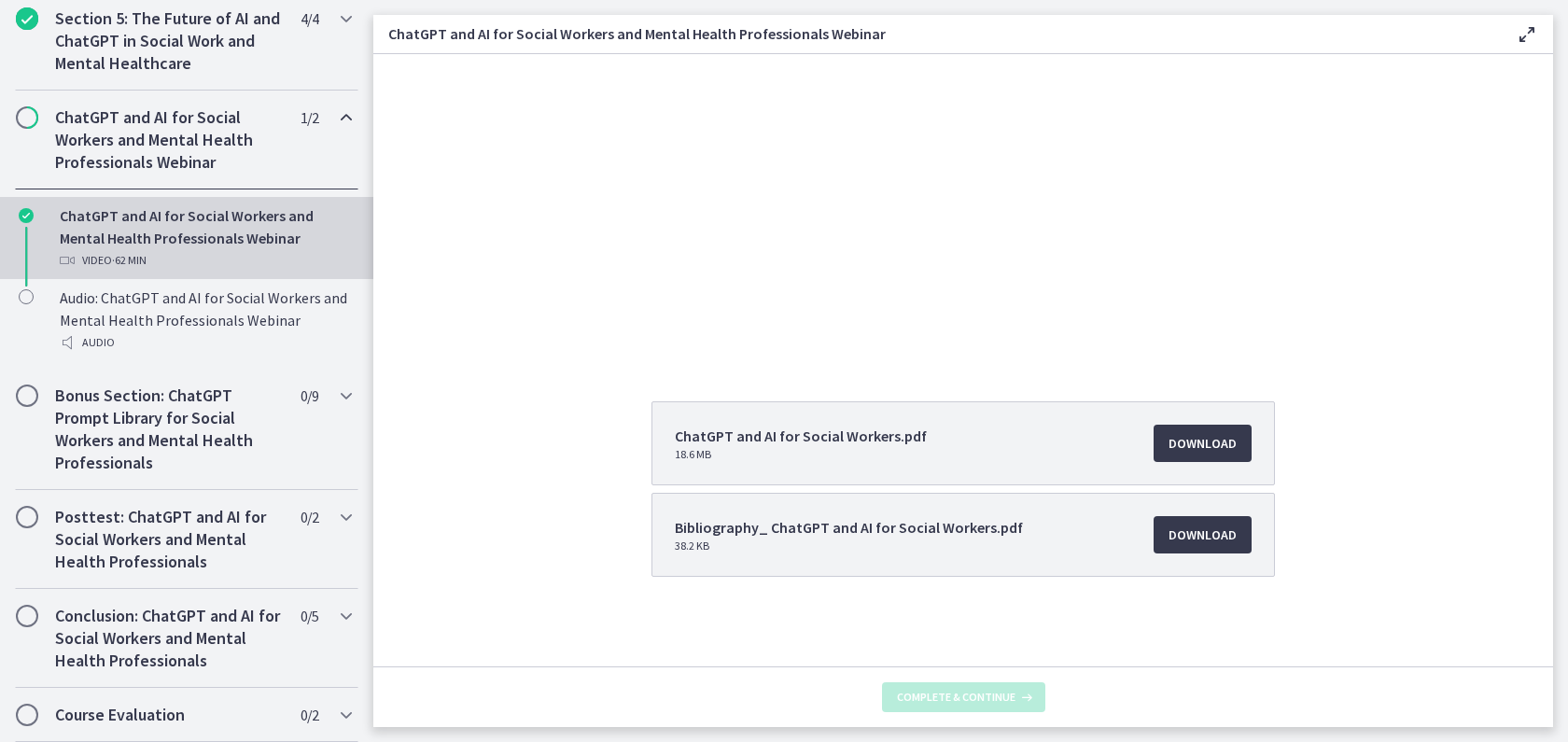 scroll, scrollTop: 0, scrollLeft: 0, axis: both 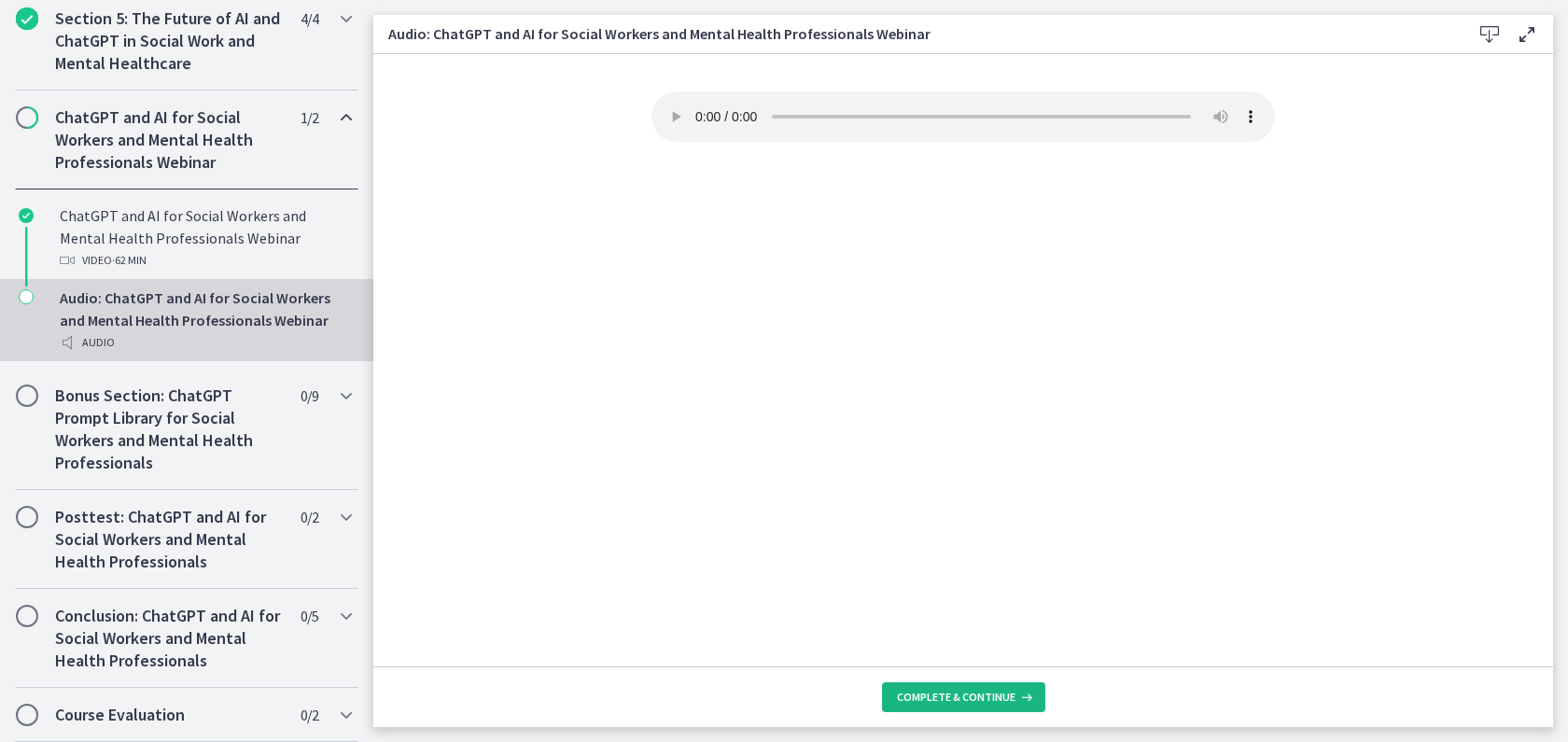 click on "Complete & continue" at bounding box center [956, 697] 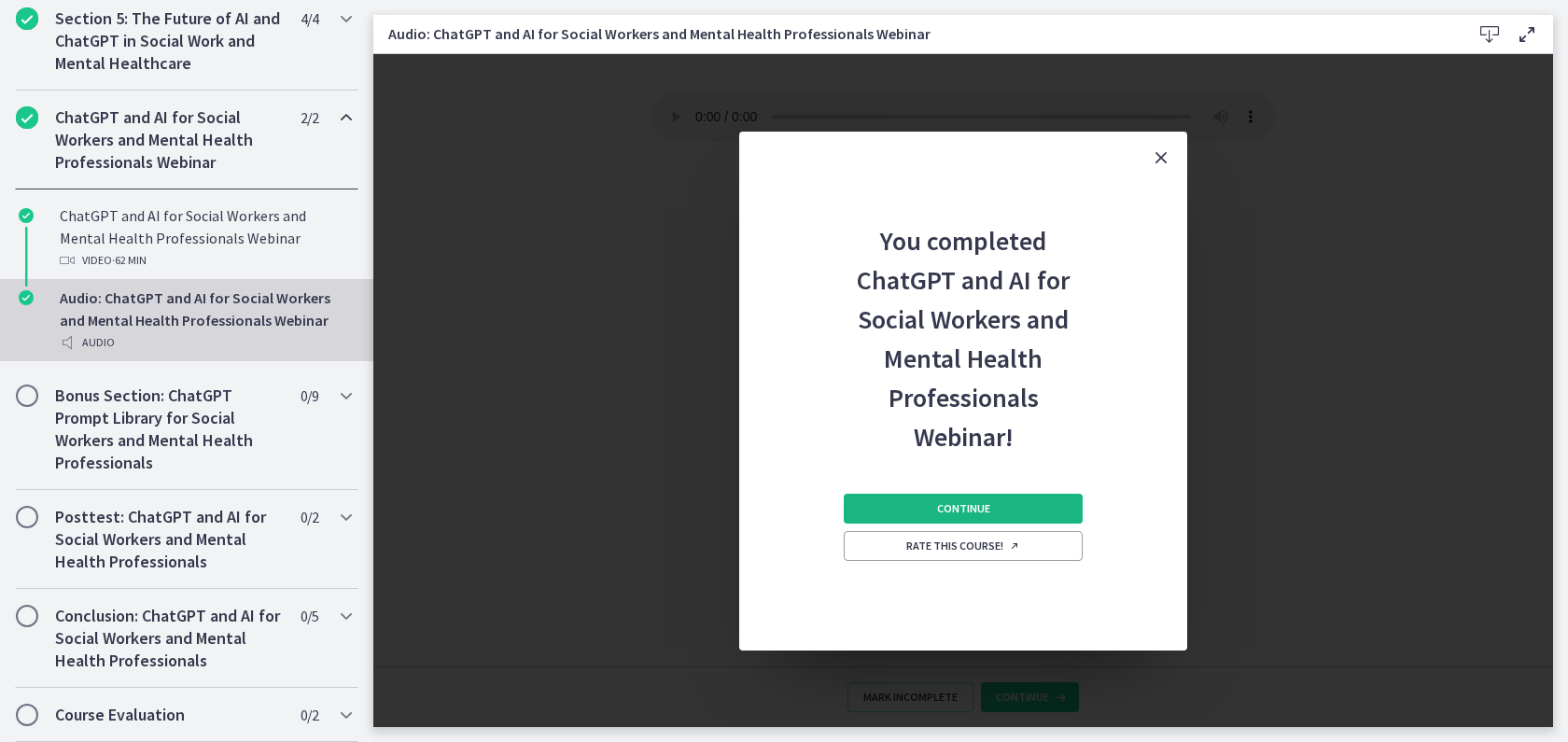 click on "Continue" at bounding box center [963, 509] 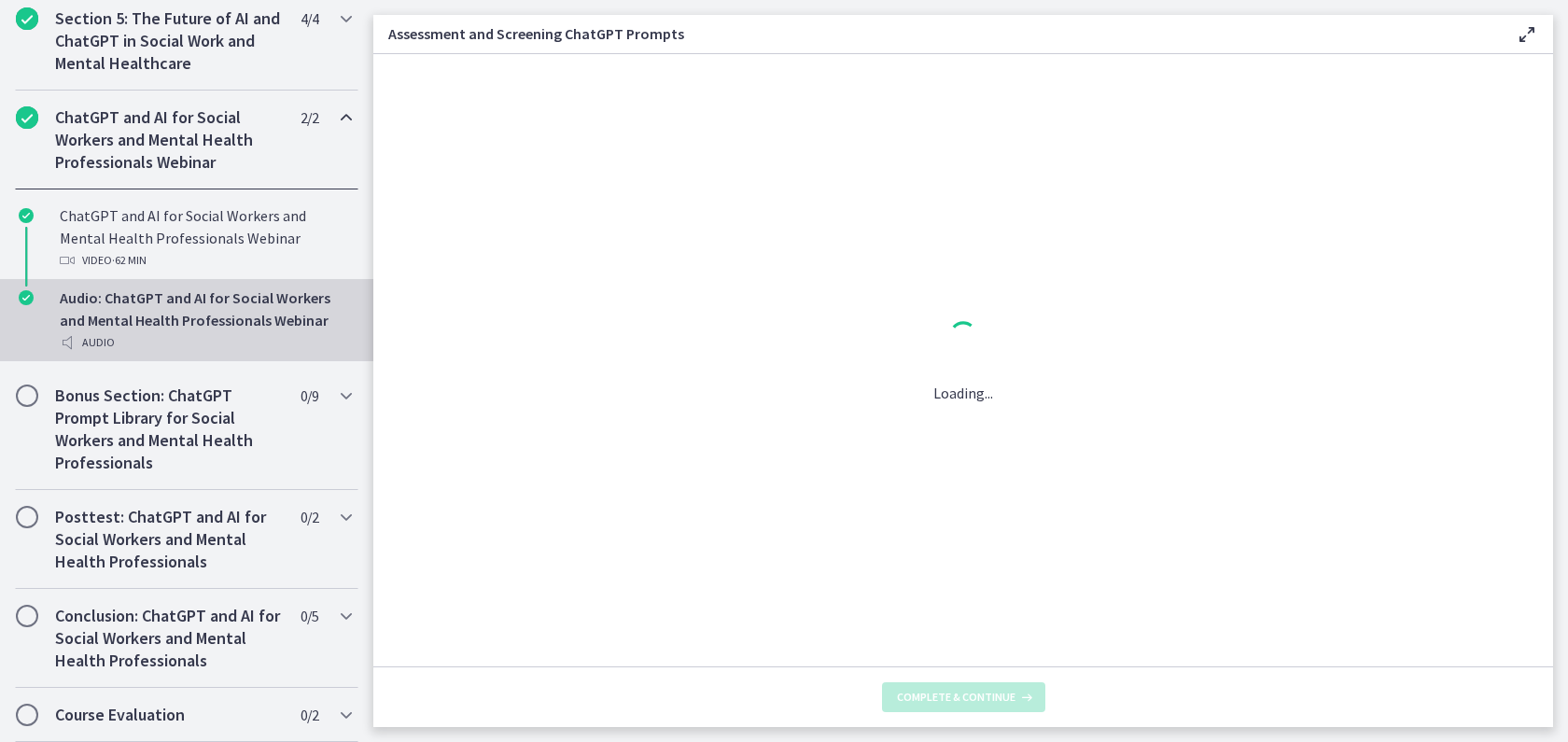 scroll, scrollTop: 852, scrollLeft: 0, axis: vertical 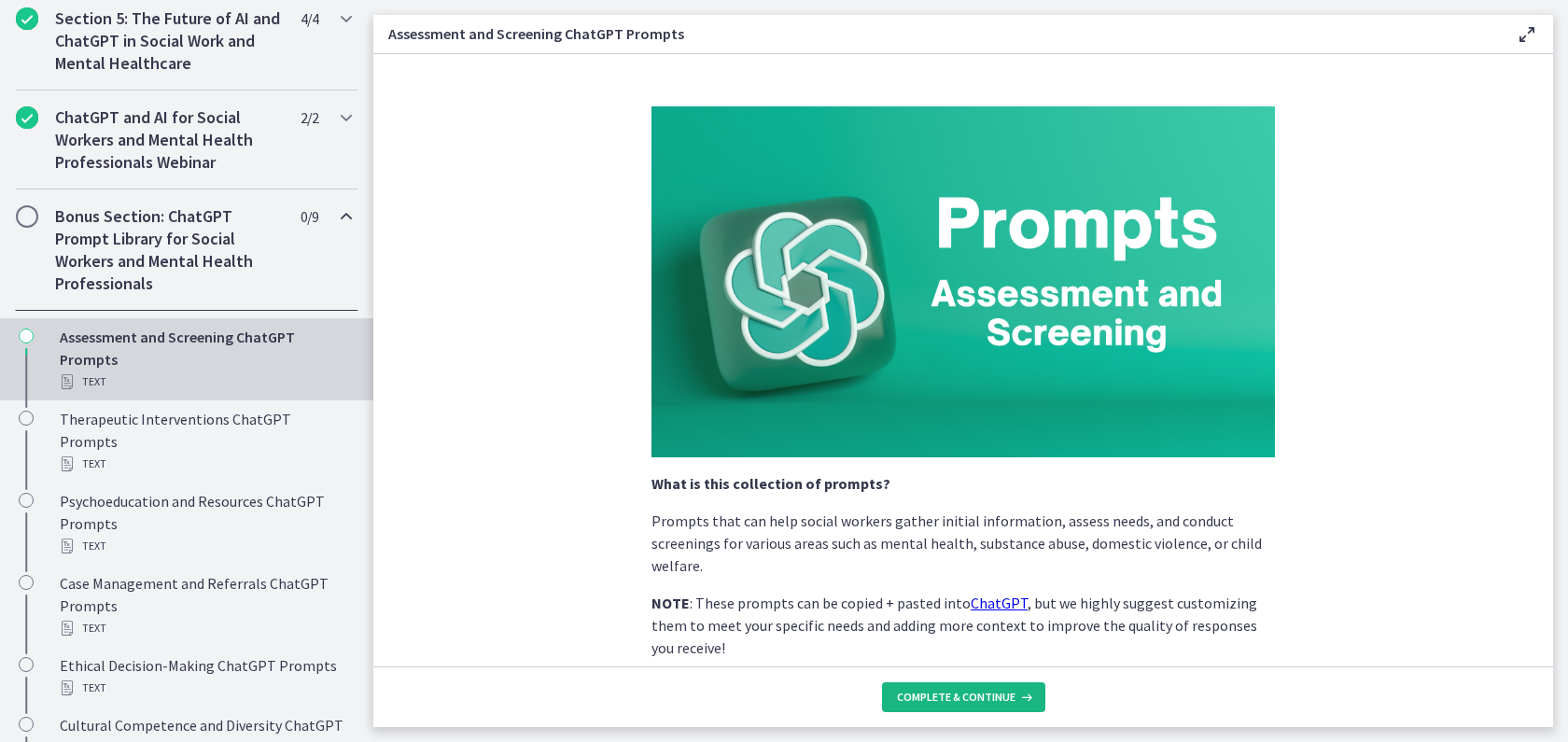 click on "Complete & continue" at bounding box center [956, 697] 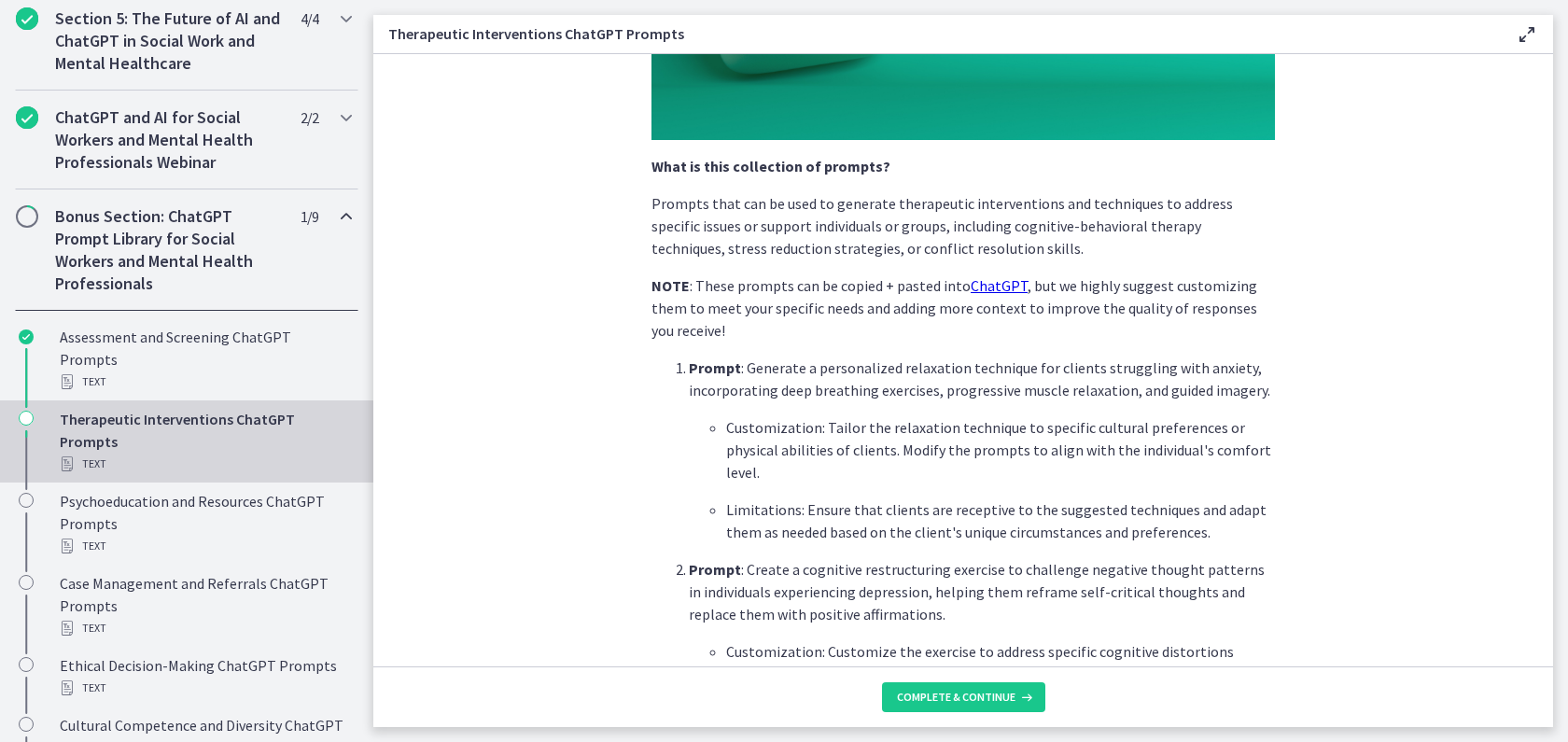 scroll, scrollTop: 417, scrollLeft: 0, axis: vertical 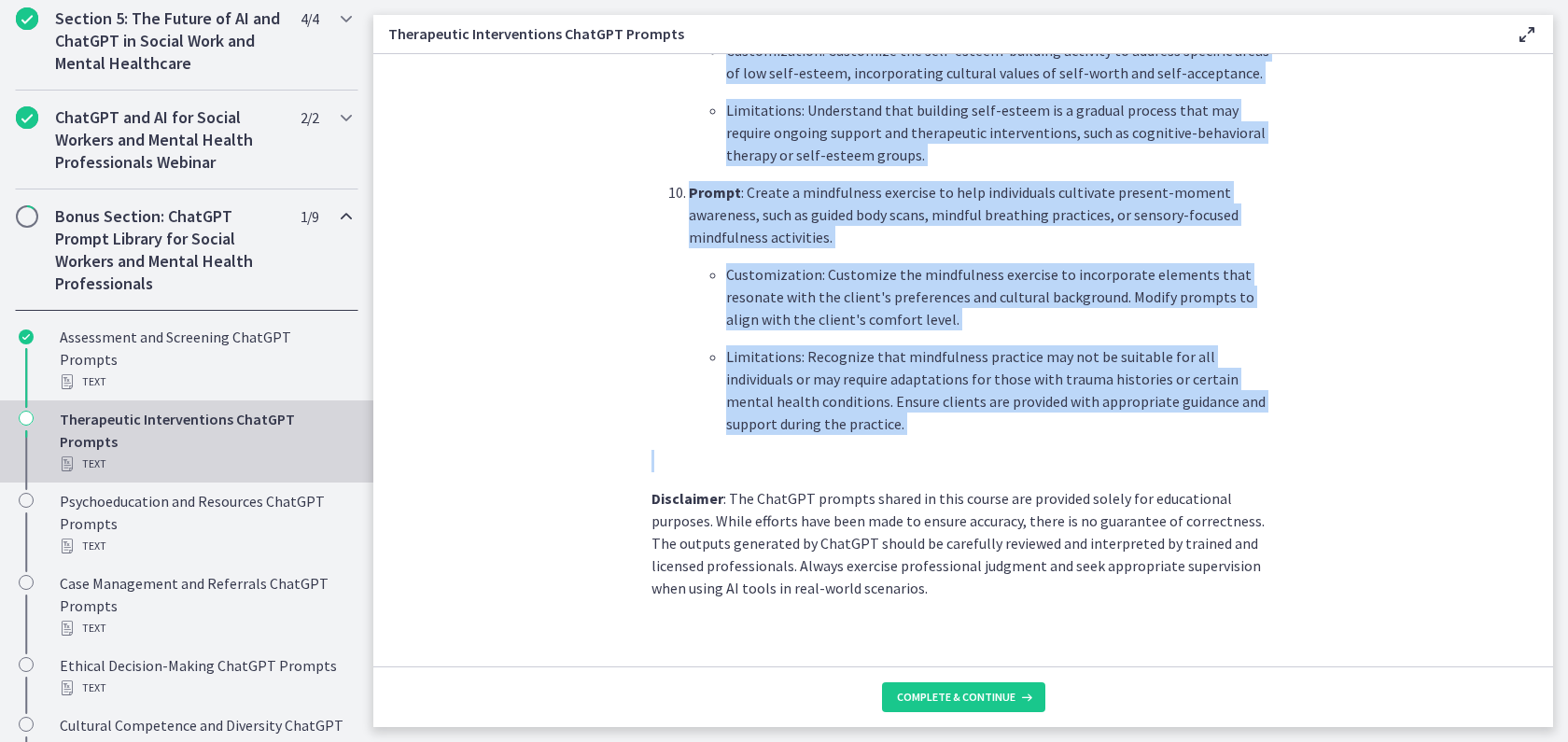 drag, startPoint x: 670, startPoint y: 267, endPoint x: 1176, endPoint y: 420, distance: 528.6256 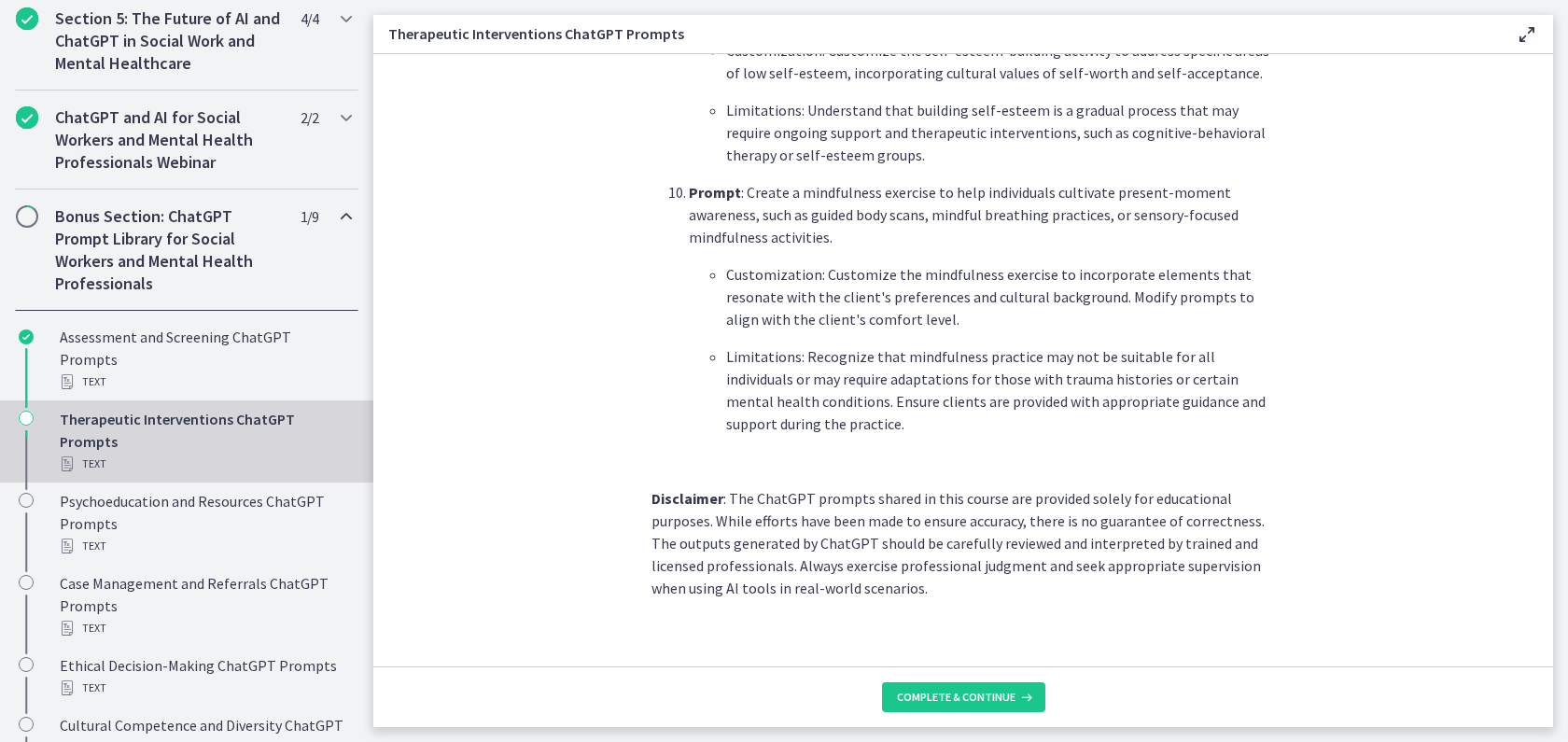 click on "What is this collection of prompts?
Prompts that can be used to generate therapeutic interventions and techniques to address specific issues or support individuals or groups, including cognitive-behavioral therapy techniques, stress reduction strategies, or conflict resolution skills.
NOTE : These prompts can be copied + pasted into  ChatGPT , but we highly suggest customizing them to meet your specific needs and adding more context to improve the quality of responses you receive!
Prompt : Generate a personalized relaxation technique for clients struggling with anxiety, incorporating deep breathing exercises, progressive muscle relaxation, and guided imagery.
Customization: Tailor the relaxation technique to specific cultural preferences or physical abilities of clients. Modify the prompts to align with the individual's comfort level.
Prompt
Prompt
Prompt
Prompt
Prompt
Prompt
Prompt" at bounding box center (963, -946) 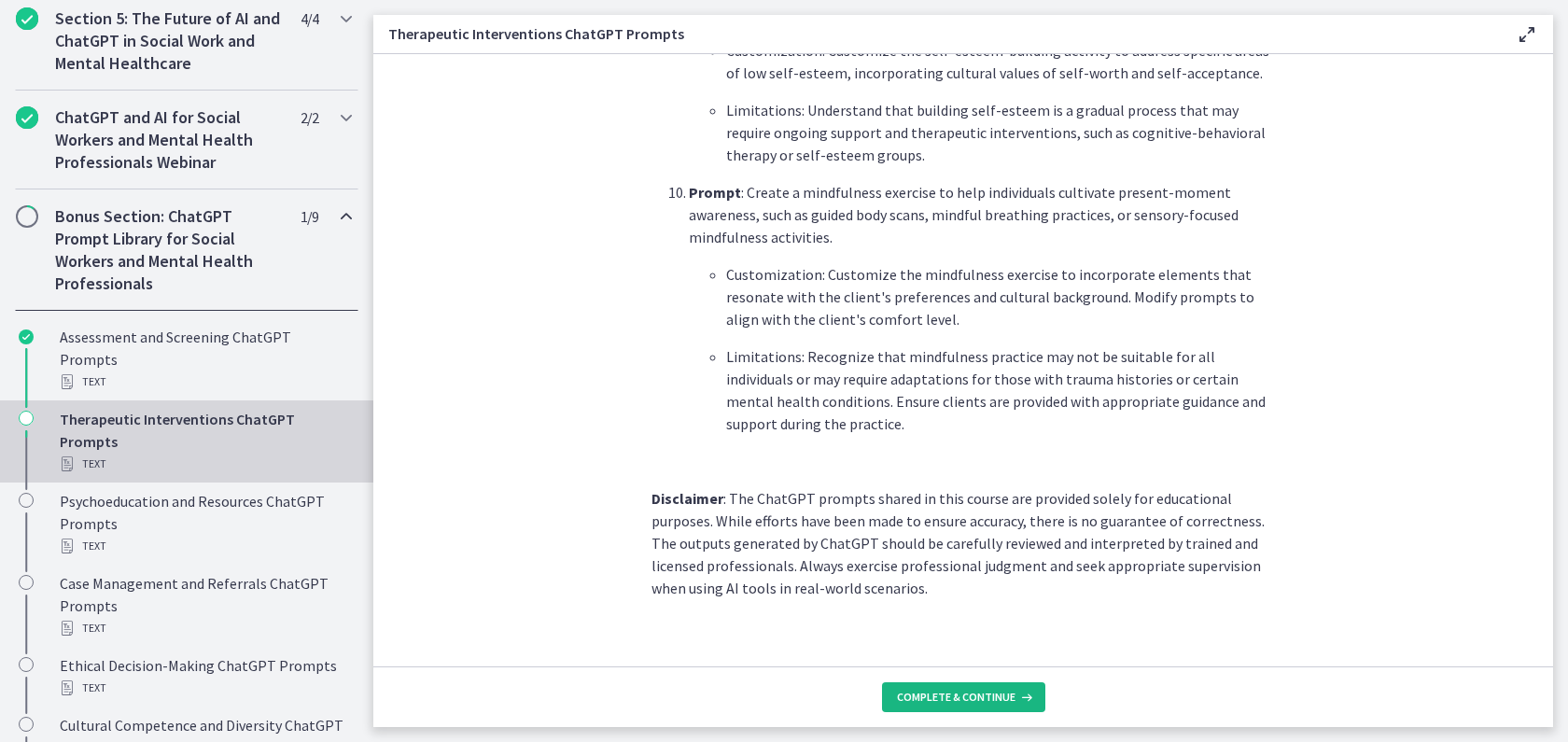 click on "Complete & continue" at bounding box center [963, 697] 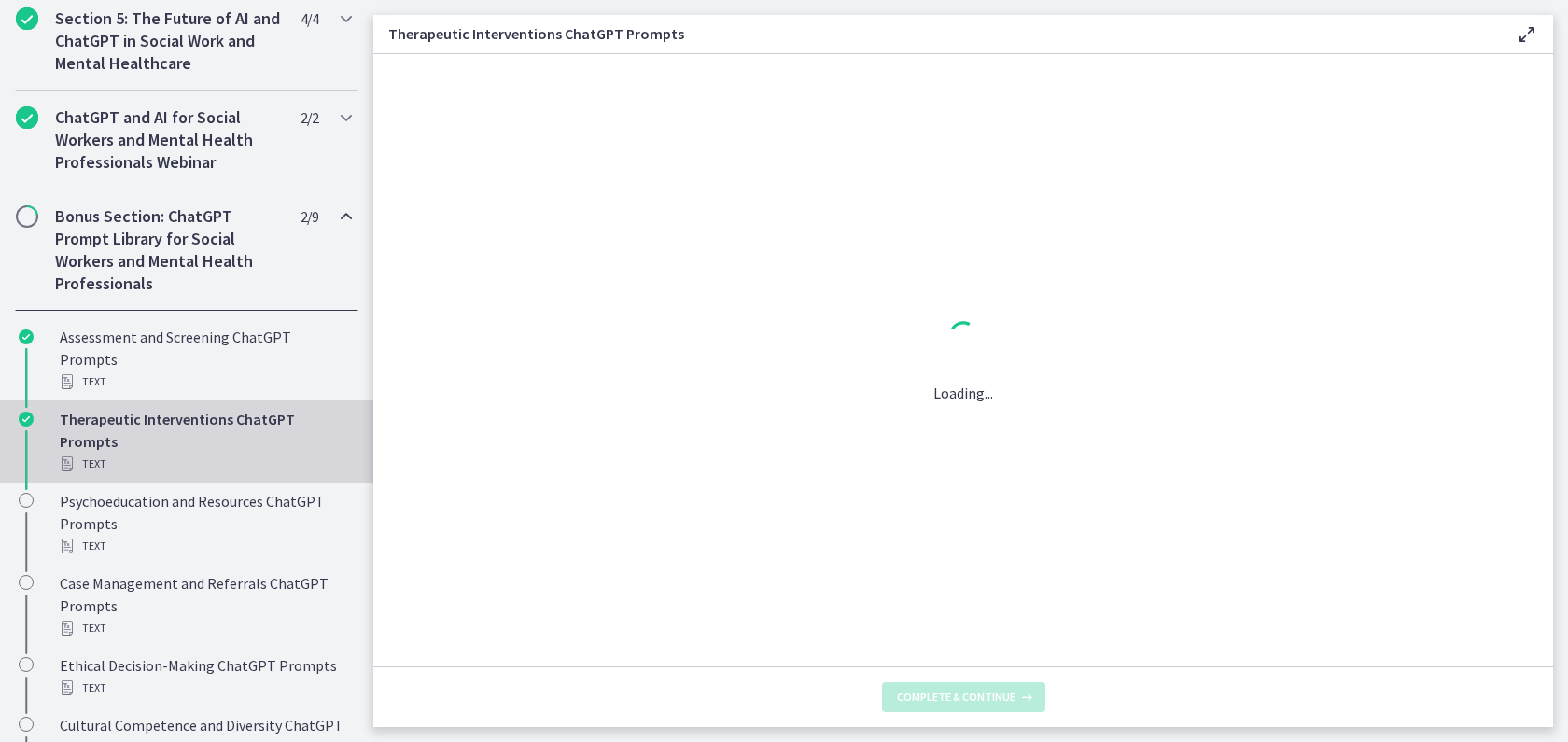 scroll, scrollTop: 0, scrollLeft: 0, axis: both 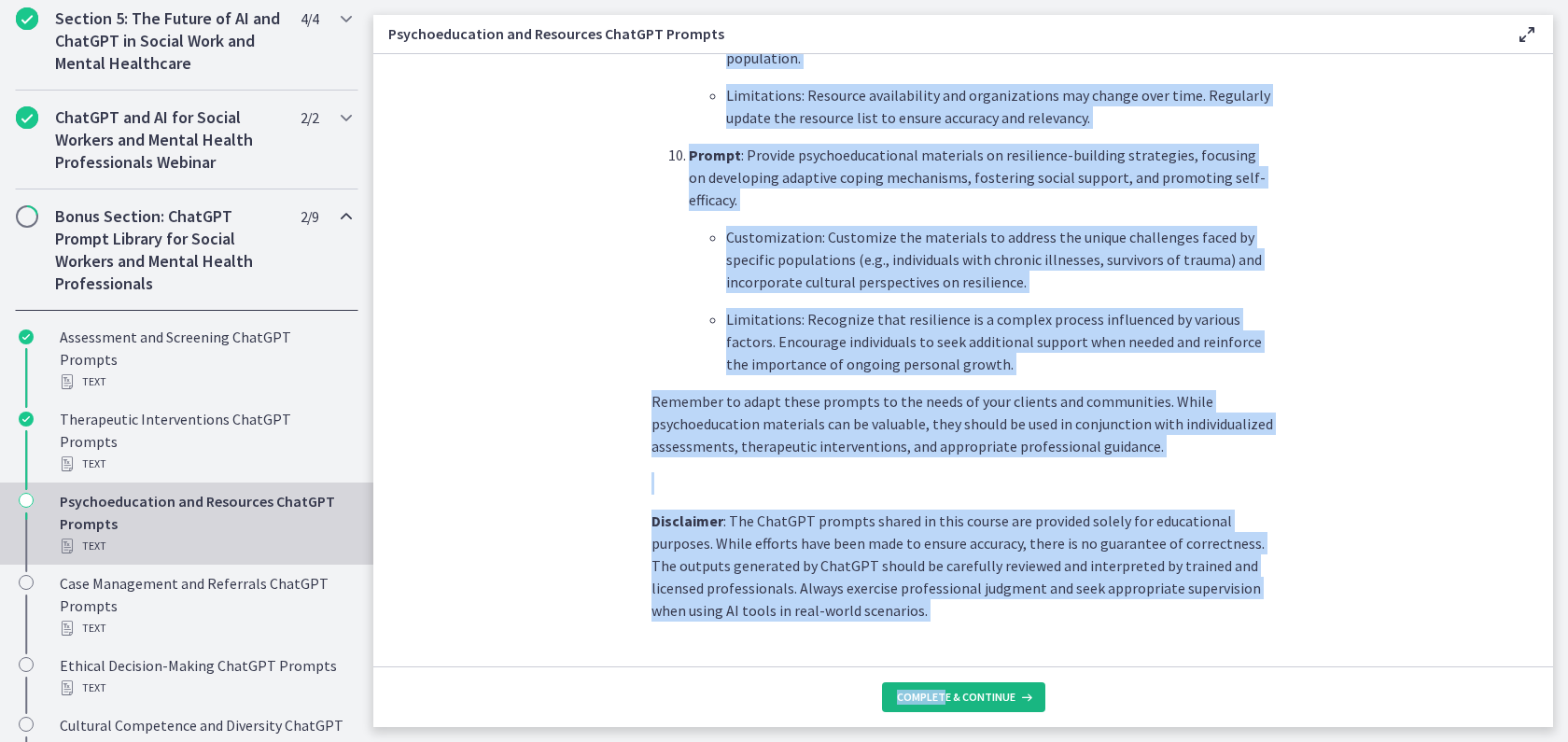drag, startPoint x: 665, startPoint y: 382, endPoint x: 945, endPoint y: 696, distance: 420.70893 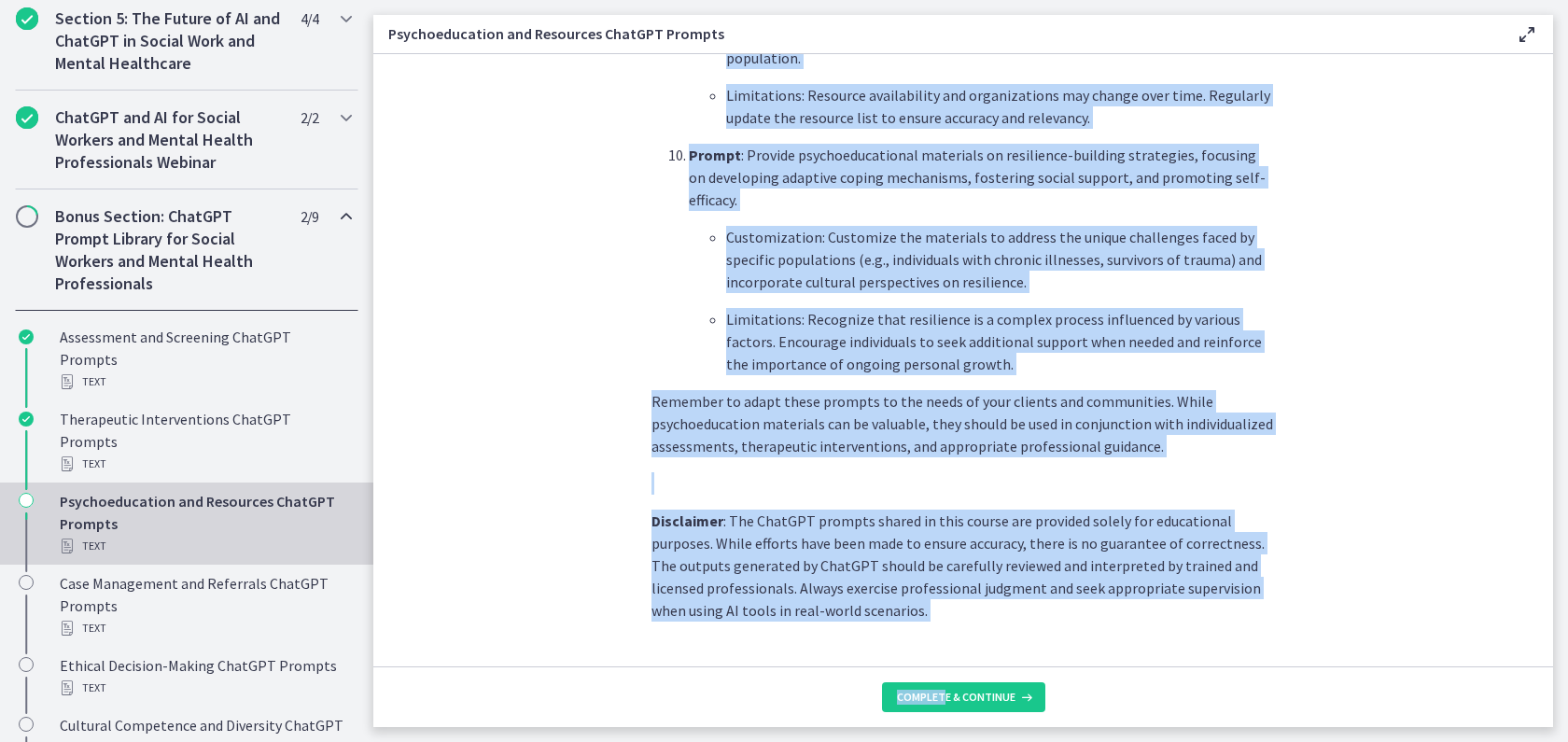copy on "Prompt : Provide educational materials on coping strategies for individuals with anxiety disorders, including relaxation techniques, cognitive restructuring exercises, and self-care practices.
Customization: Tailor the materials to the specific type of anxiety disorder (e.g., generalized anxiety disorder, social anxiety disorder) and consider cultural factors that may impact coping strategies.
Limitations: Psychoeducation materials should not replace individualized therapeutic interventions or professional support. Ensure clients understand the context and limitations of the provided resources.
Prompt : Develop a guide on navigating the mental health care system, including information on accessing services, insurance coverage, and available community resources for individuals seeking mental health support.
Customization: Customize the guide to include local resources, specific mental health disorders, and relevant cultural considerations.
Limitations: Resource availability may vary based on locat..." 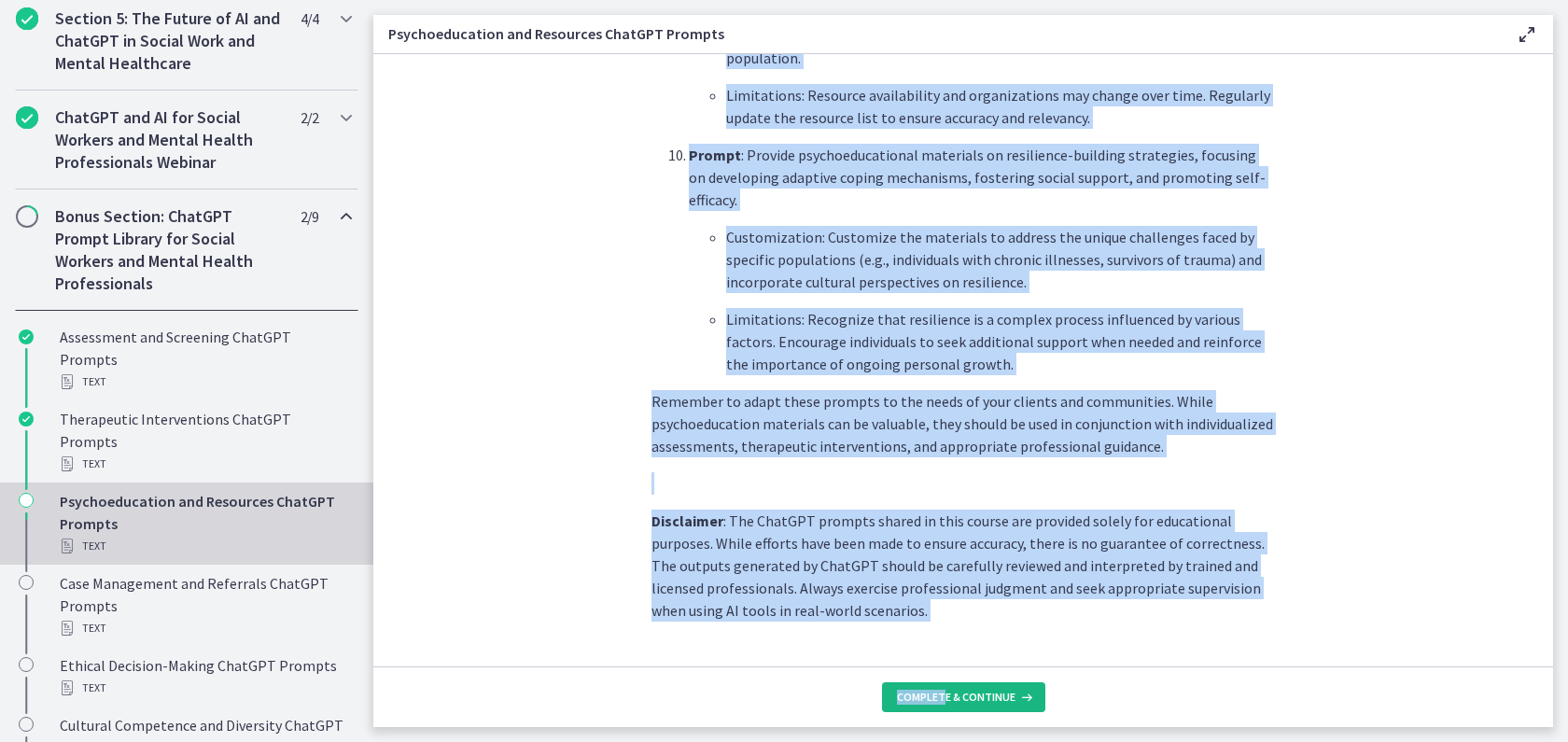 click at bounding box center (1025, 697) 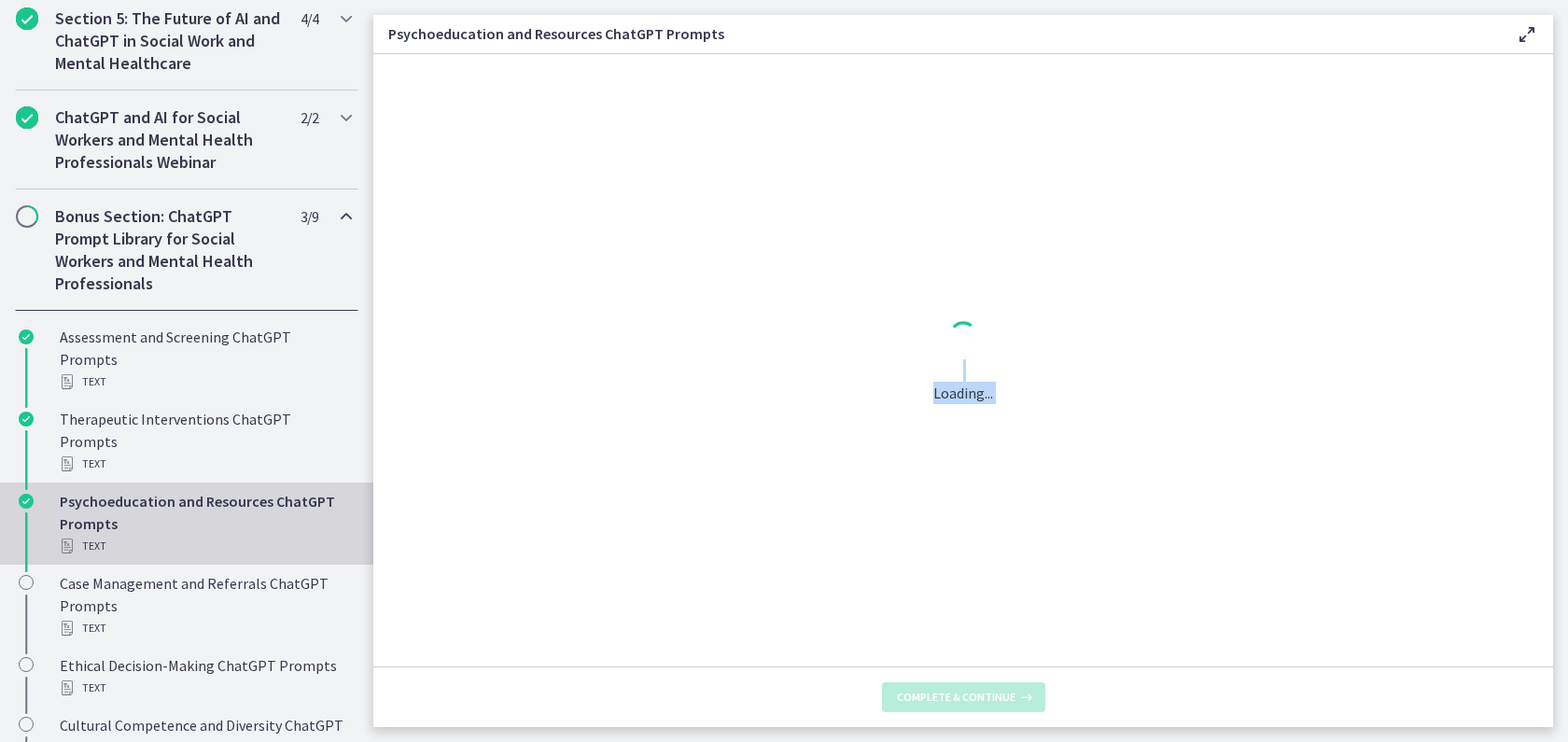 scroll, scrollTop: 0, scrollLeft: 0, axis: both 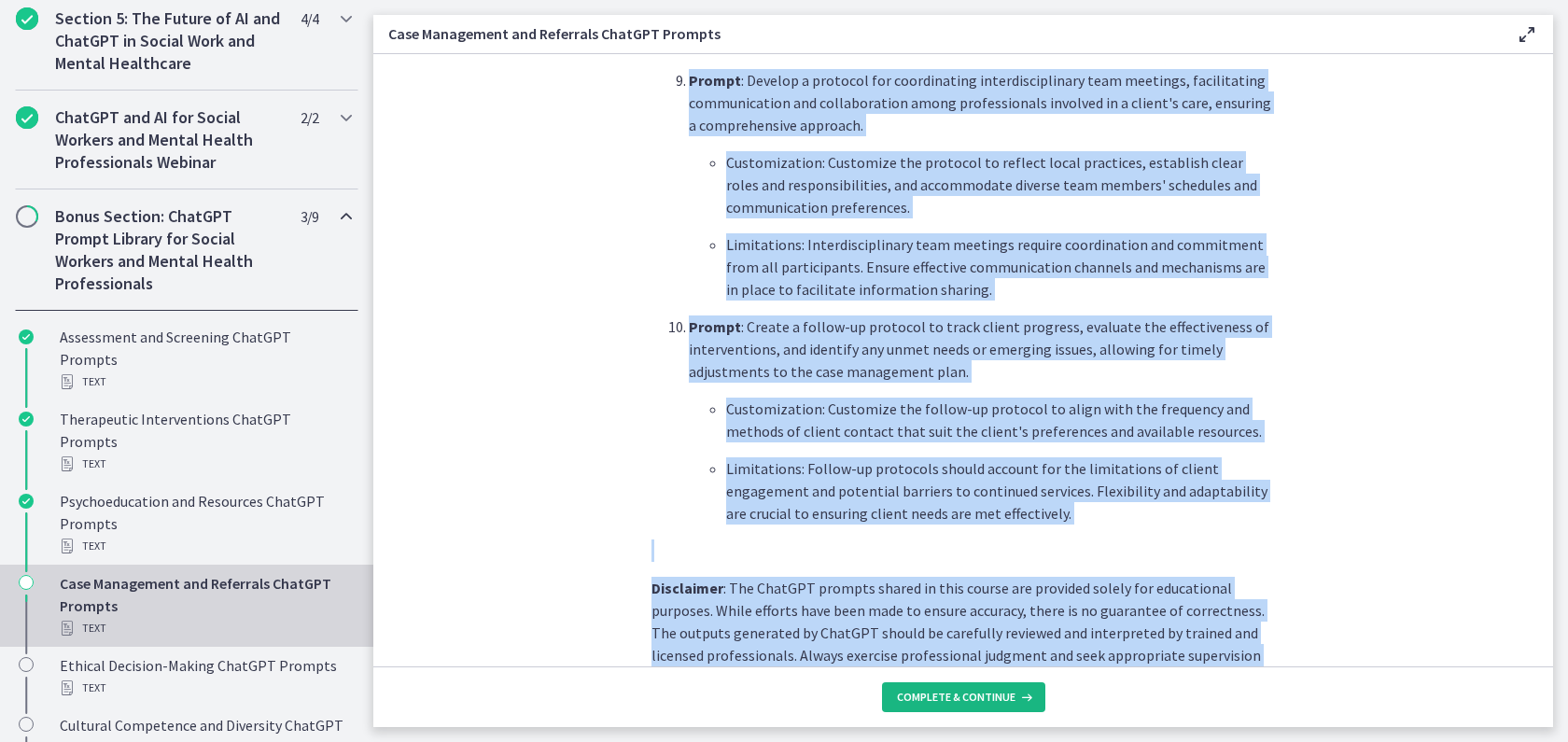 click on "Complete & continue" at bounding box center (956, 697) 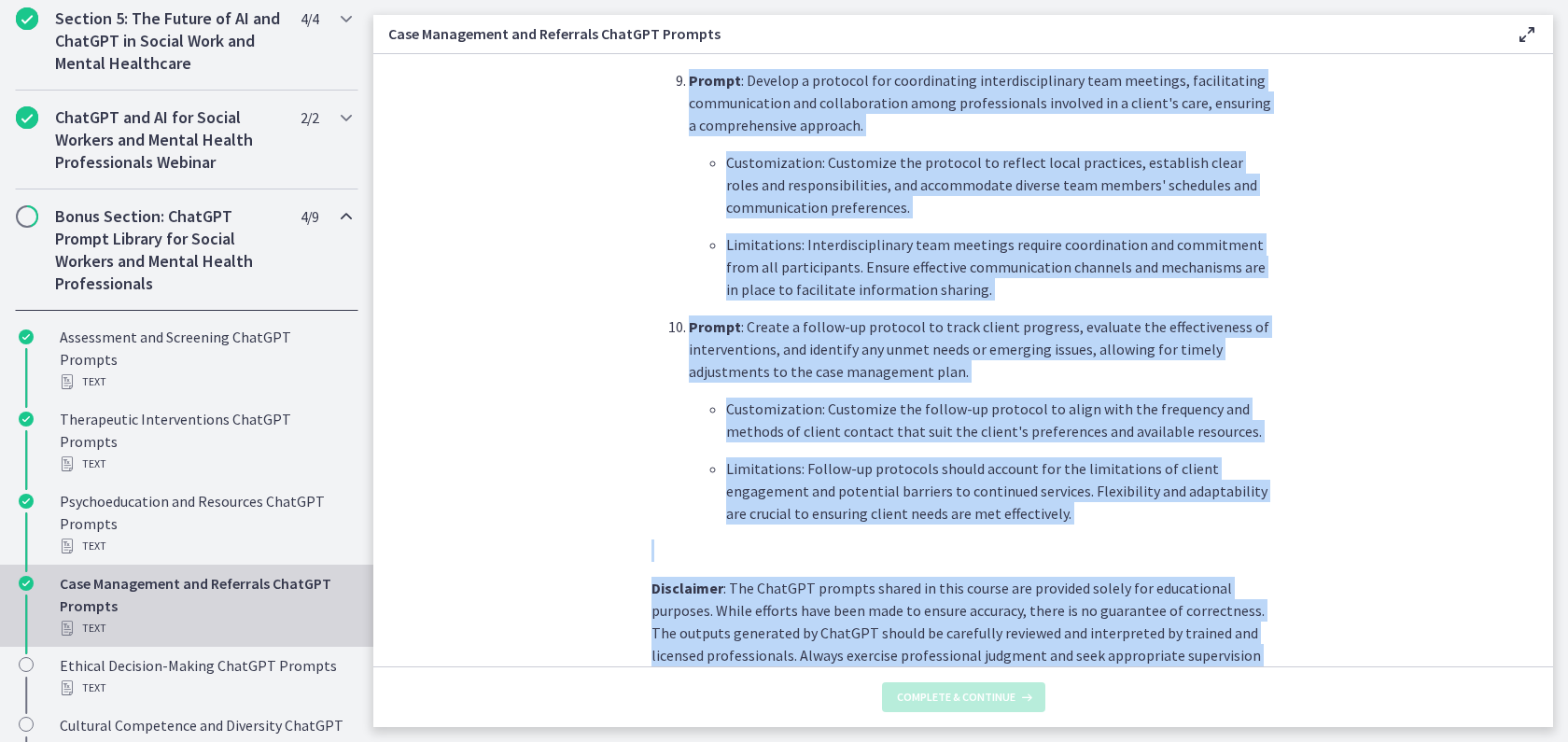 scroll, scrollTop: 0, scrollLeft: 0, axis: both 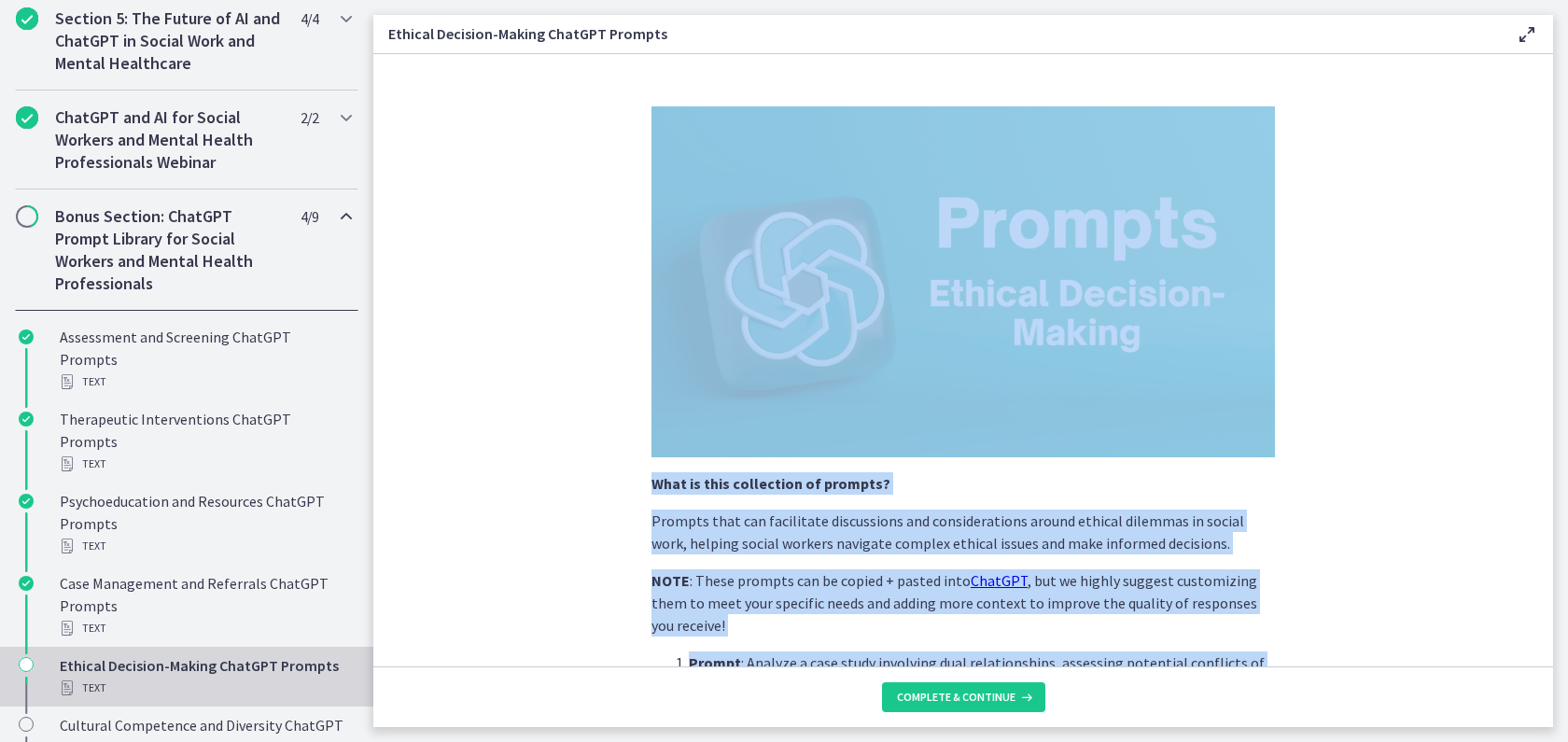 click on "What is this collection of prompts?
Prompts that can facilitate discussions and considerations around ethical dilemmas in social work, helping social workers navigate complex ethical issues and make informed decisions.
NOTE : These prompts can be copied + pasted into  ChatGPT , but we highly suggest customizing them to meet your specific needs and adding more context to improve the quality of responses you receive!
Prompt : Analyze a case study involving dual relationships, assessing potential conflicts of interest and ethical considerations, and develop a plan of action to address the situation.
Customization: Customize the case study to reflect specific social work settings (e.g., child welfare, healthcare) and cultural nuances that may impact dual relationships.
Limitations: Recognize that ethical decision-making is complex and context-dependent. Consider seeking consultation from supervisors or ethics committees when faced with challenging situations.
Prompt" at bounding box center (963, 1630) 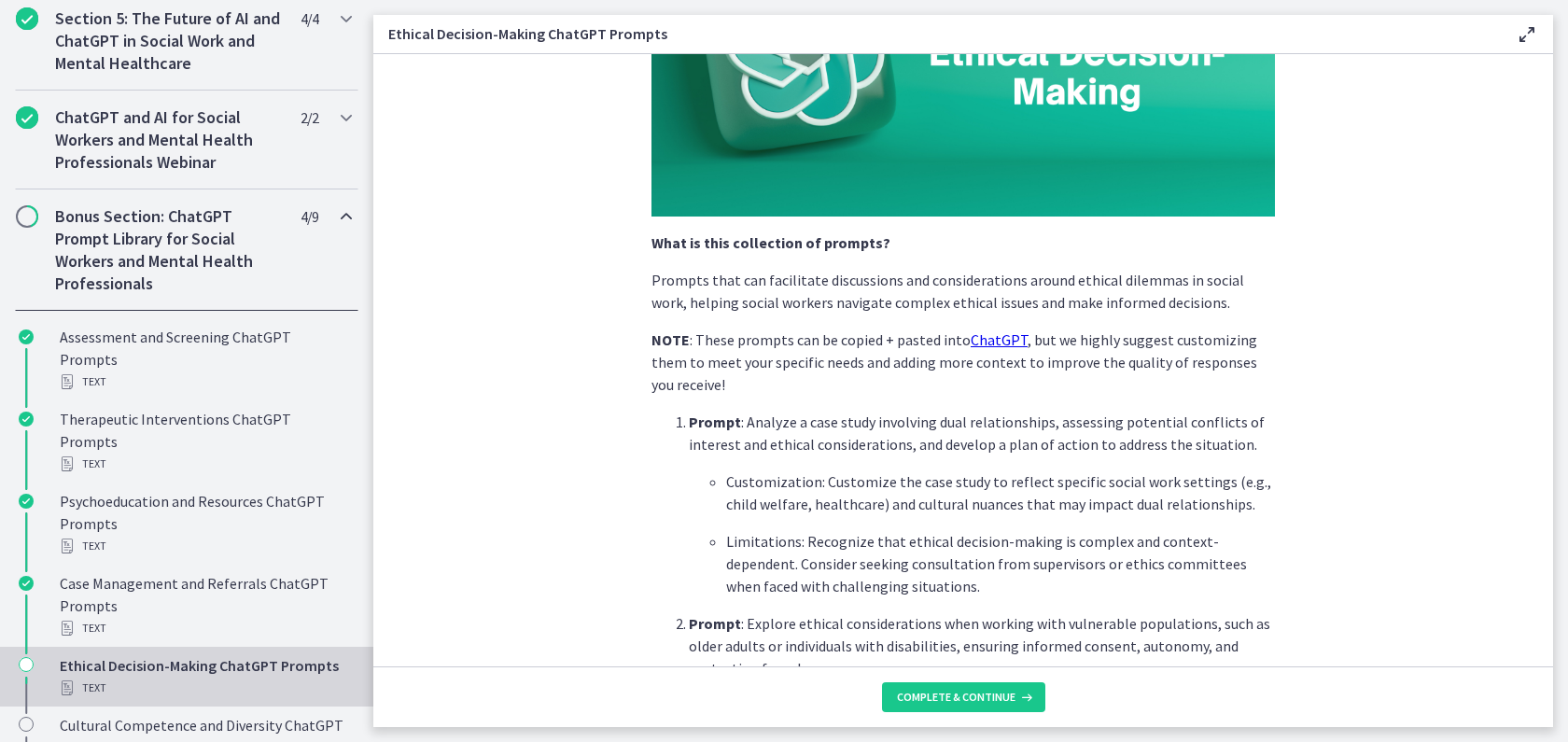 scroll, scrollTop: 237, scrollLeft: 0, axis: vertical 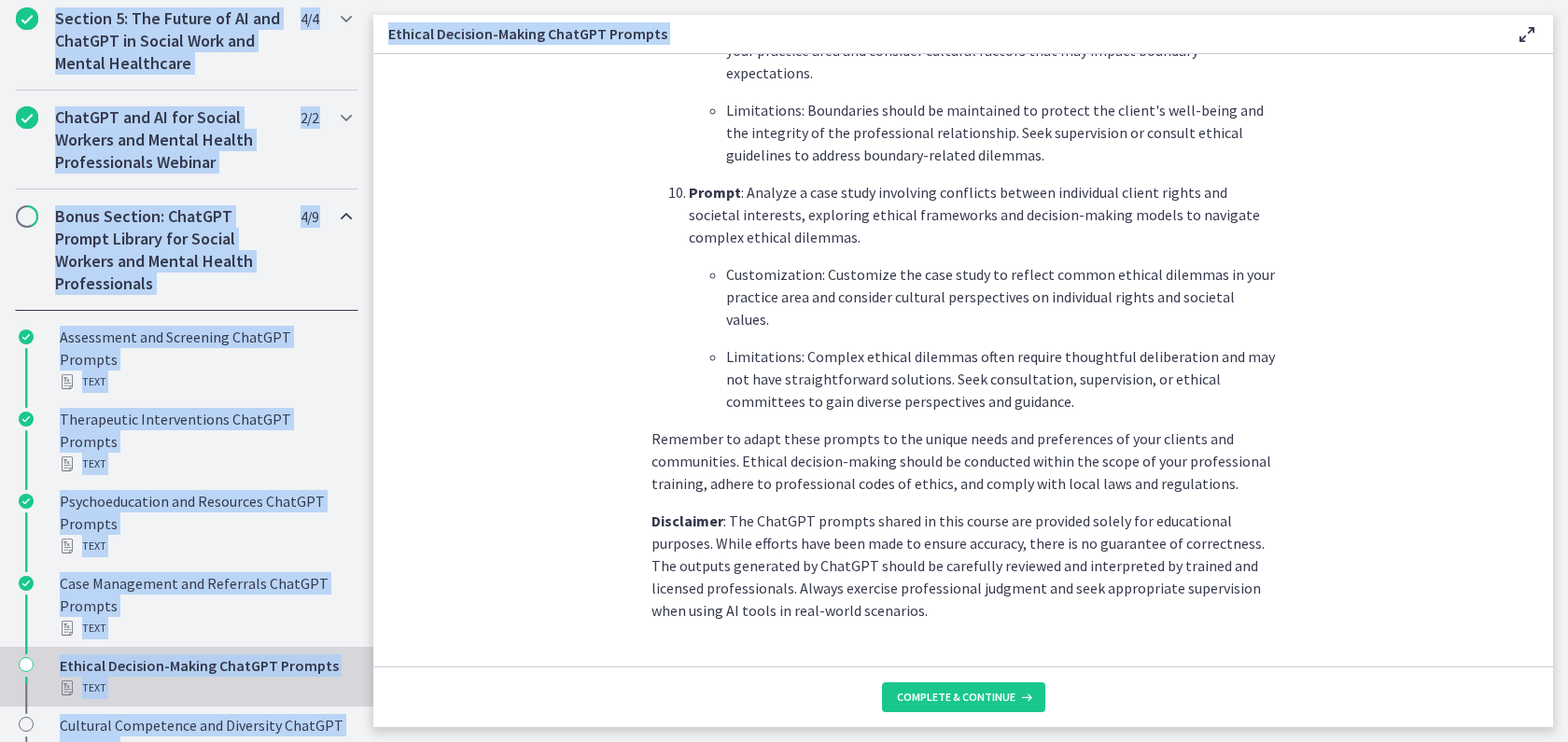 drag, startPoint x: 666, startPoint y: 426, endPoint x: 887, endPoint y: 760, distance: 400.496 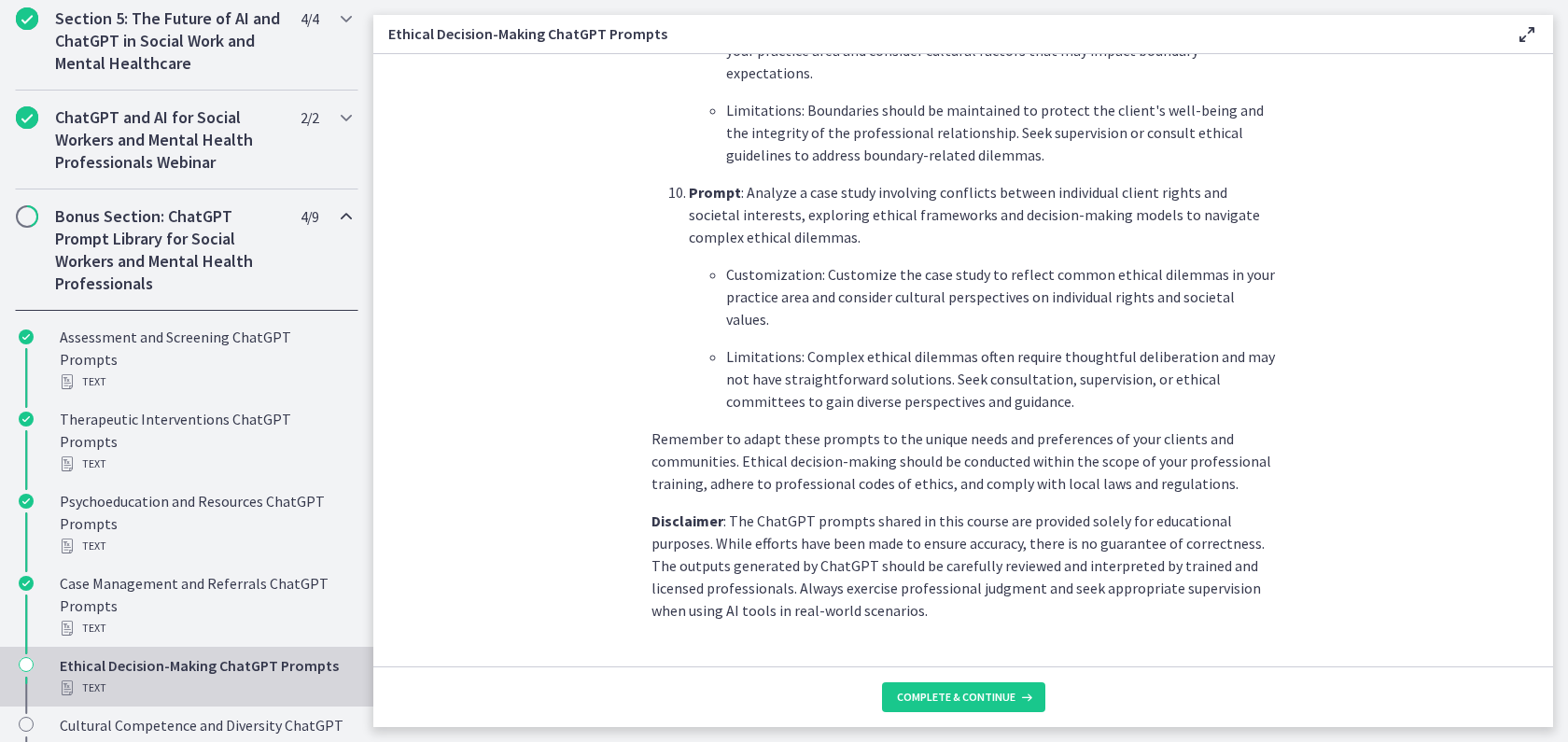 click on "Remember to adapt these prompts to the unique needs and preferences of your clients and communities. Ethical decision-making should be conducted within the scope of your professional training, adhere to professional codes of ethics, and comply with local laws and regulations." at bounding box center [963, 461] 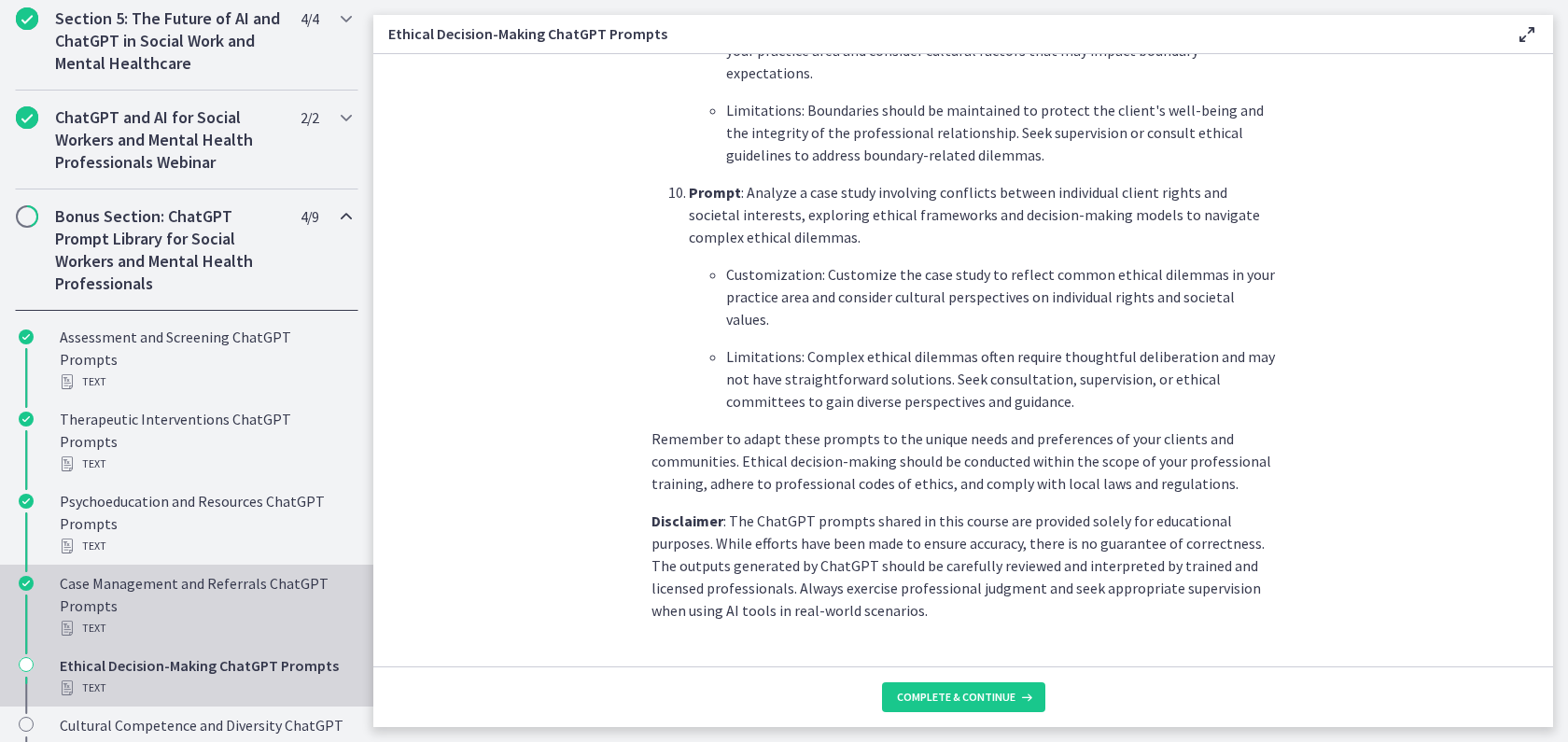 click on "Text" at bounding box center [205, 628] 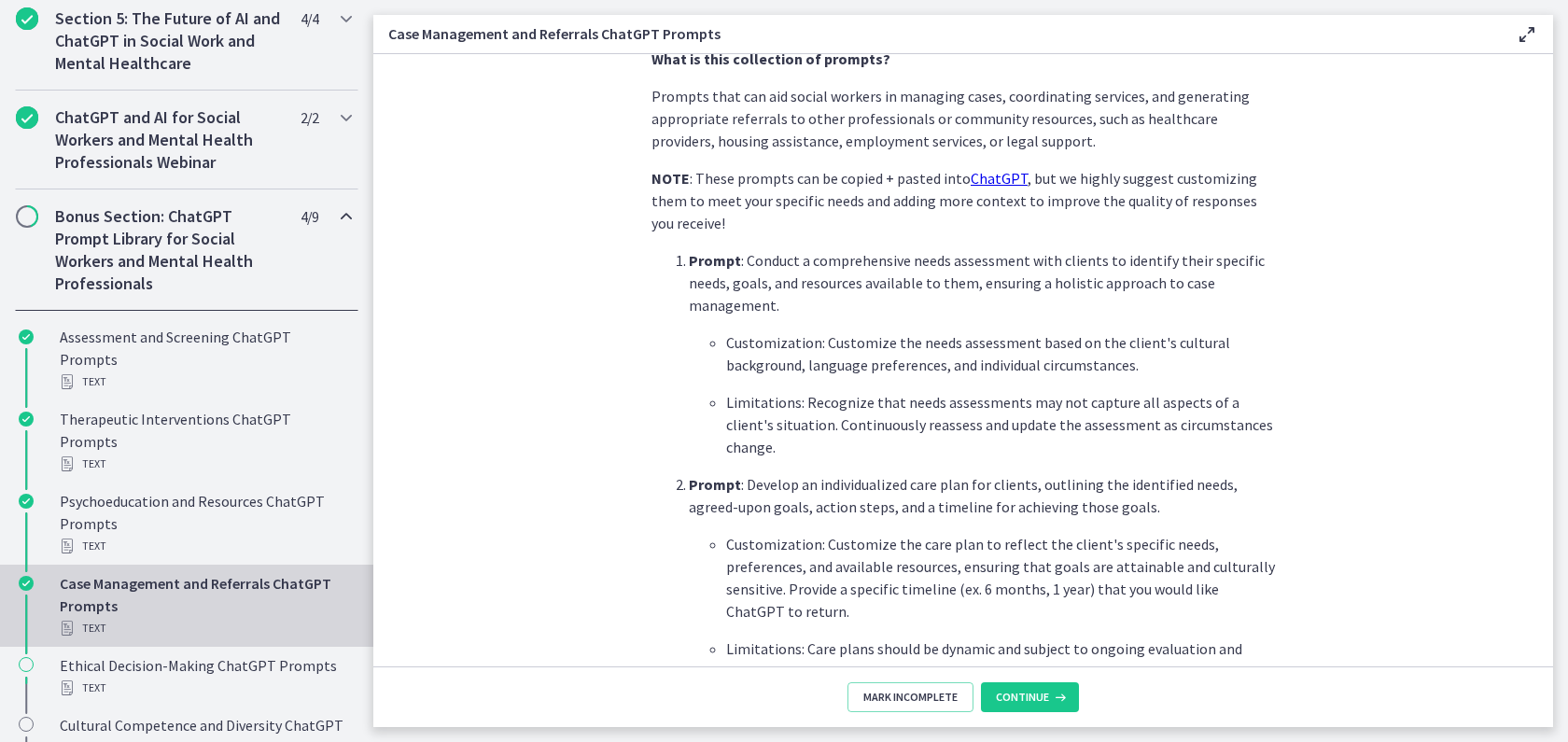 scroll, scrollTop: 427, scrollLeft: 0, axis: vertical 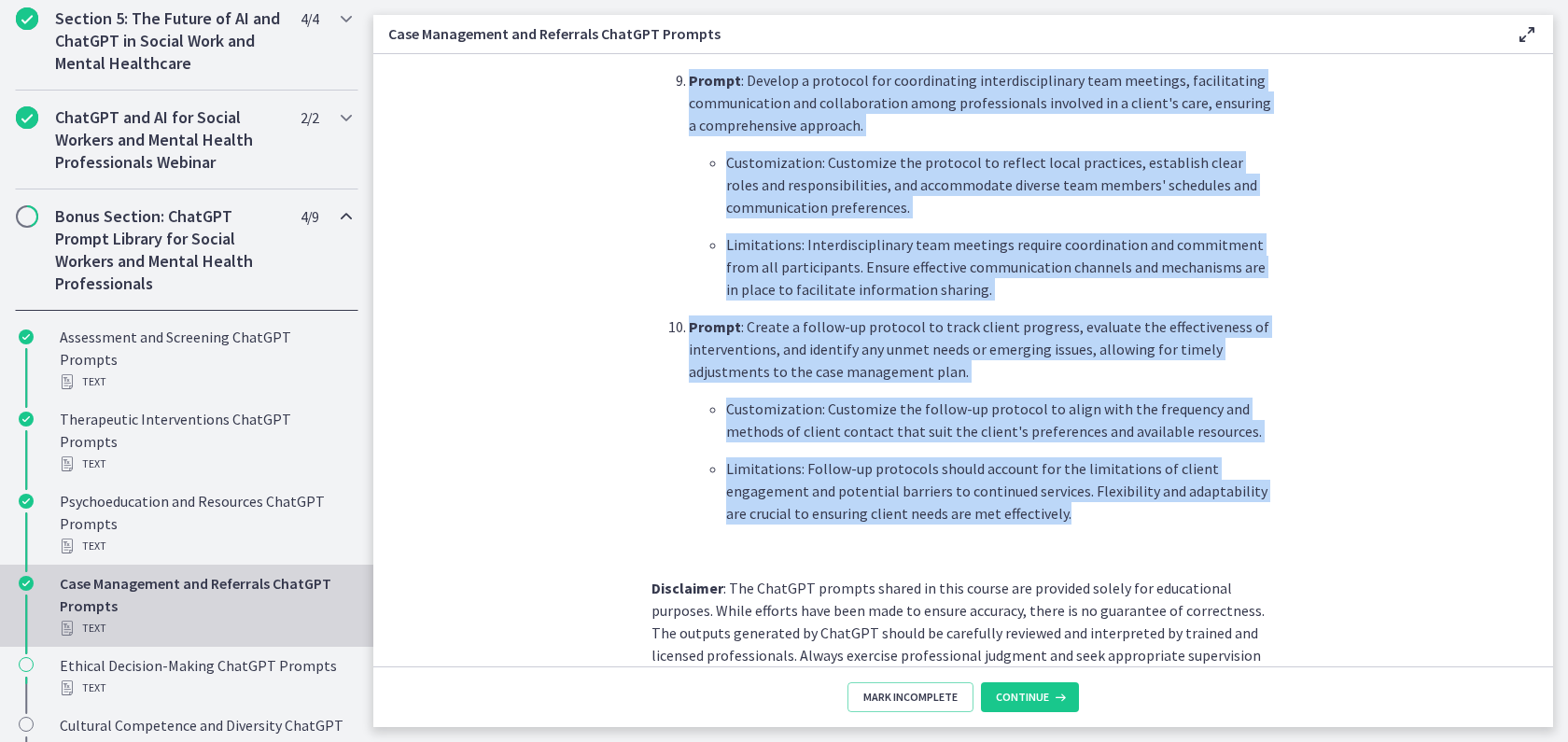 drag, startPoint x: 634, startPoint y: 255, endPoint x: 1080, endPoint y: 411, distance: 472.4955 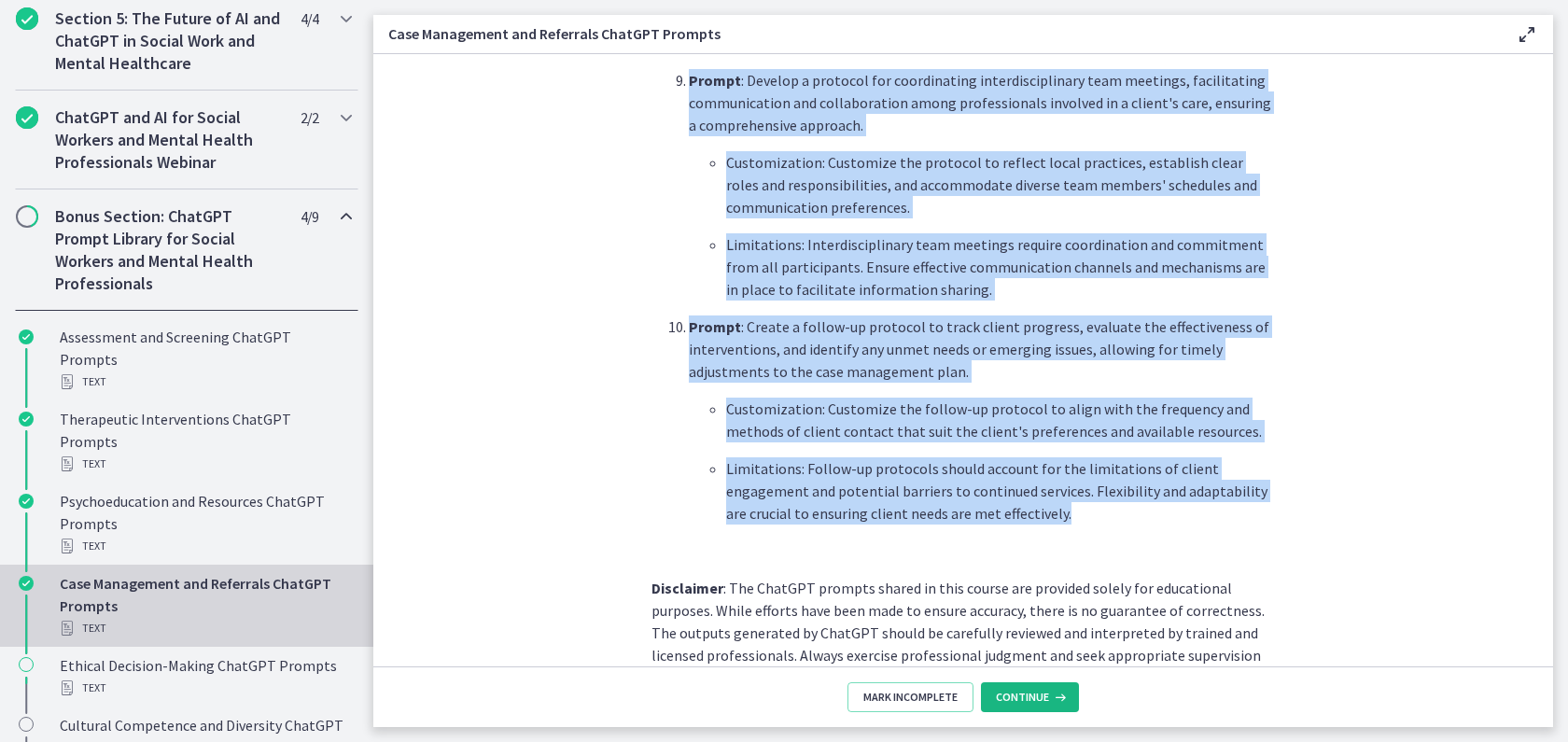 click on "Continue" at bounding box center [1022, 697] 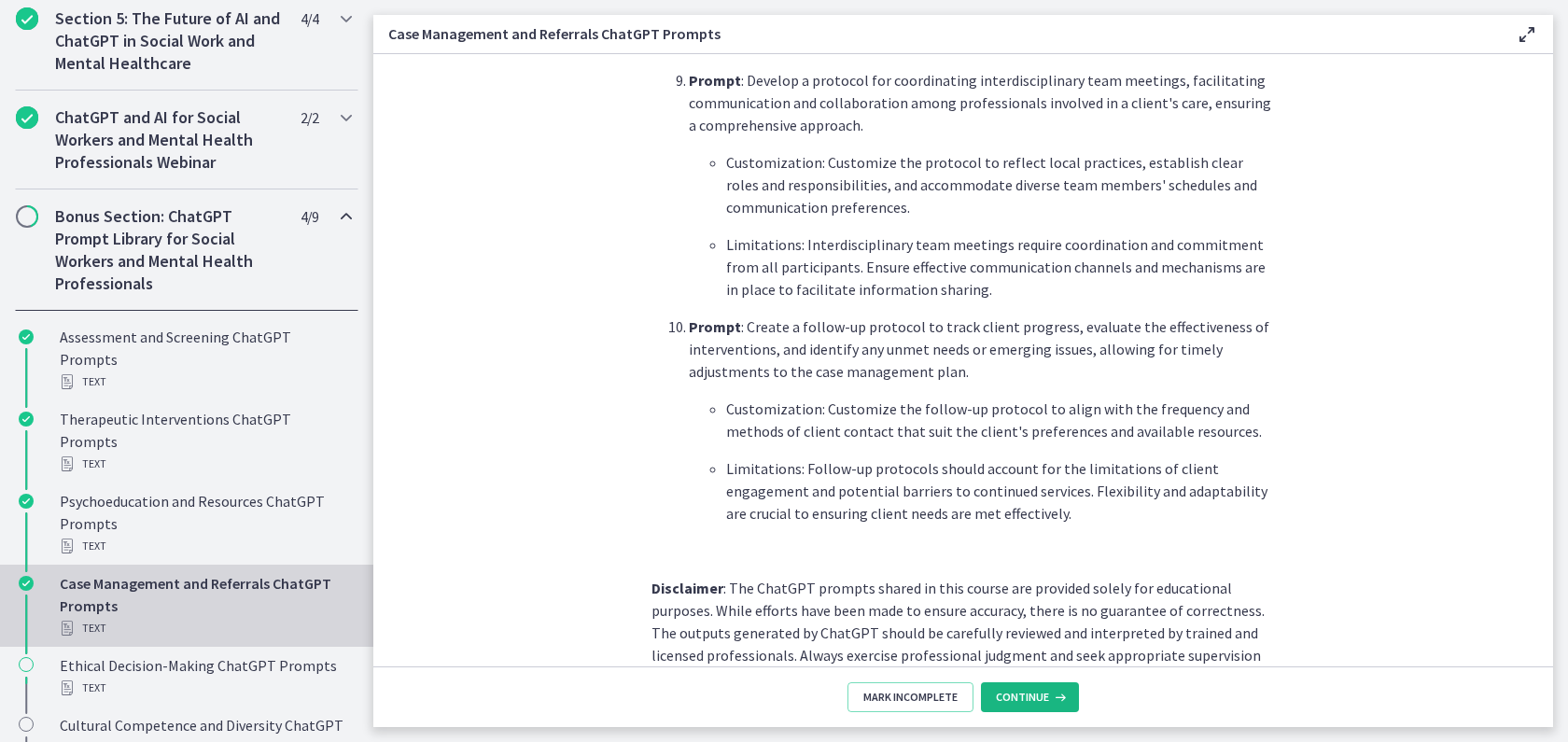 scroll, scrollTop: 0, scrollLeft: 0, axis: both 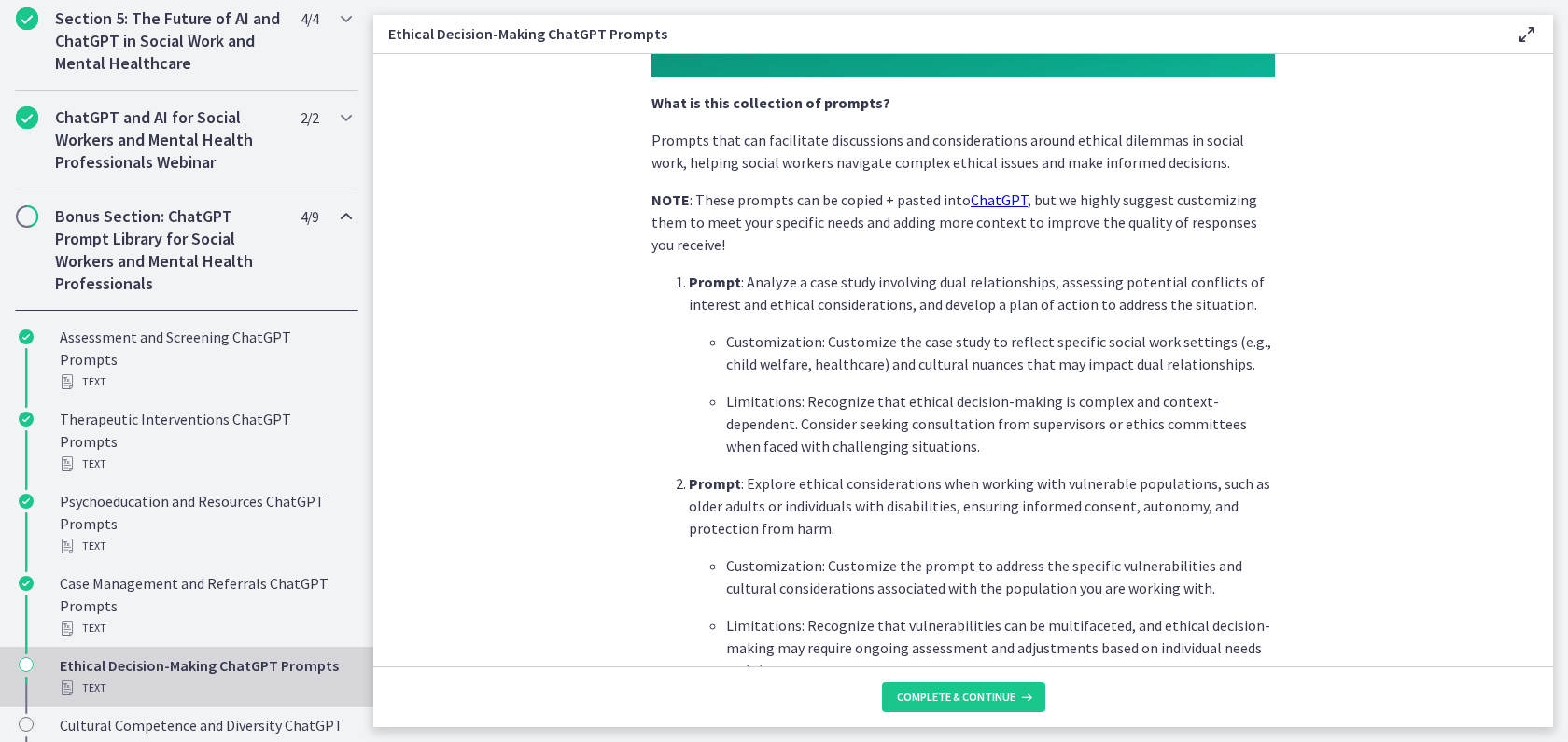 click on "Prompt : Analyze a case study involving dual relationships, assessing potential conflicts of interest and ethical considerations, and develop a plan of action to address the situation." at bounding box center (982, 293) 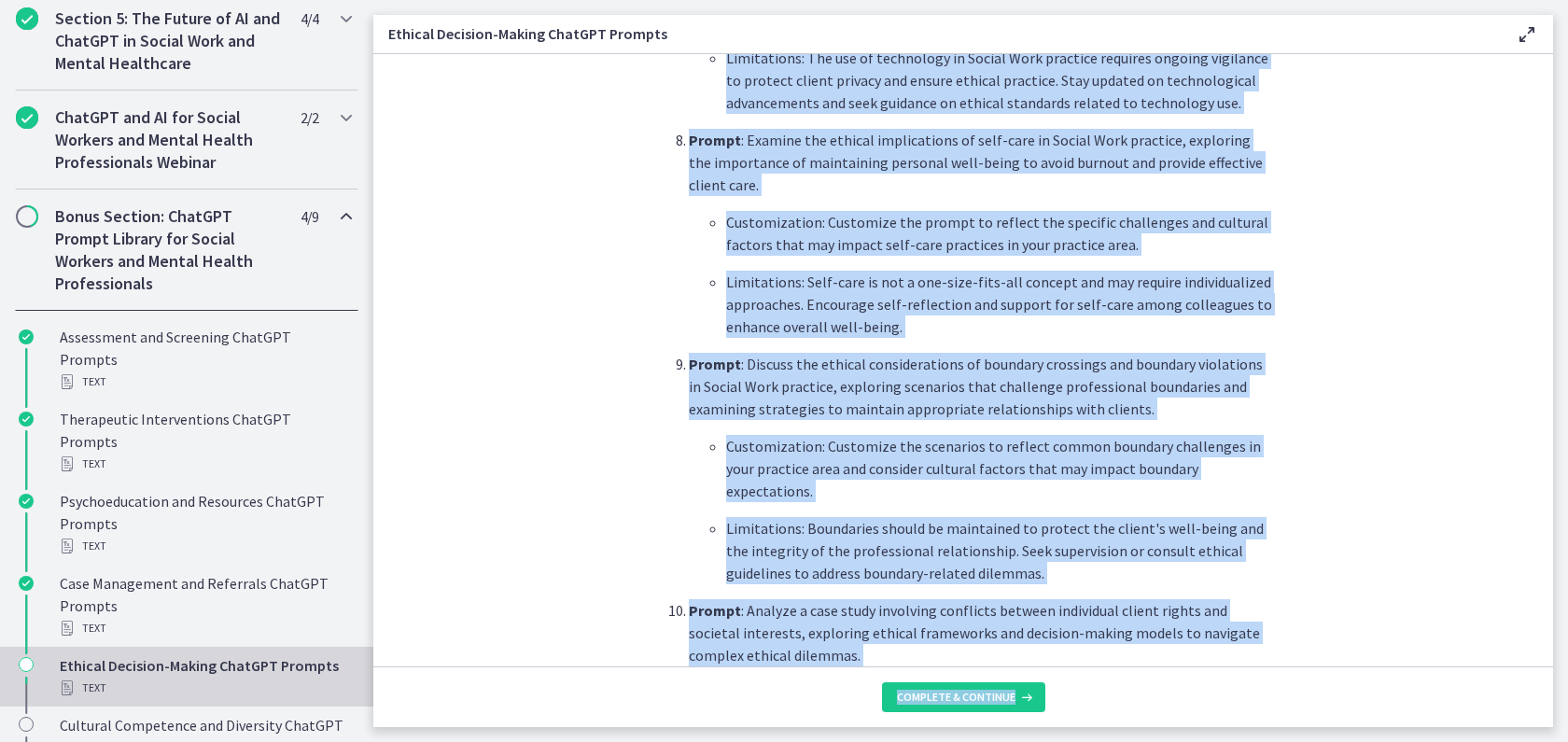 scroll, scrollTop: 2531, scrollLeft: 0, axis: vertical 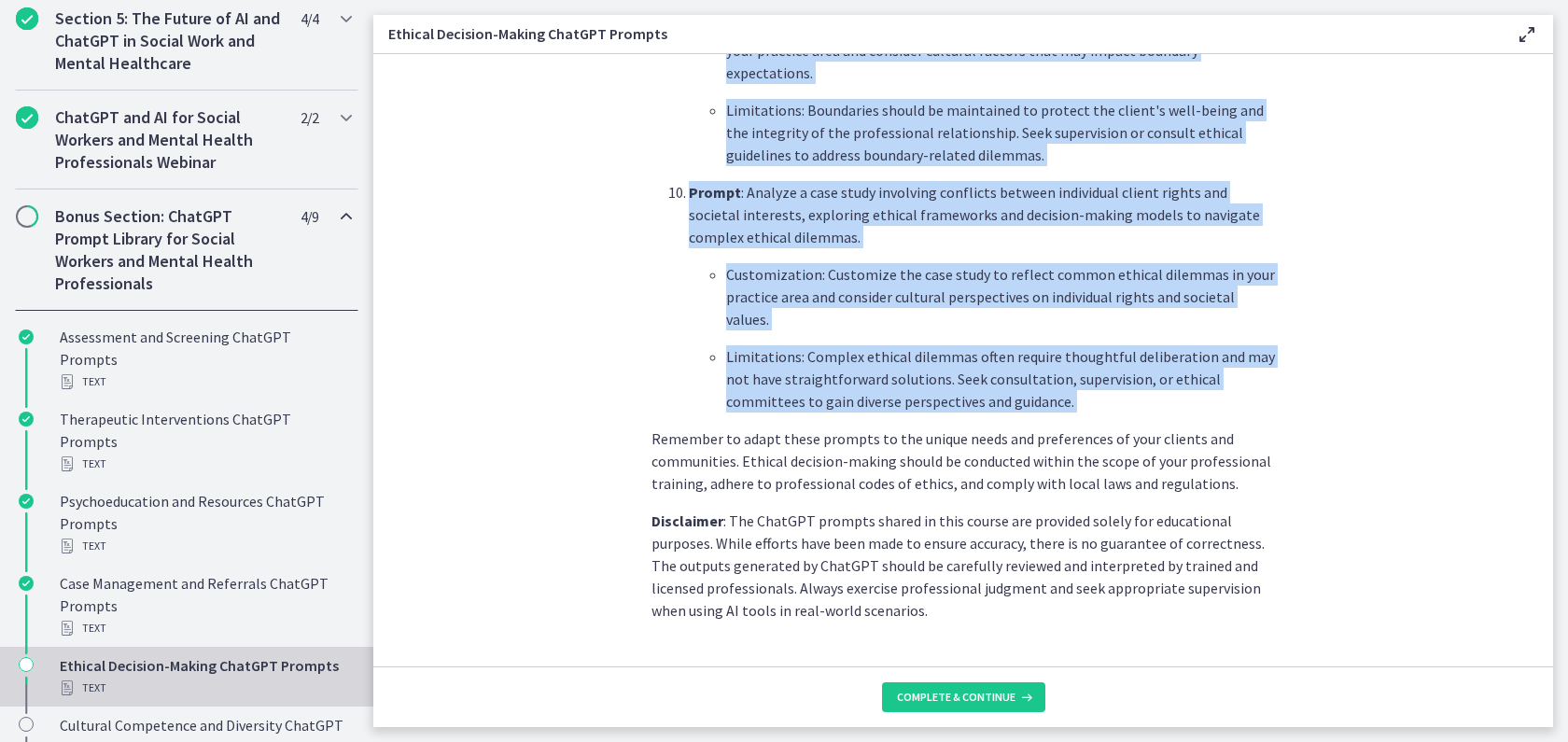 drag, startPoint x: 662, startPoint y: 271, endPoint x: 1216, endPoint y: 376, distance: 563.8626 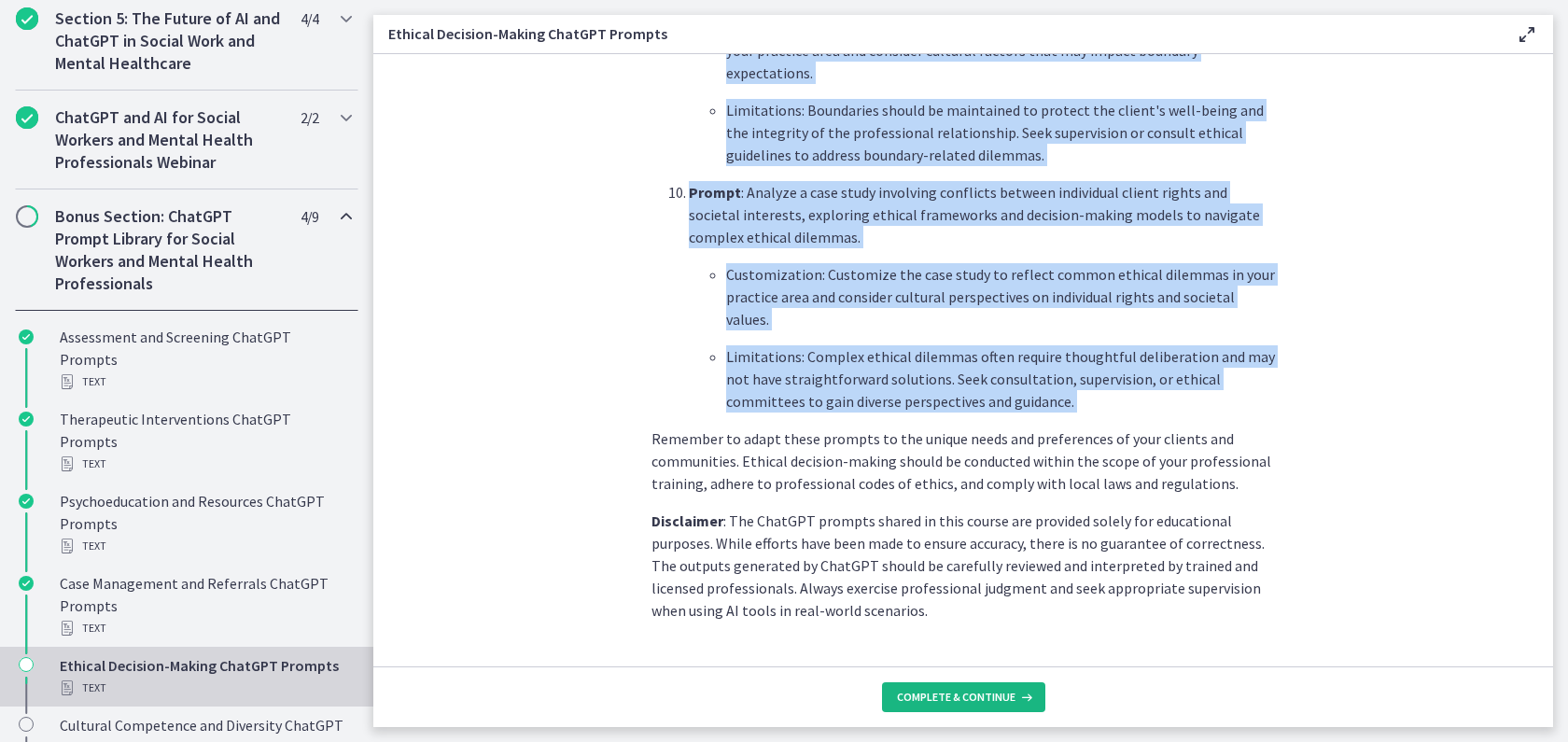 click on "Complete & continue" at bounding box center (963, 697) 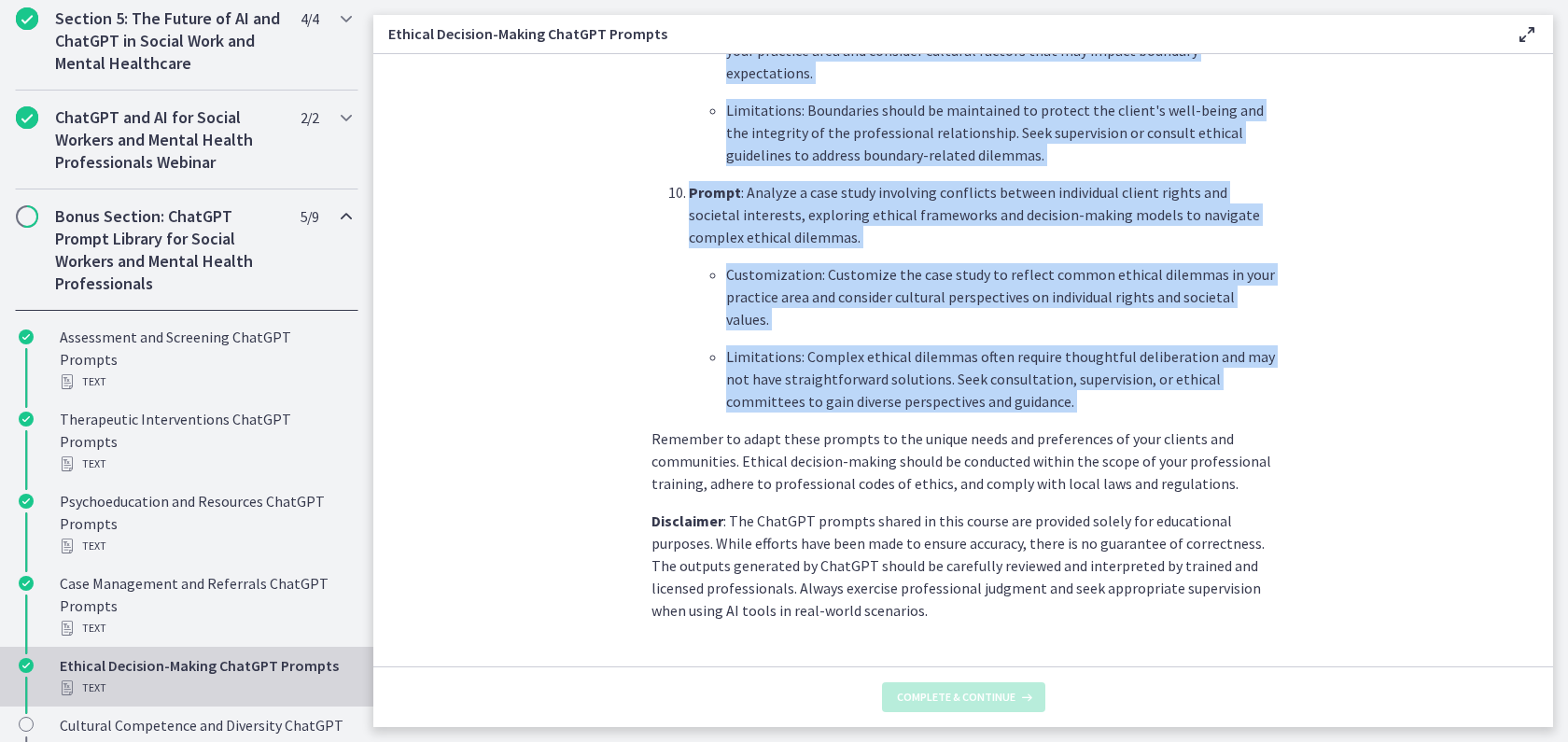 scroll, scrollTop: 0, scrollLeft: 0, axis: both 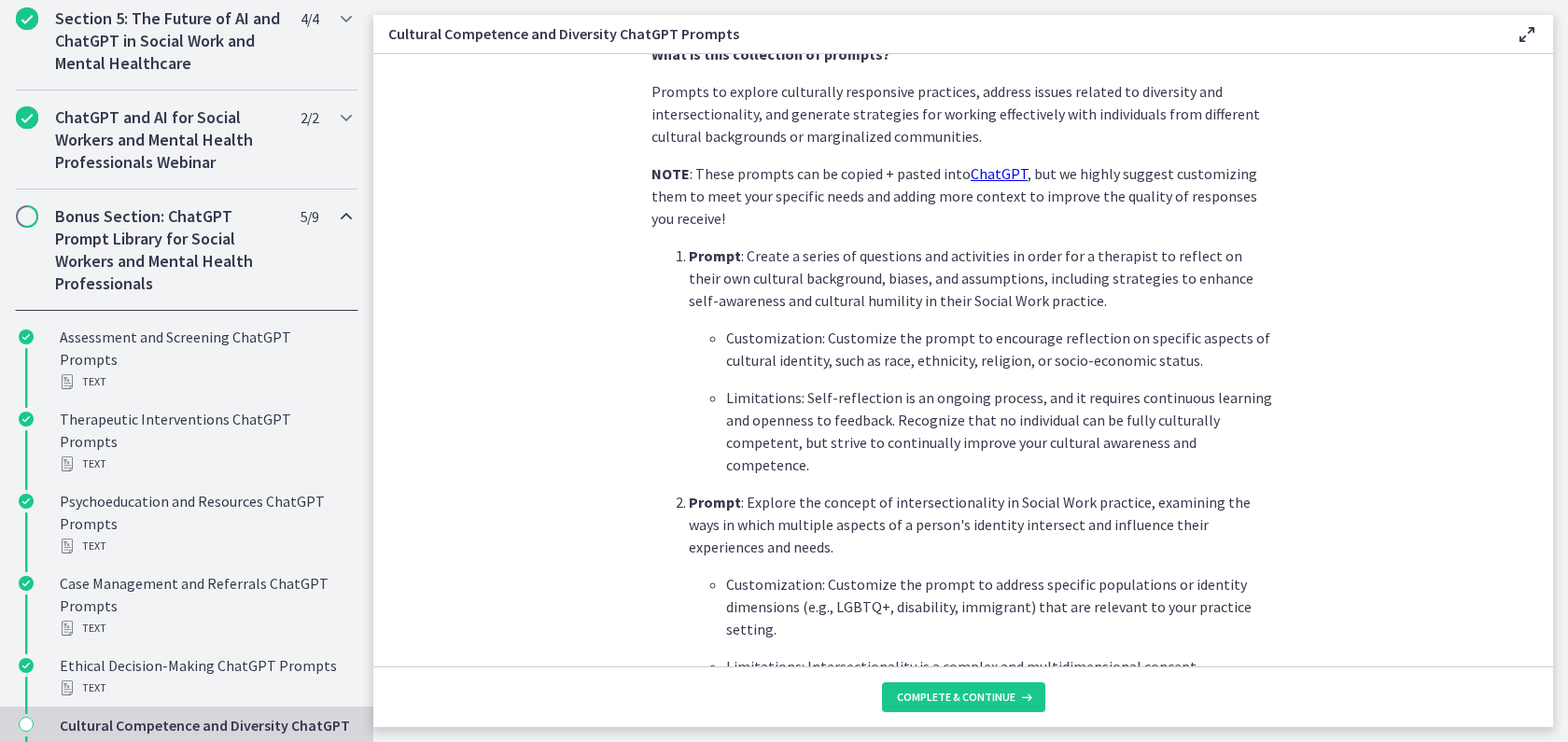 click on "Limitations: Self-reflection is an ongoing process, and it requires continuous learning and openness to feedback. Recognize that no individual can be fully culturally competent, but strive to continually improve your cultural awareness and competence." at bounding box center (1001, 431) 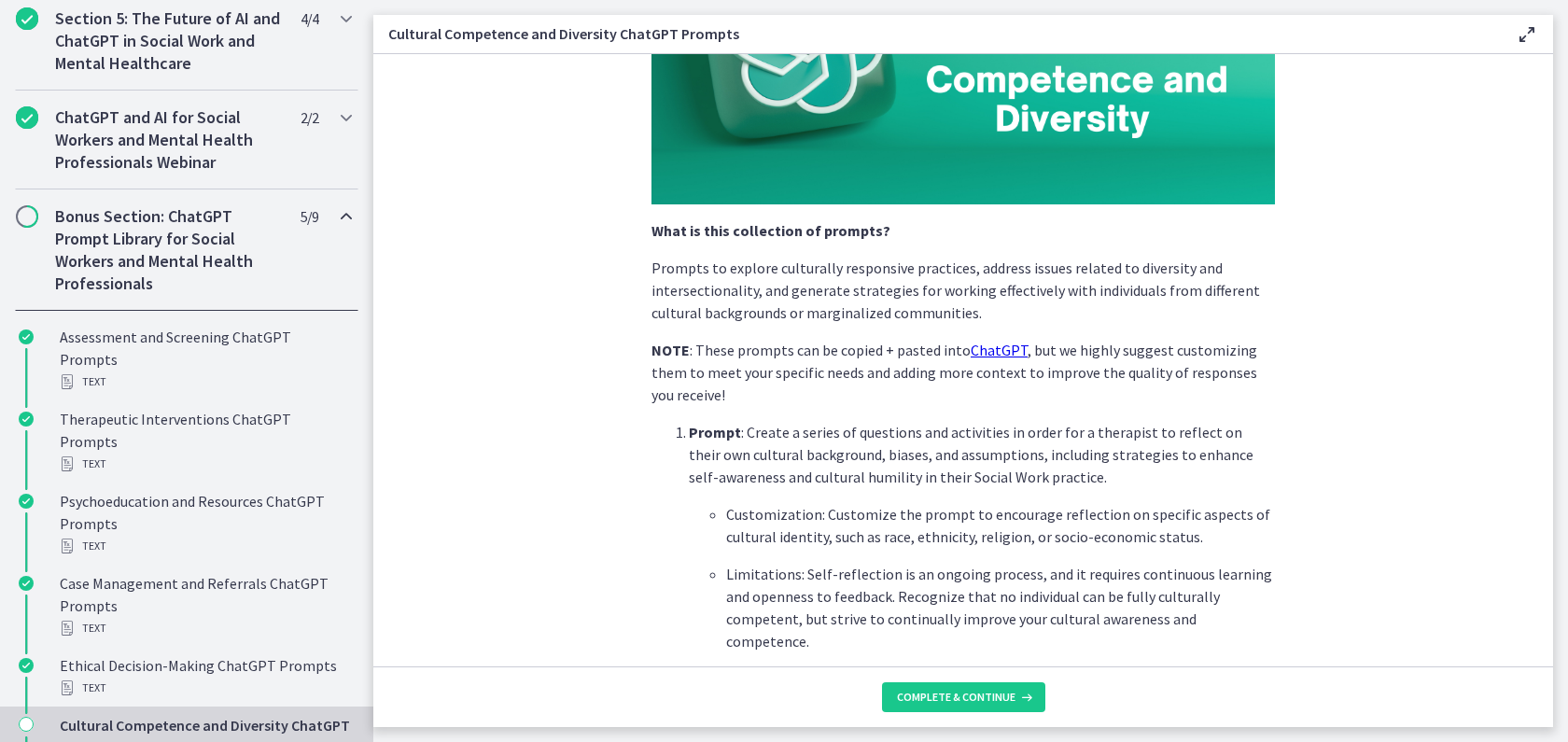 scroll, scrollTop: 252, scrollLeft: 0, axis: vertical 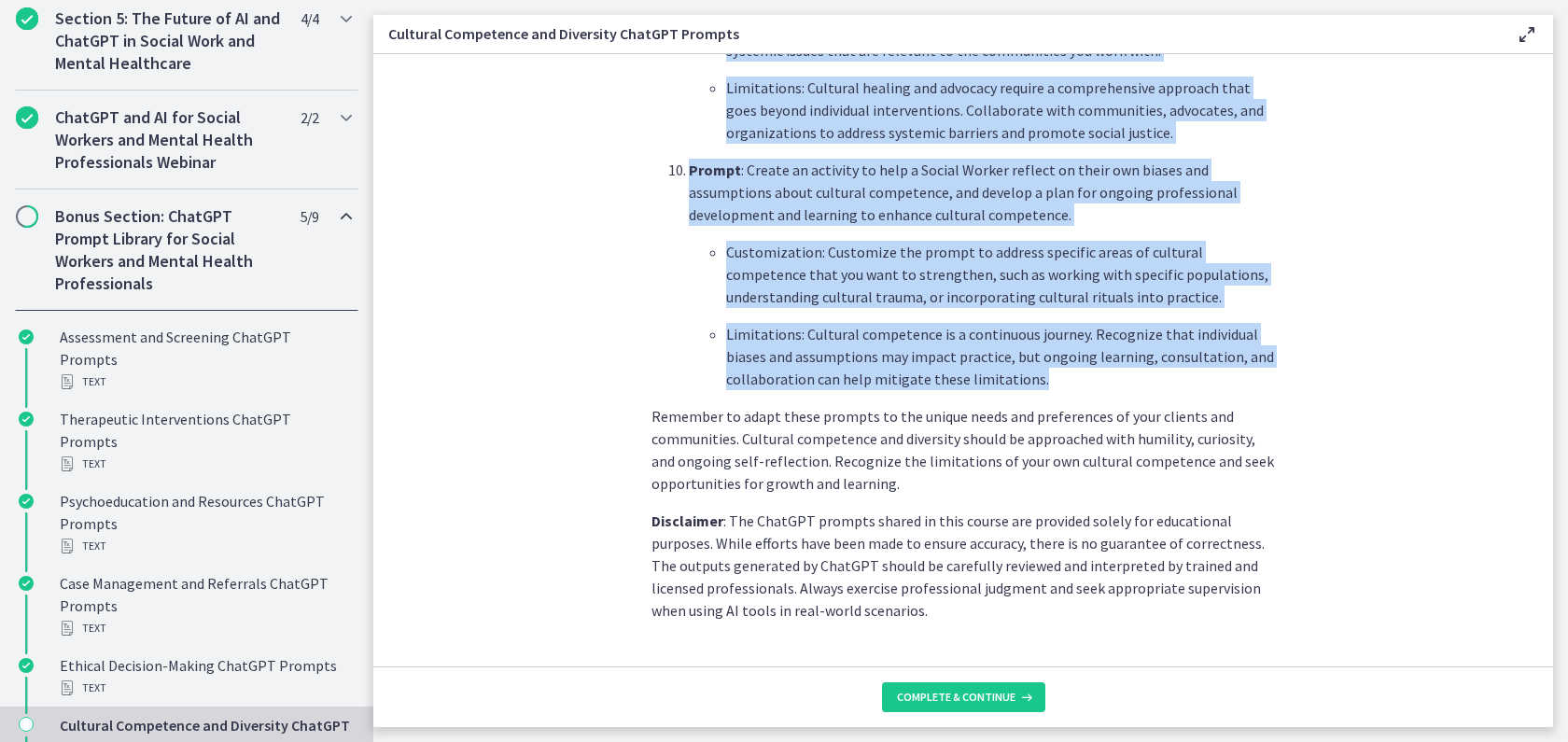 drag, startPoint x: 670, startPoint y: 434, endPoint x: 1182, endPoint y: 342, distance: 520.2 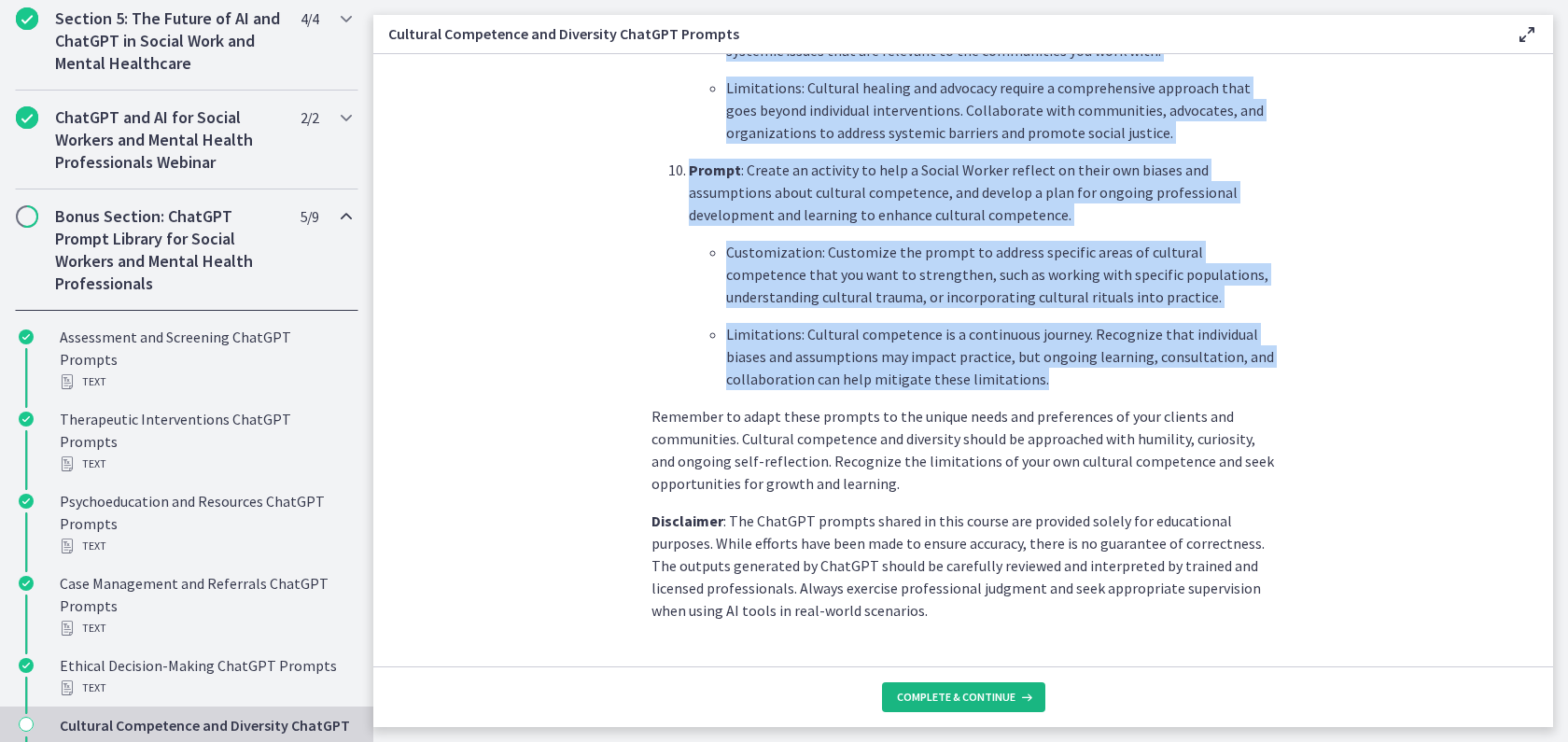 click on "Complete & continue" at bounding box center (963, 697) 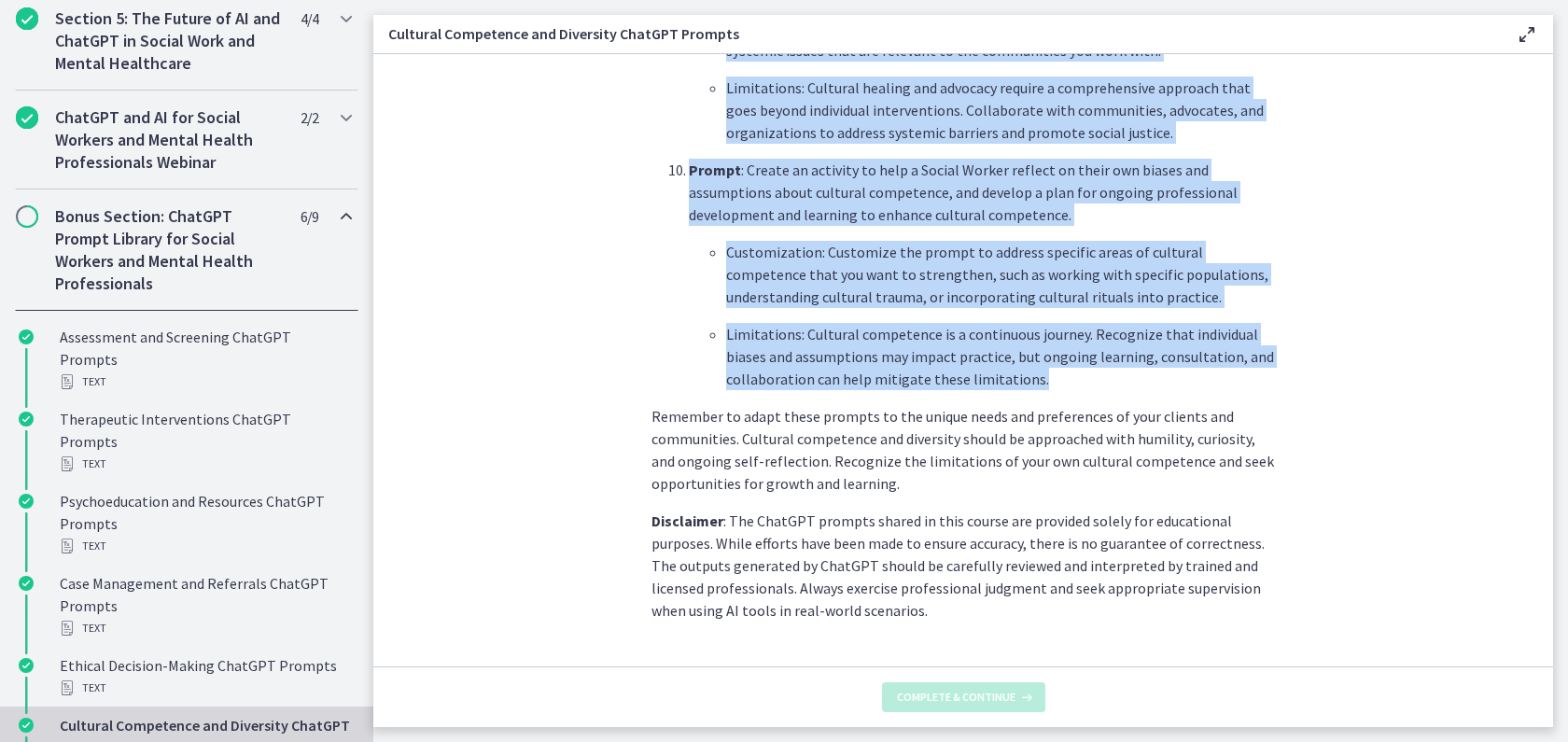 scroll, scrollTop: 0, scrollLeft: 0, axis: both 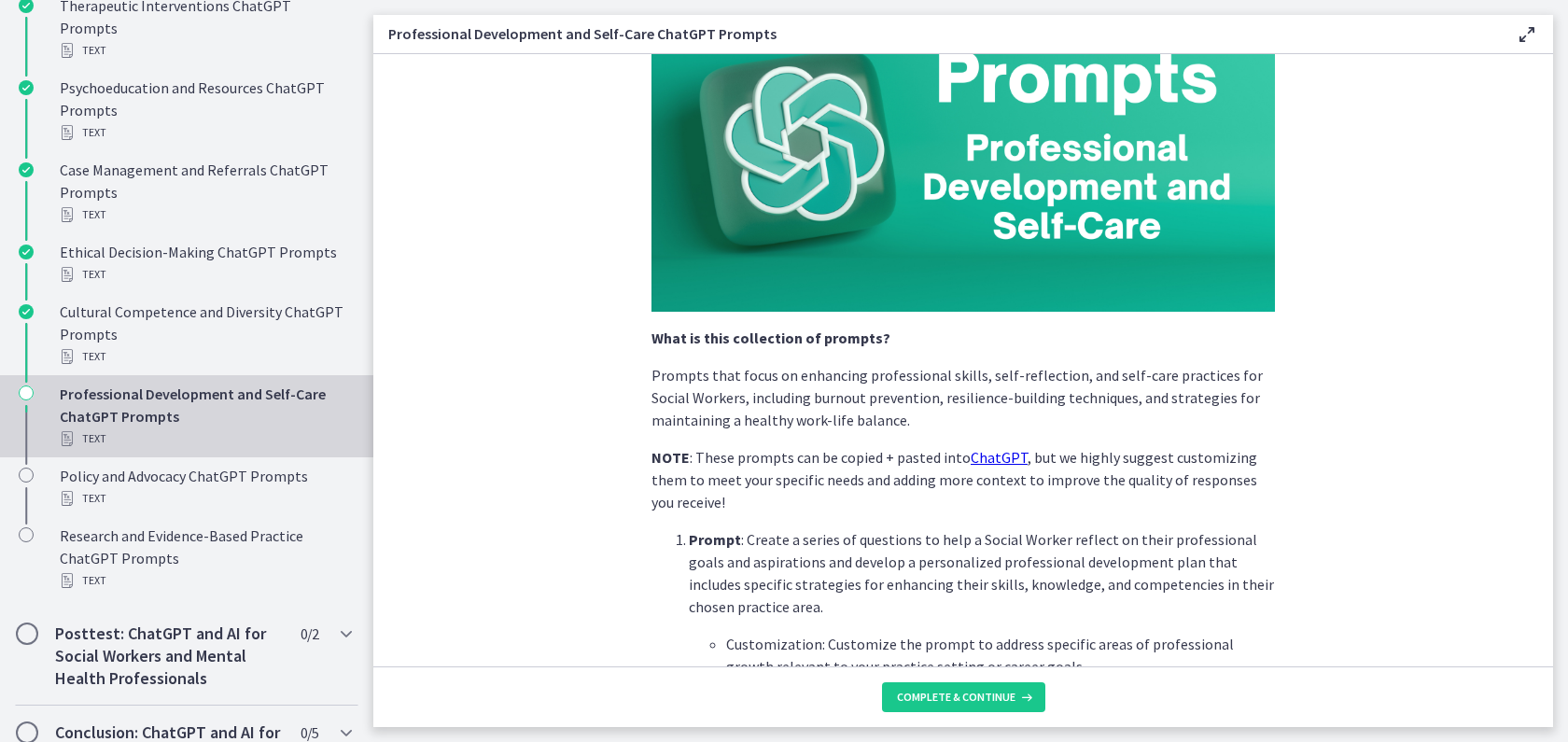 click on "Prompt : Create a series of questions to help a Social Worker reflect on their professional goals and aspirations and develop a personalized professional development plan that includes specific strategies for enhancing their skills, knowledge, and competencies in their chosen practice area.
Customization: Customize the prompt to address specific areas of professional growth relevant to your practice setting or career goals.
Limitations: Recognize that professional development is an ongoing process. Set realistic and achievable goals and regularly reassess and adjust your plan as needed.
Prompt : Explain the importance of ongoing supervision and consultation in Social Work practice, and develop a plan to actively seek supervision and guidance from experienced colleagues or mentors.
Customization: Customize the prompt to identify specific areas in your practice where supervision or consultation is needed, such as working with complex cases or implementing new interventions." at bounding box center (963, 1708) 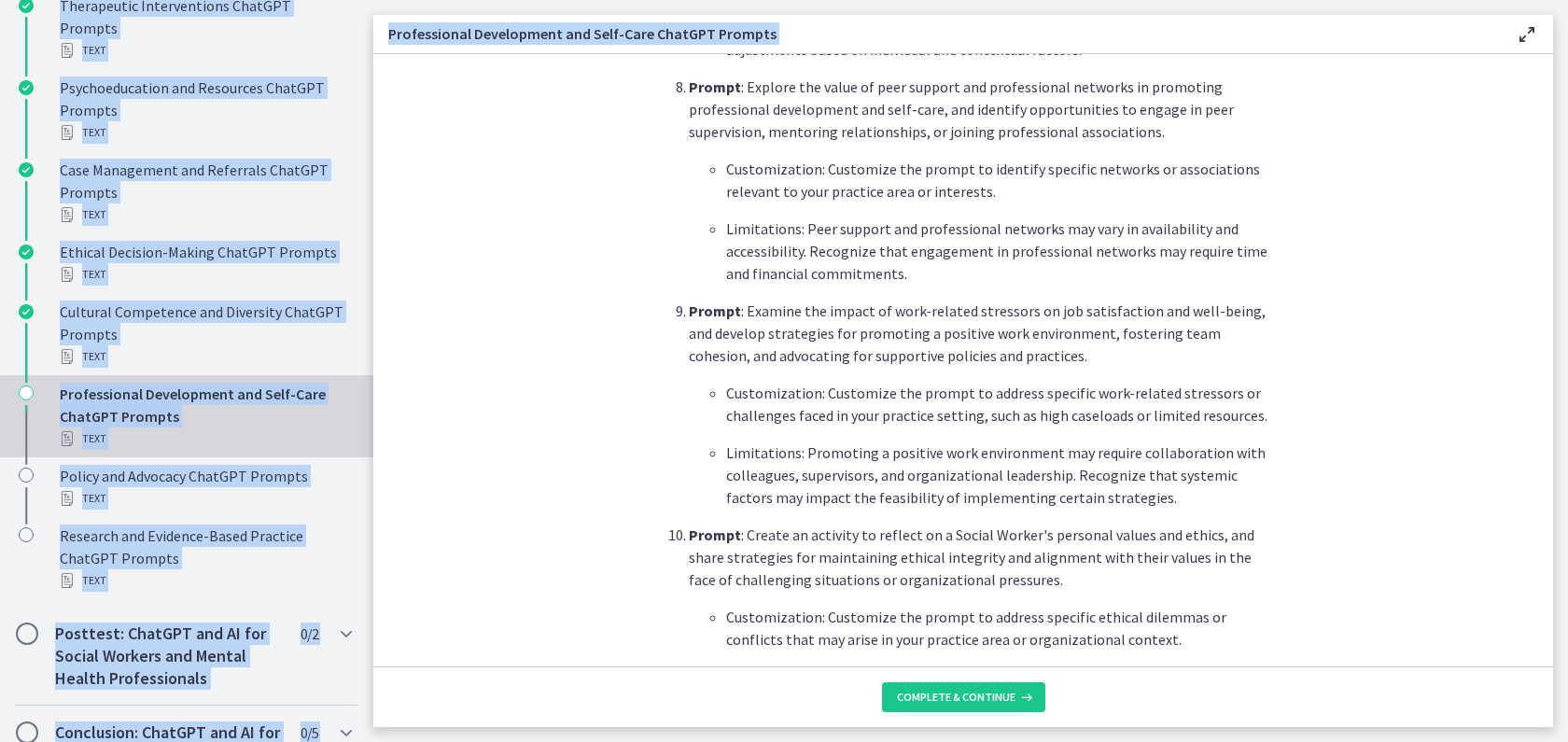scroll, scrollTop: 2688, scrollLeft: 0, axis: vertical 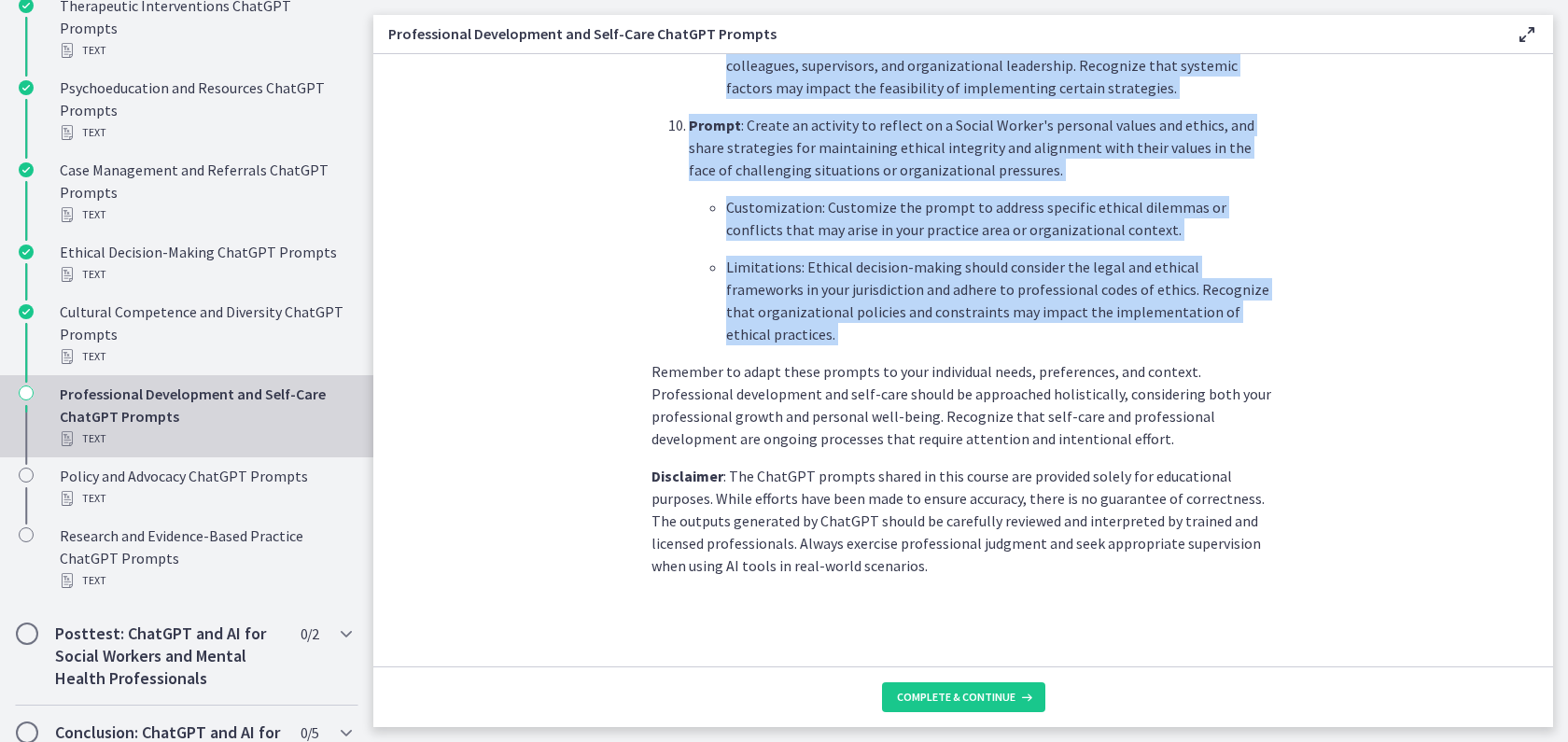 drag, startPoint x: 660, startPoint y: 546, endPoint x: 1121, endPoint y: 354, distance: 499.3846 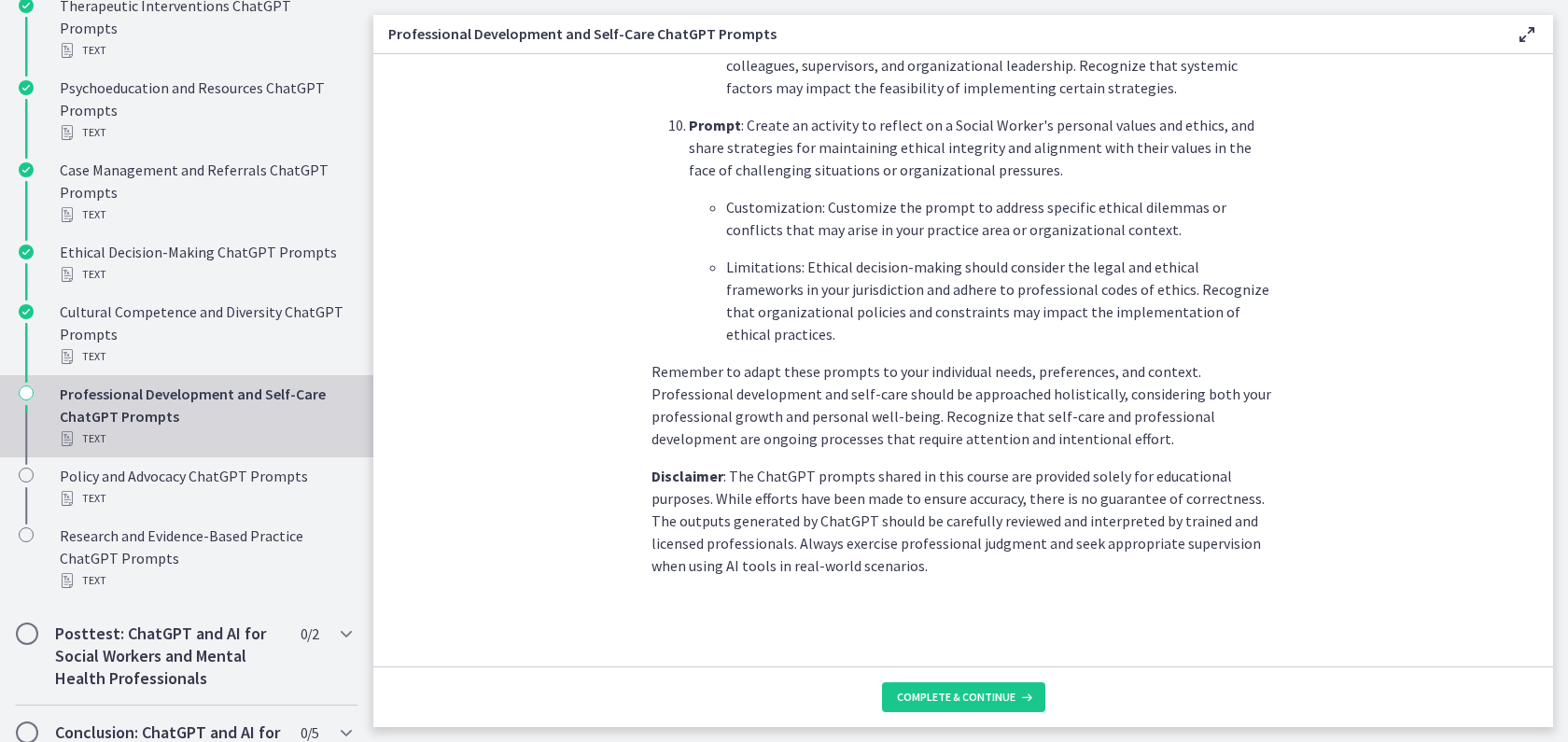 click on "Complete & continue" at bounding box center (963, 696) 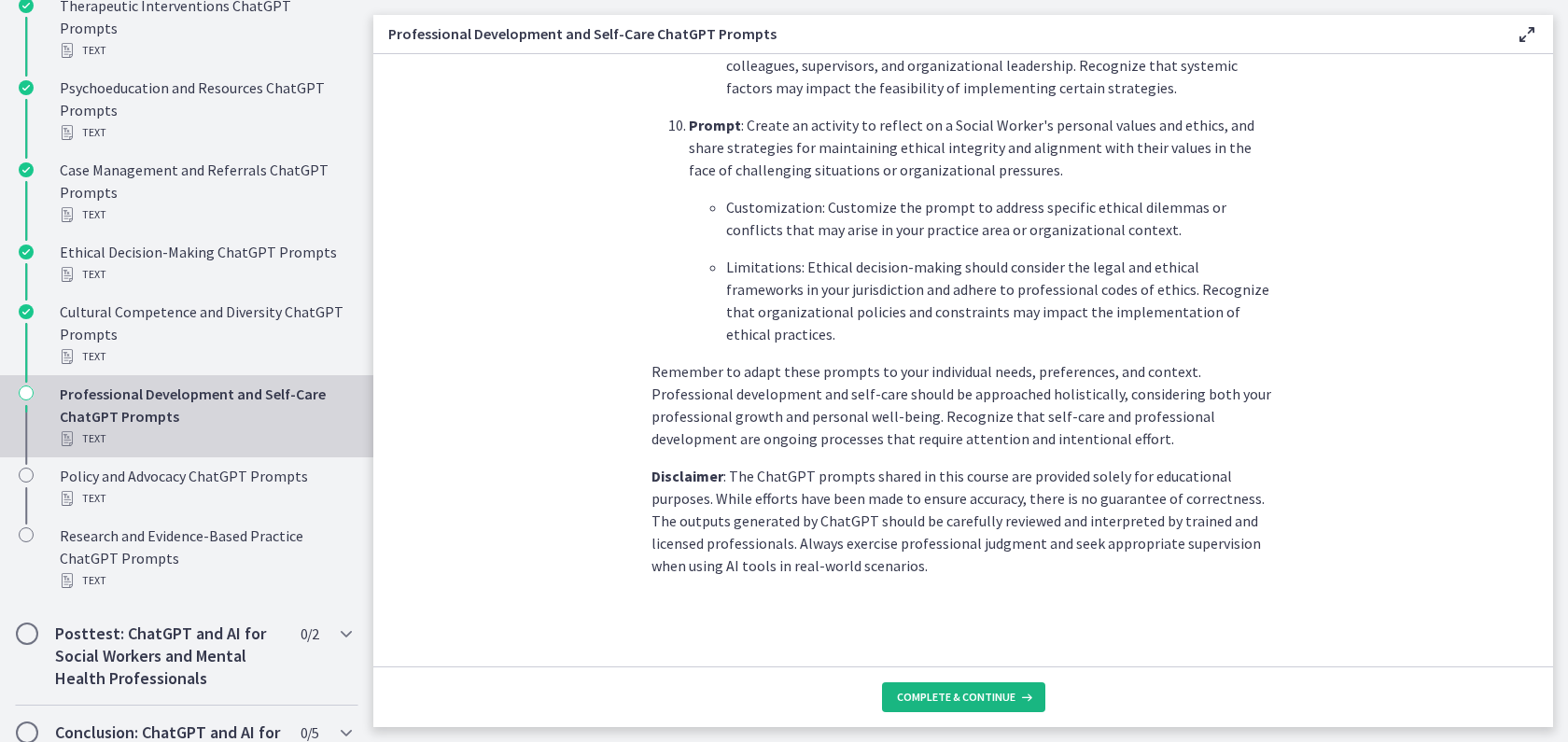 click on "Complete & continue" at bounding box center [963, 697] 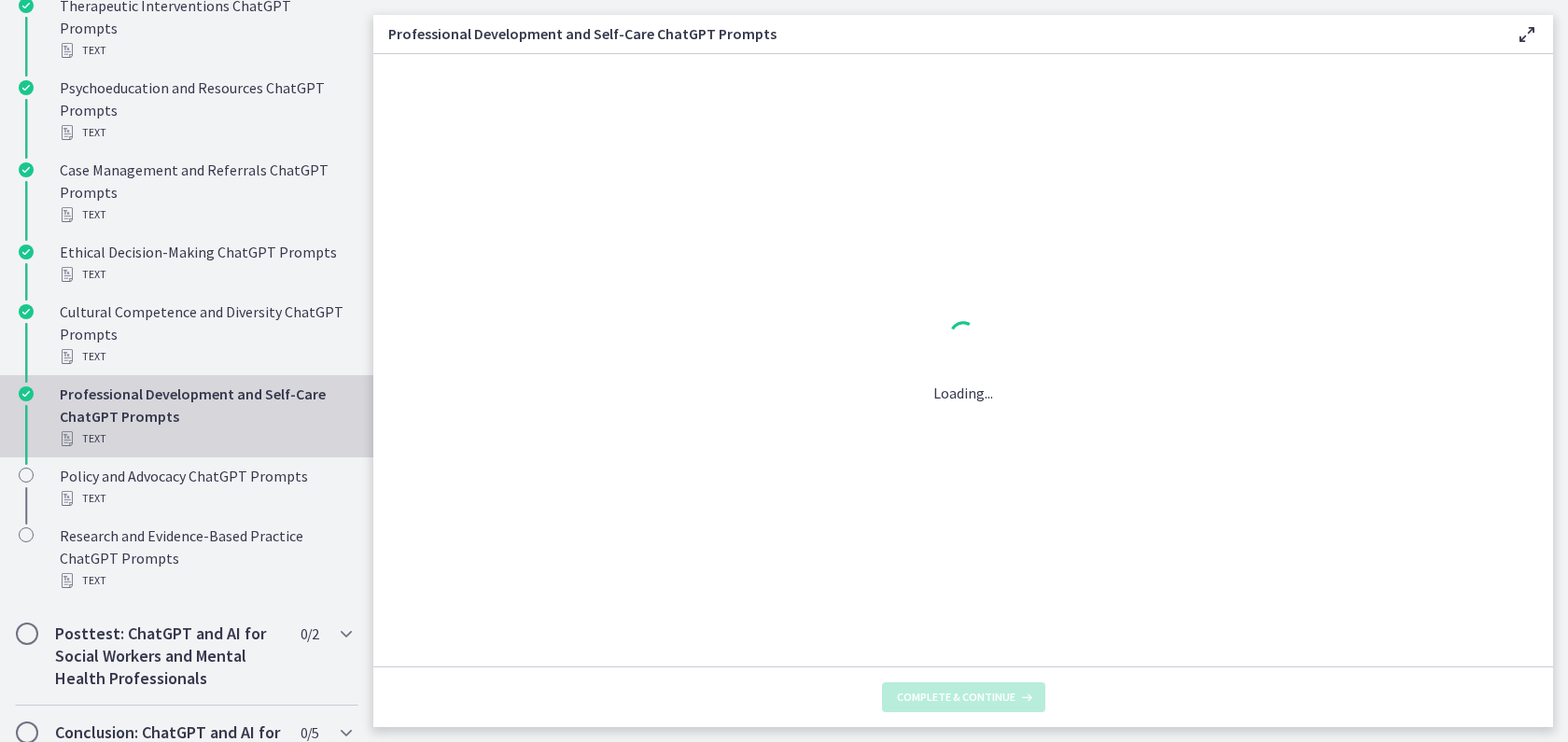 scroll, scrollTop: 0, scrollLeft: 0, axis: both 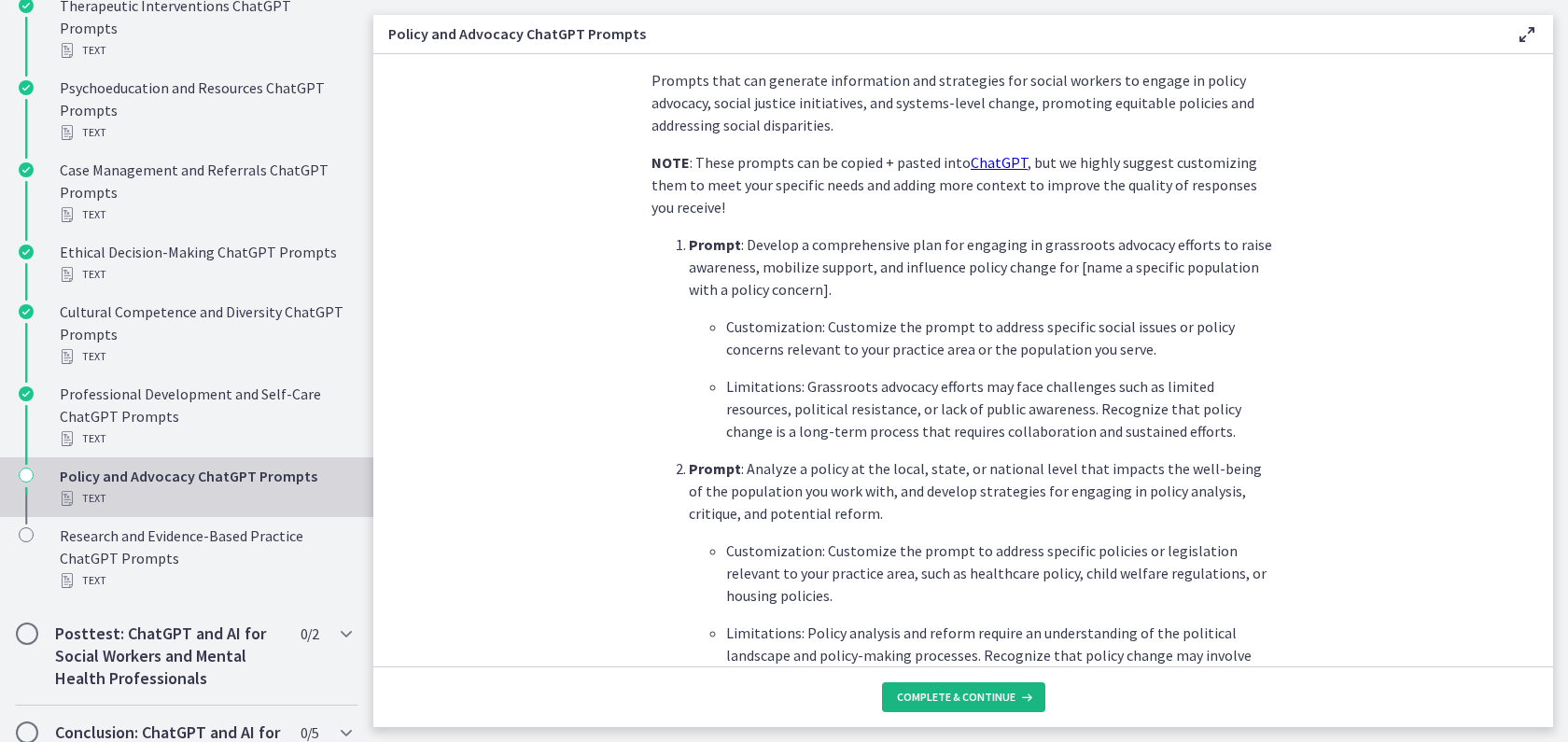 click on "Complete & continue" at bounding box center (963, 697) 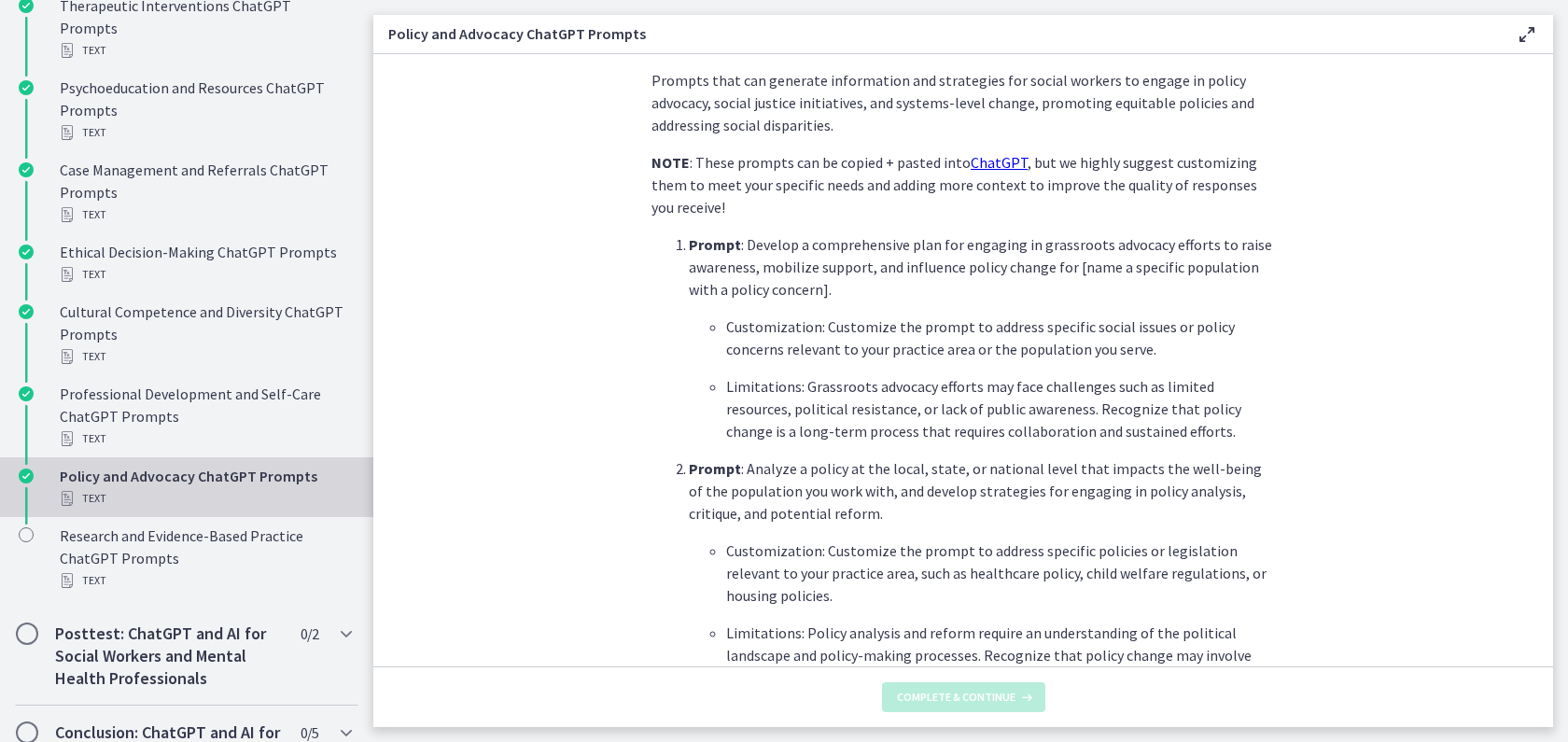 scroll, scrollTop: 0, scrollLeft: 0, axis: both 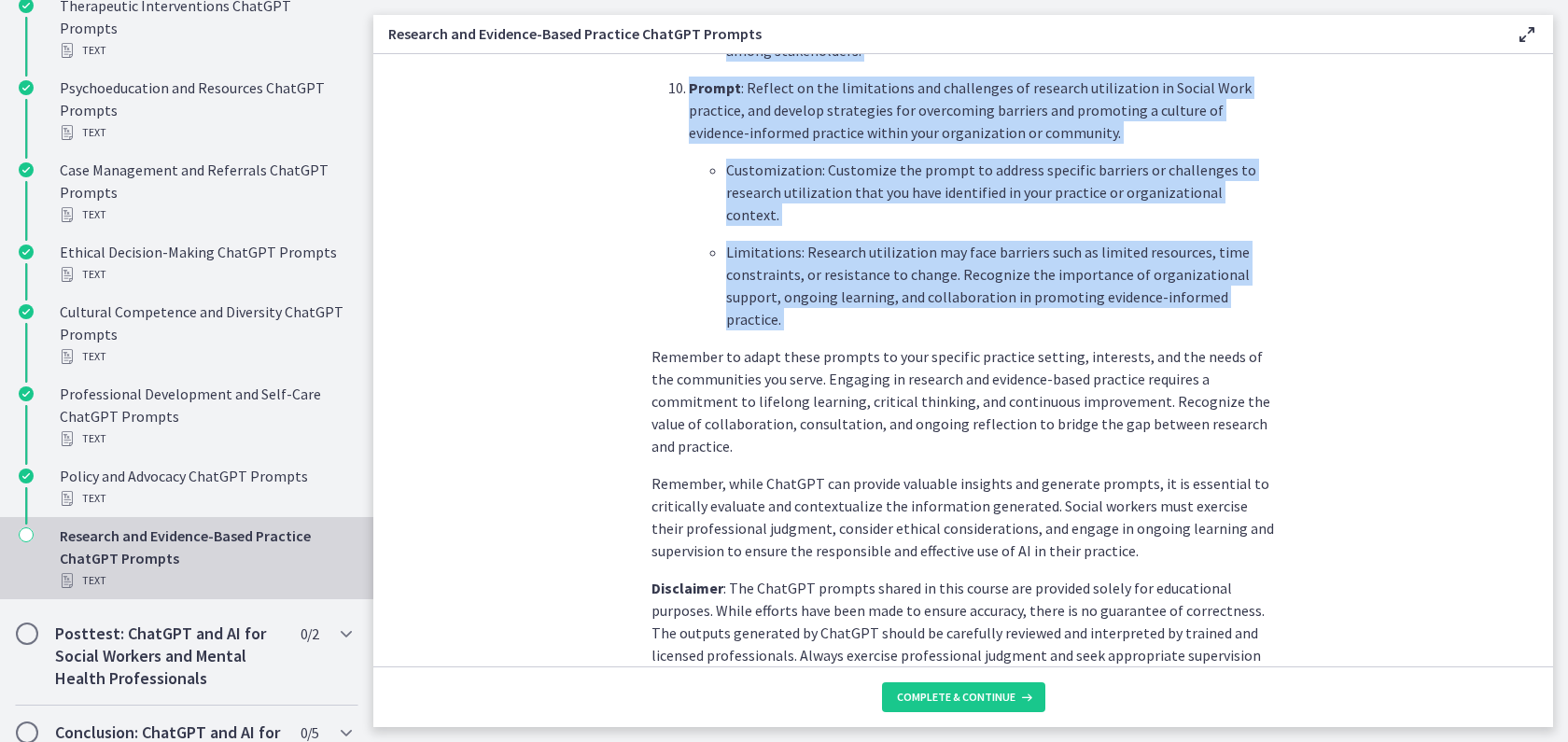 drag, startPoint x: 653, startPoint y: 231, endPoint x: 1279, endPoint y: 244, distance: 626.13497 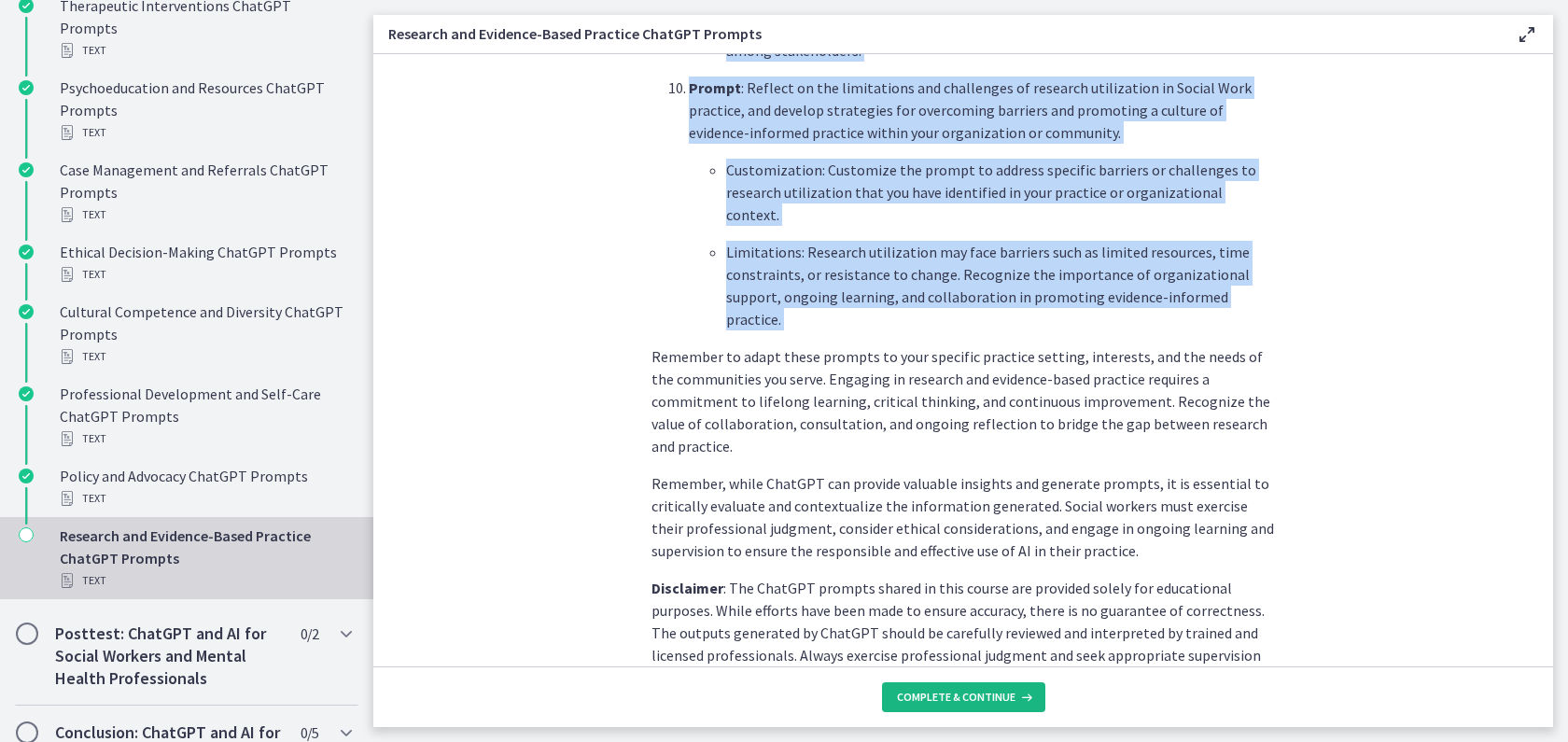 click on "Complete & continue" at bounding box center [956, 697] 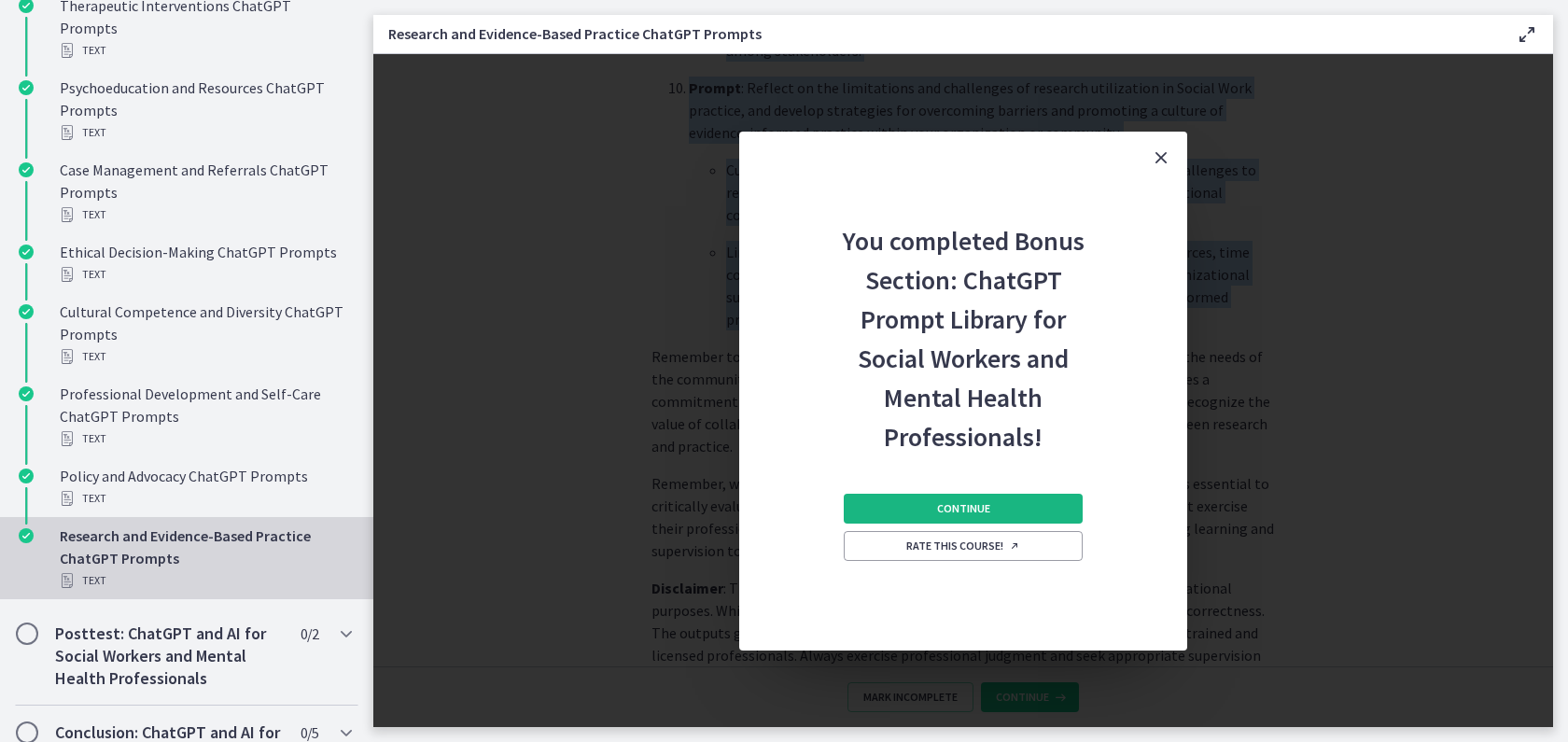 click on "Continue" at bounding box center (963, 509) 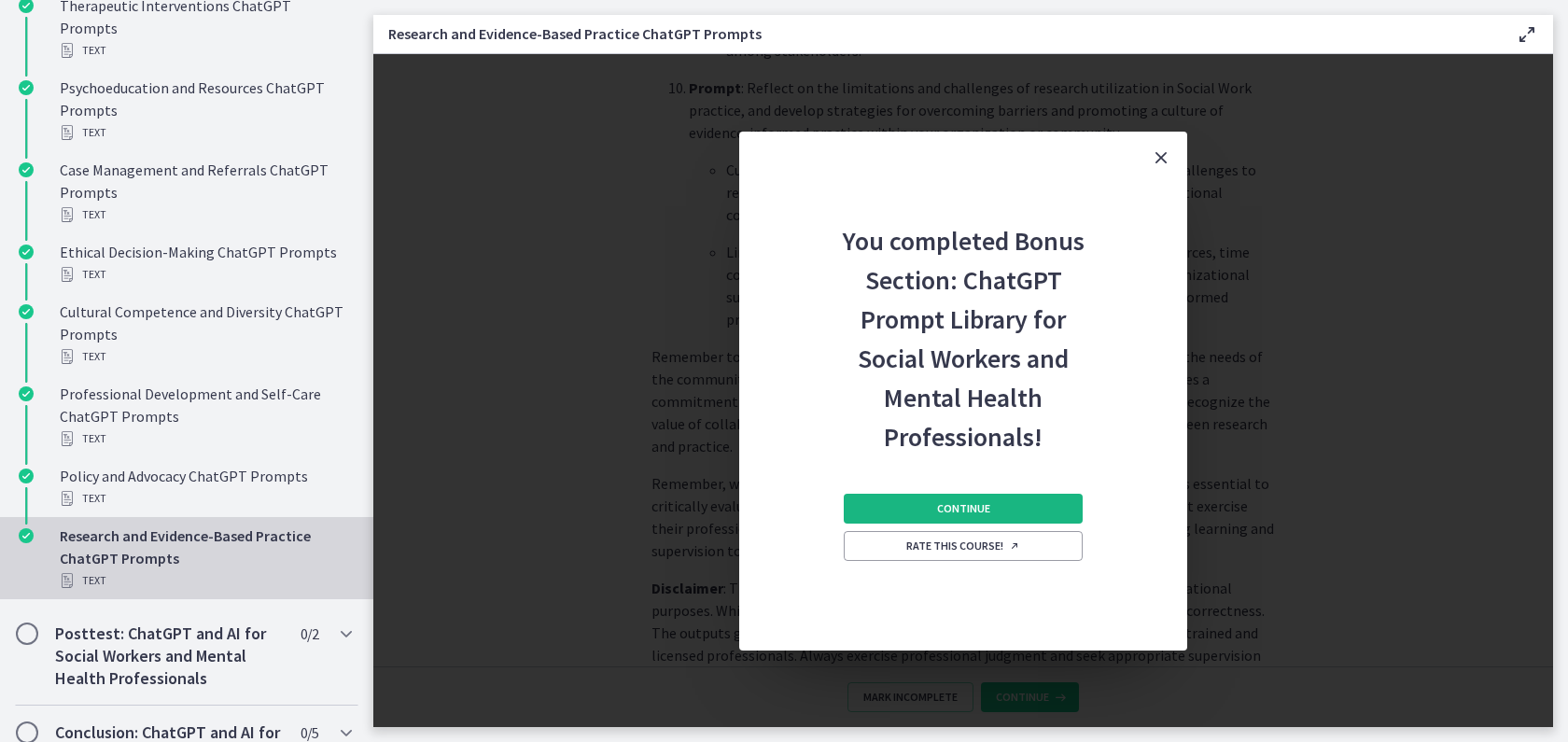 scroll, scrollTop: 0, scrollLeft: 0, axis: both 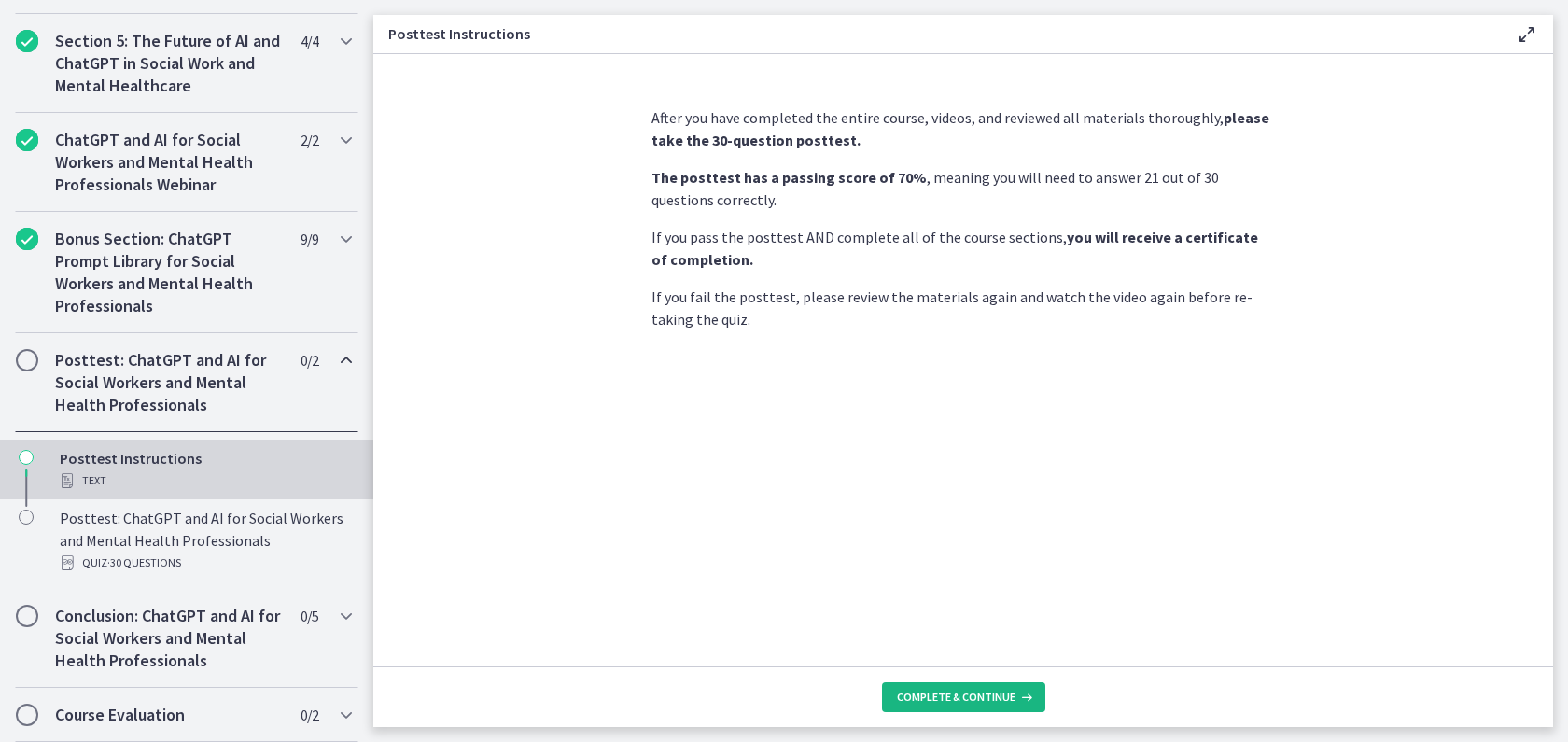 click on "Complete & continue" at bounding box center (963, 697) 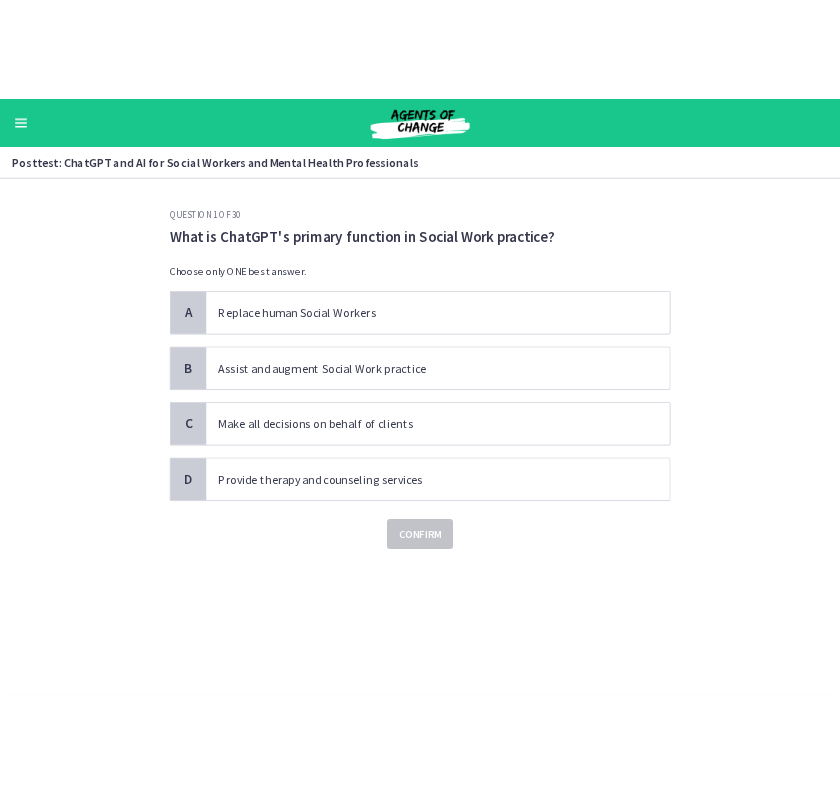 scroll, scrollTop: 785, scrollLeft: 0, axis: vertical 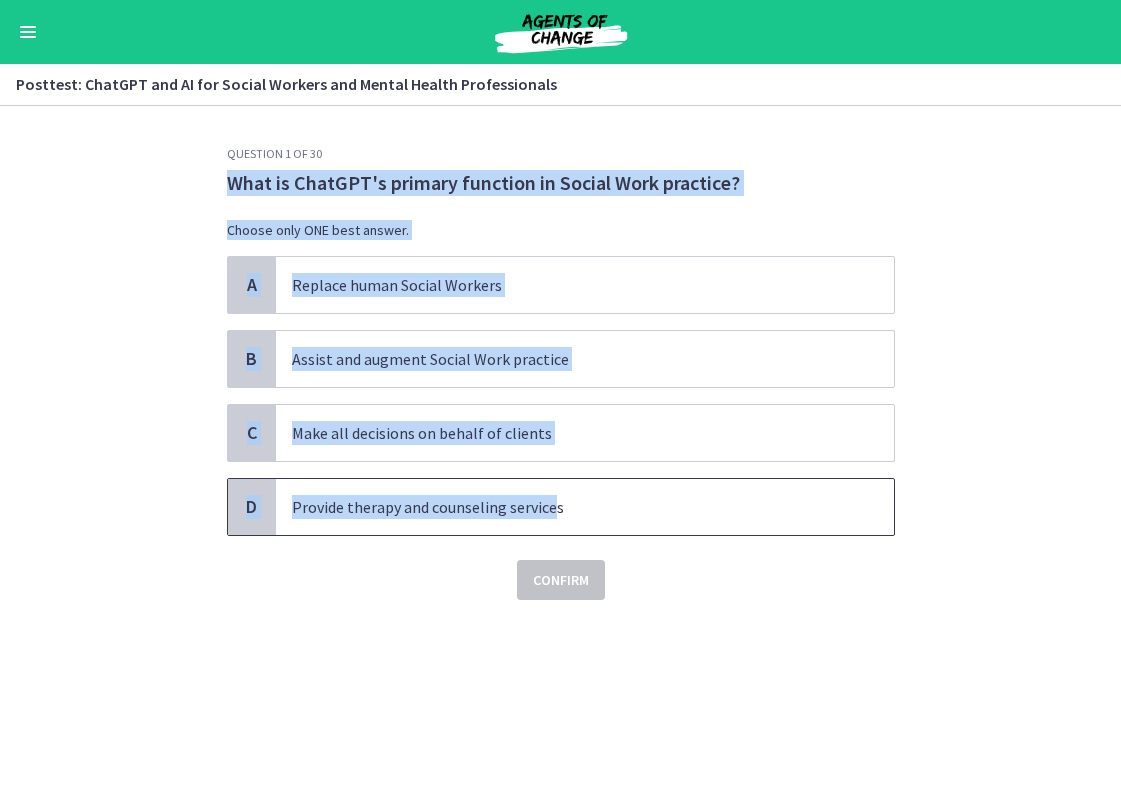 drag, startPoint x: 226, startPoint y: 176, endPoint x: 554, endPoint y: 512, distance: 469.55298 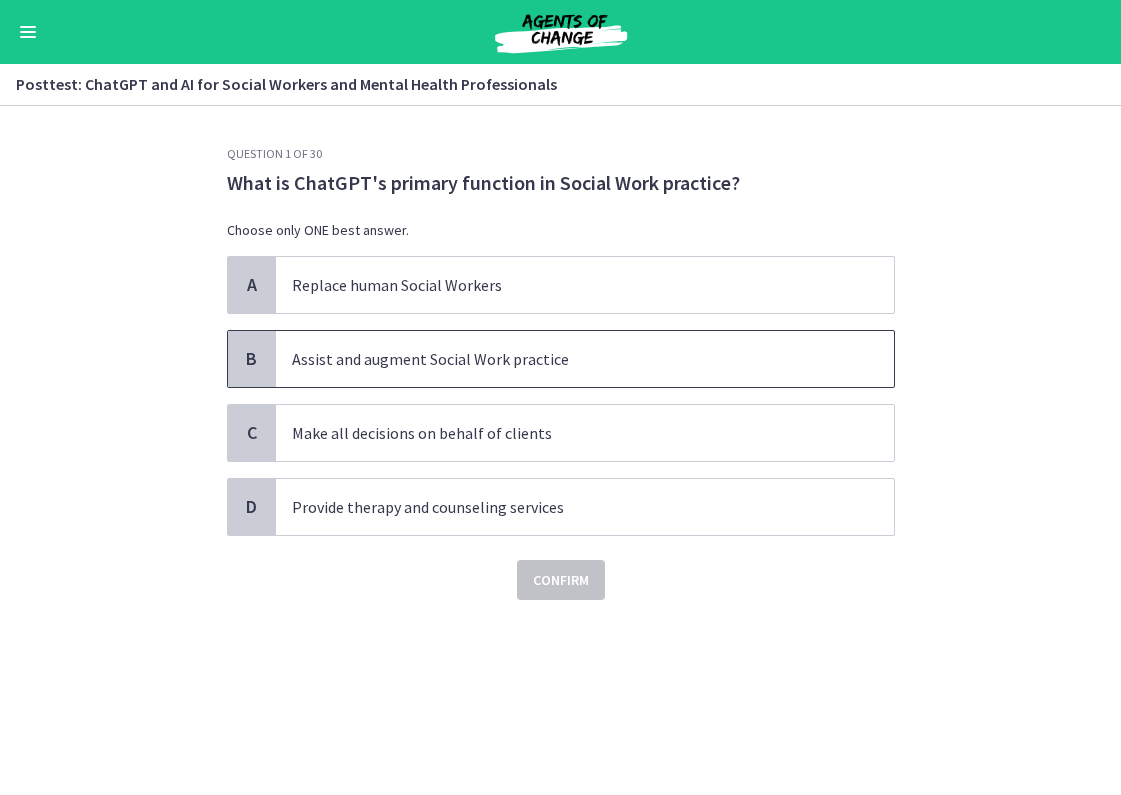 click on "Assist and augment Social Work practice" at bounding box center (585, 359) 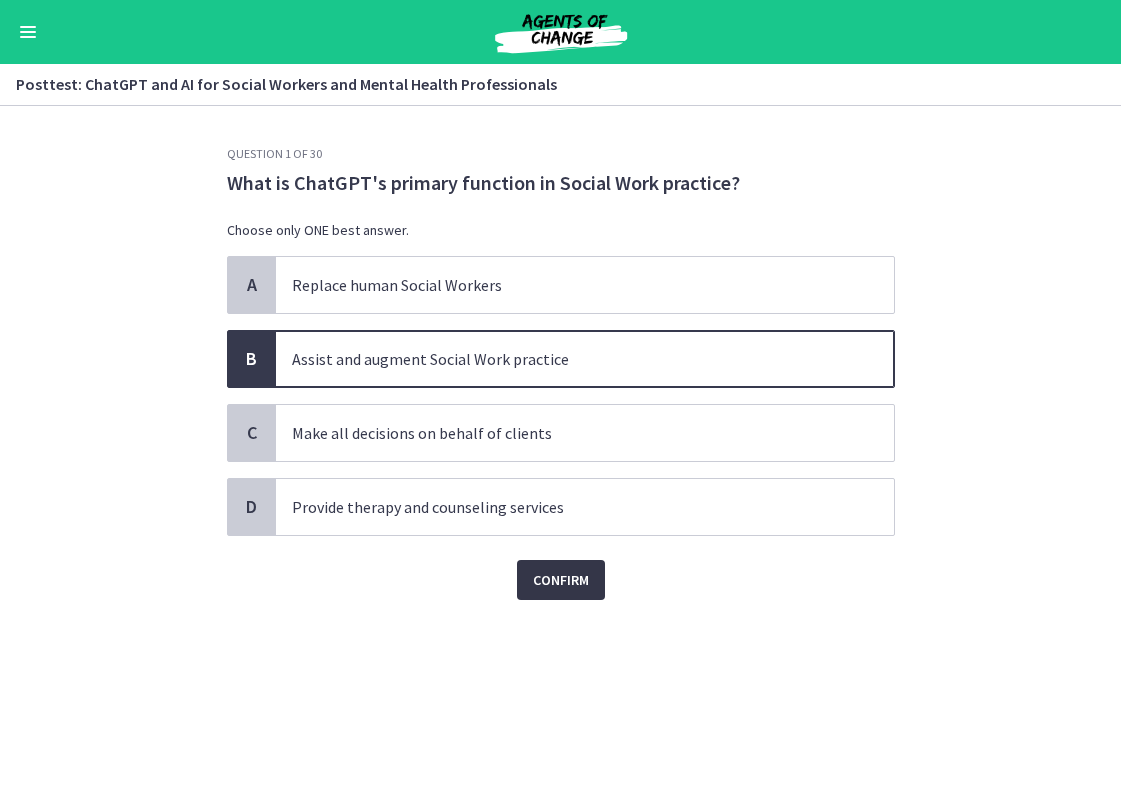 click on "Confirm" at bounding box center (561, 580) 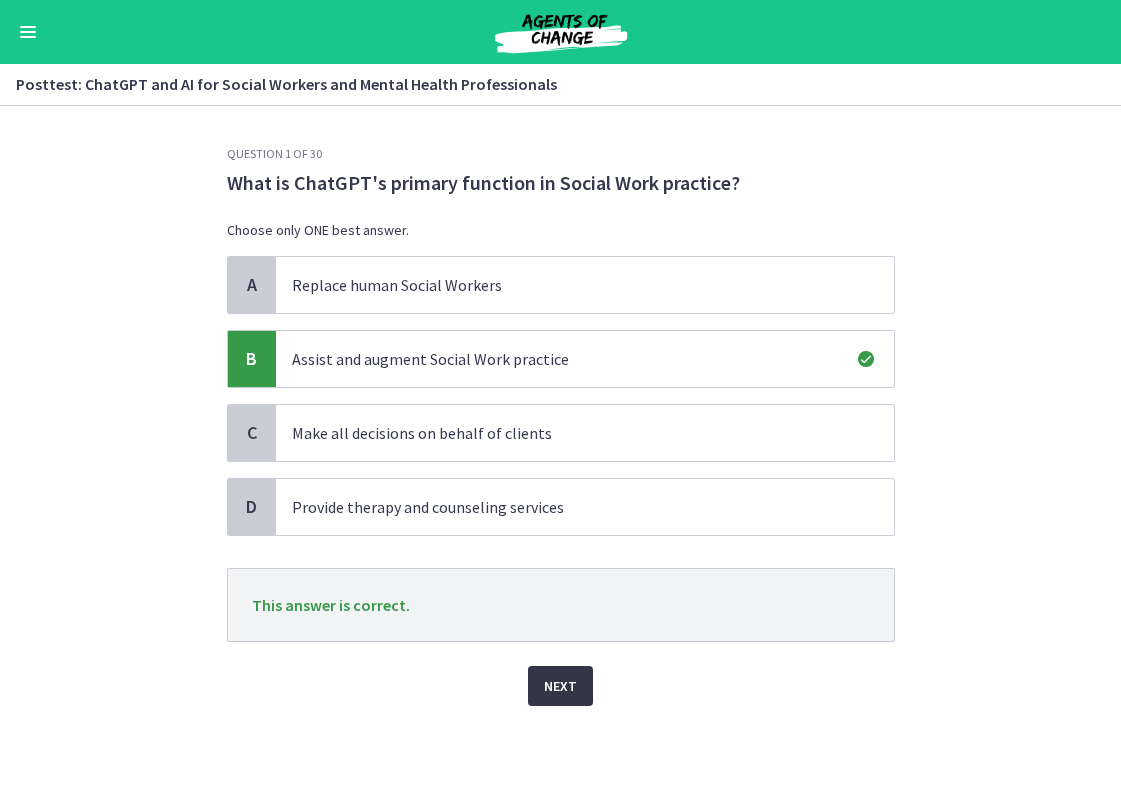 click on "Next" at bounding box center [560, 686] 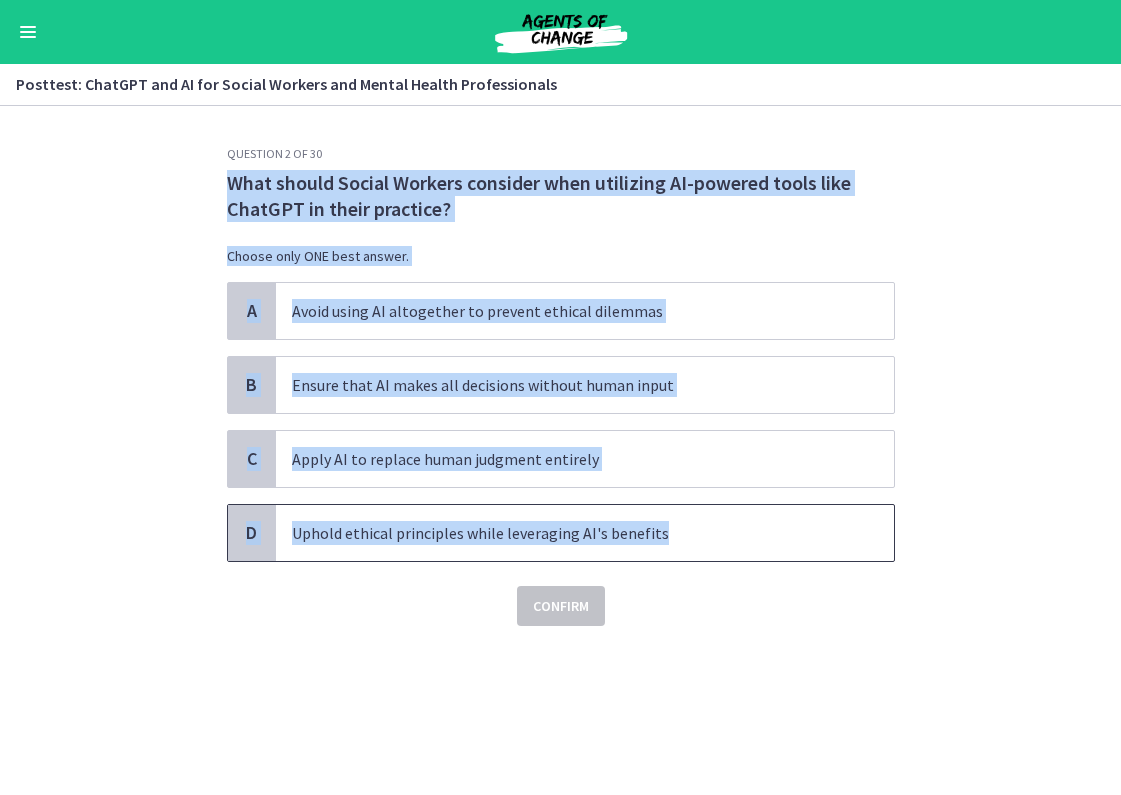drag, startPoint x: 203, startPoint y: 184, endPoint x: 689, endPoint y: 529, distance: 596.0042 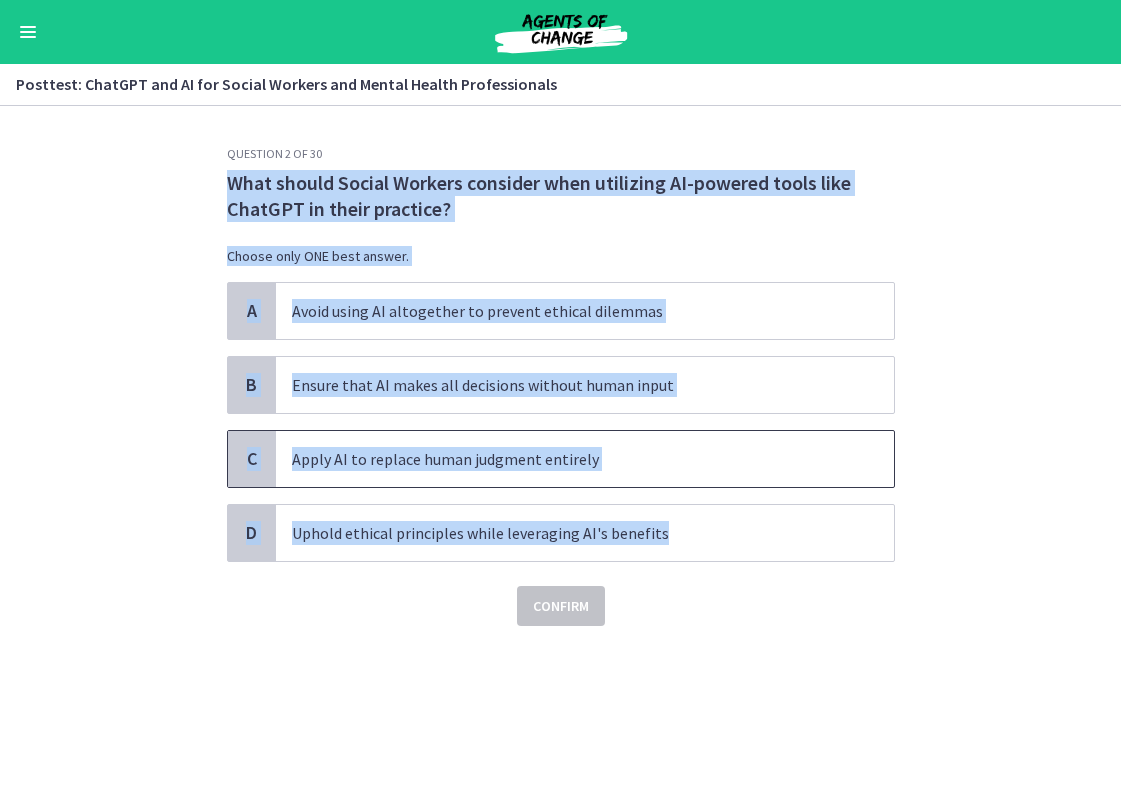 click on "Apply AI to replace human judgment entirely" at bounding box center [565, 459] 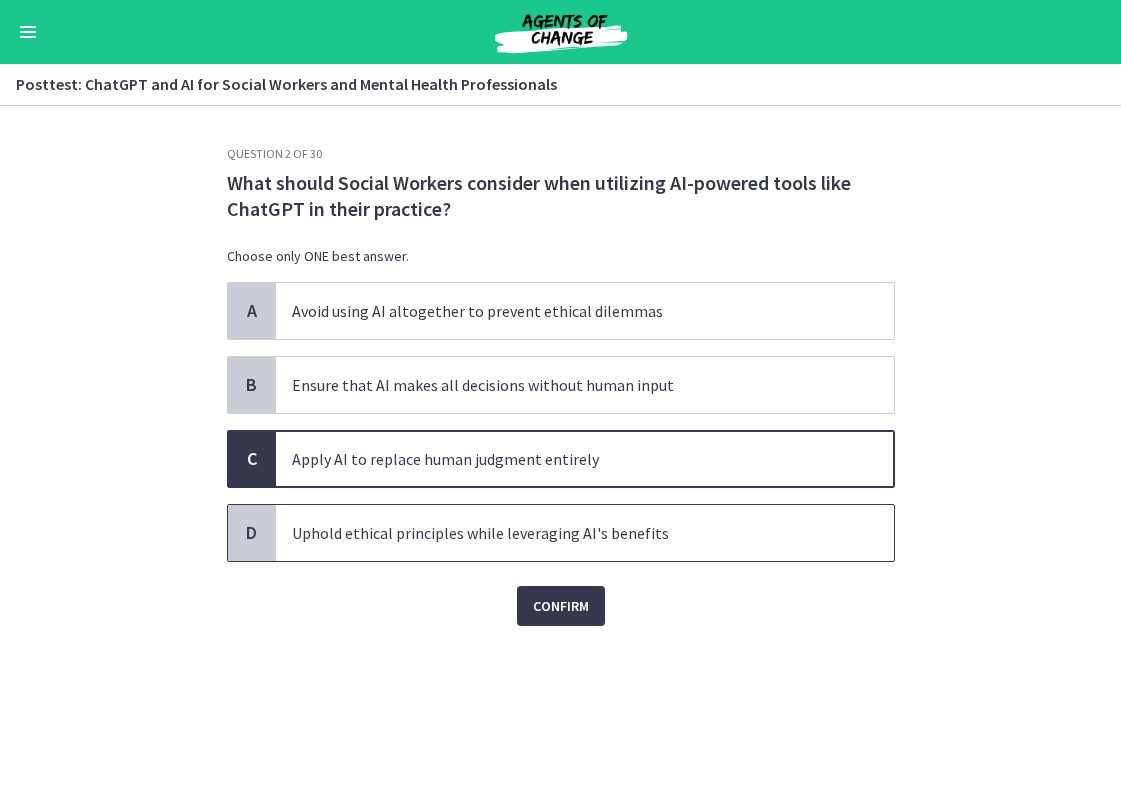 click on "Uphold ethical principles while leveraging AI's benefits" at bounding box center (565, 533) 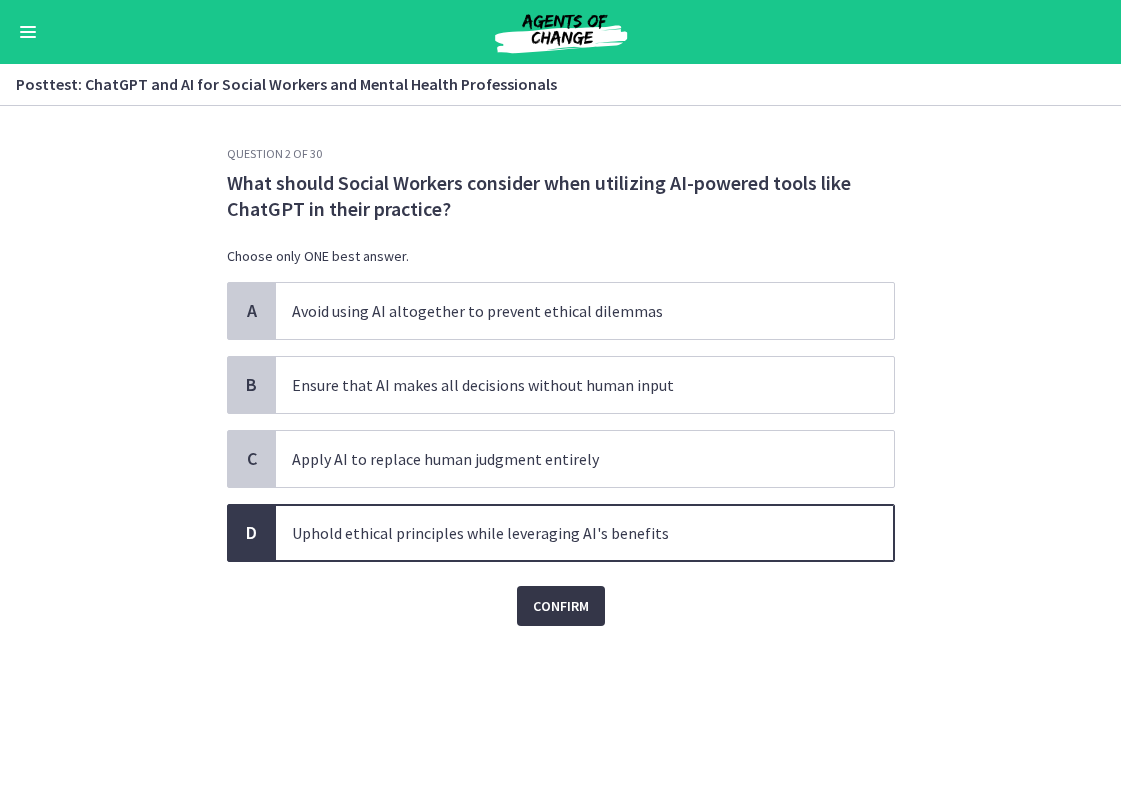 click on "Confirm" at bounding box center (561, 606) 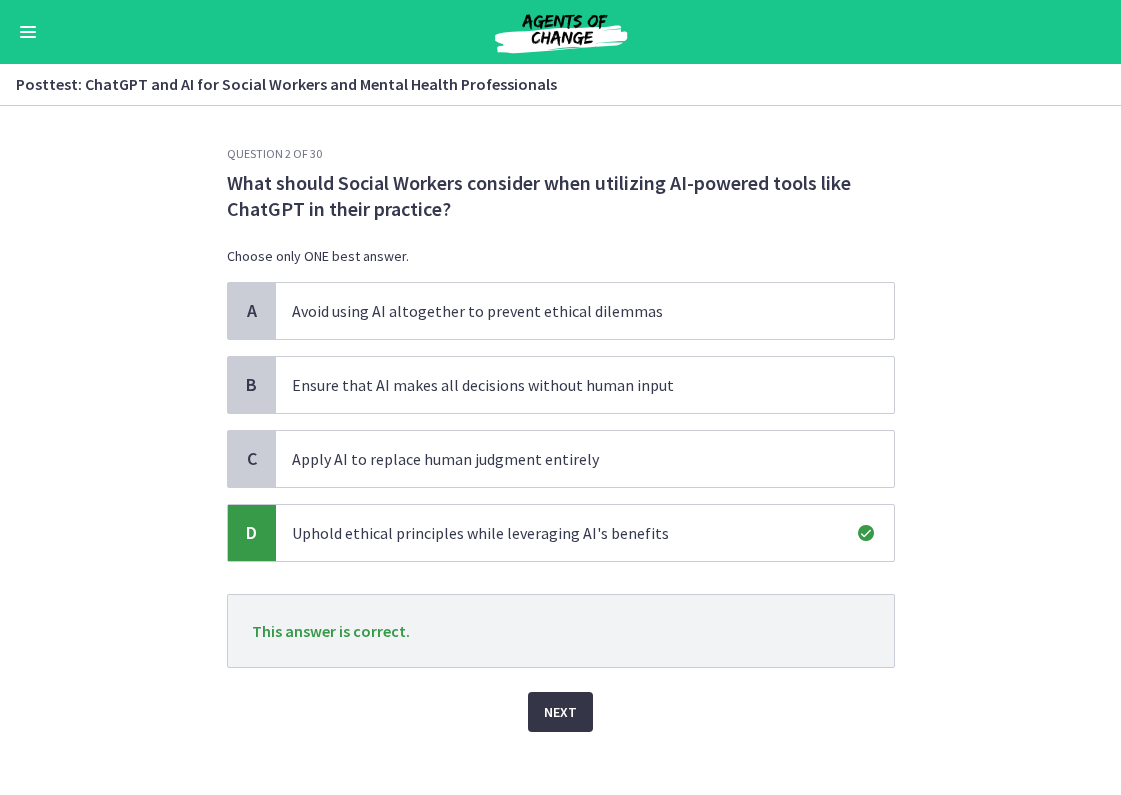 click on "Next" at bounding box center (560, 712) 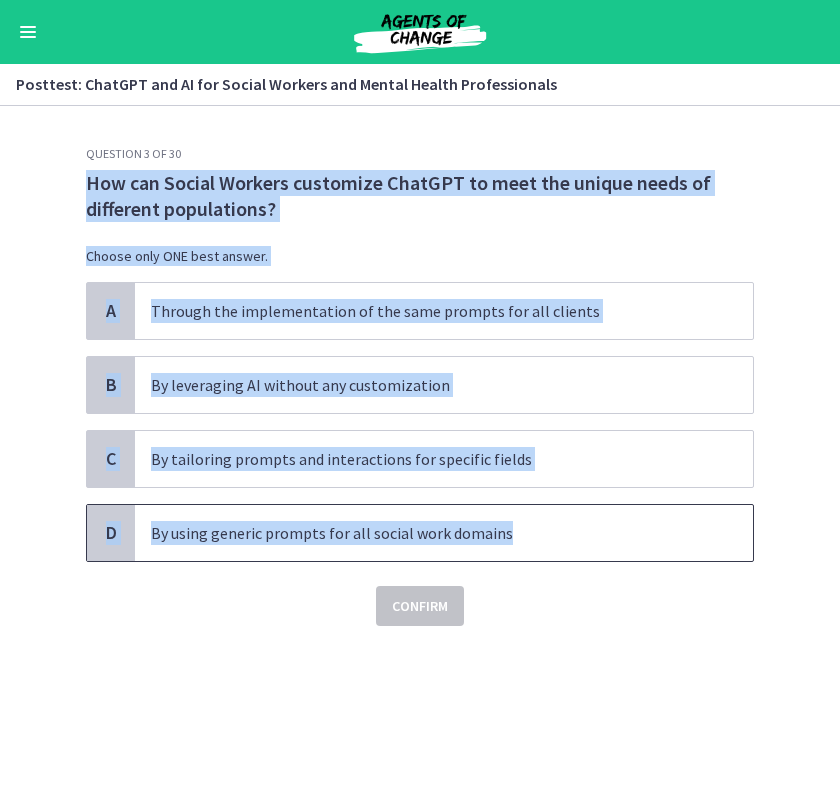 drag, startPoint x: 84, startPoint y: 185, endPoint x: 534, endPoint y: 537, distance: 571.31775 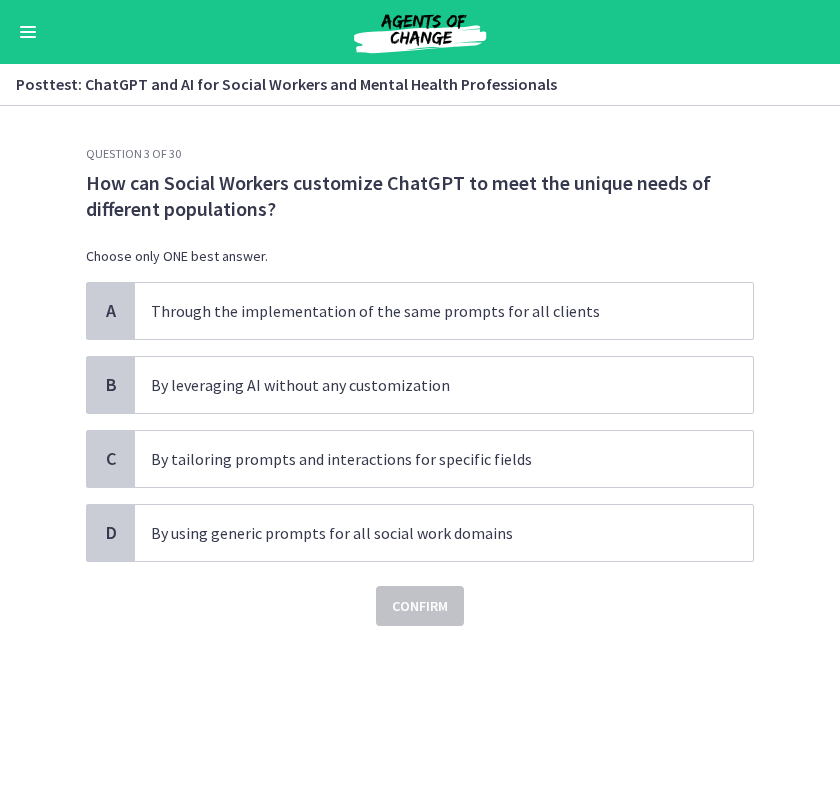 click on "Confirm" at bounding box center (420, 594) 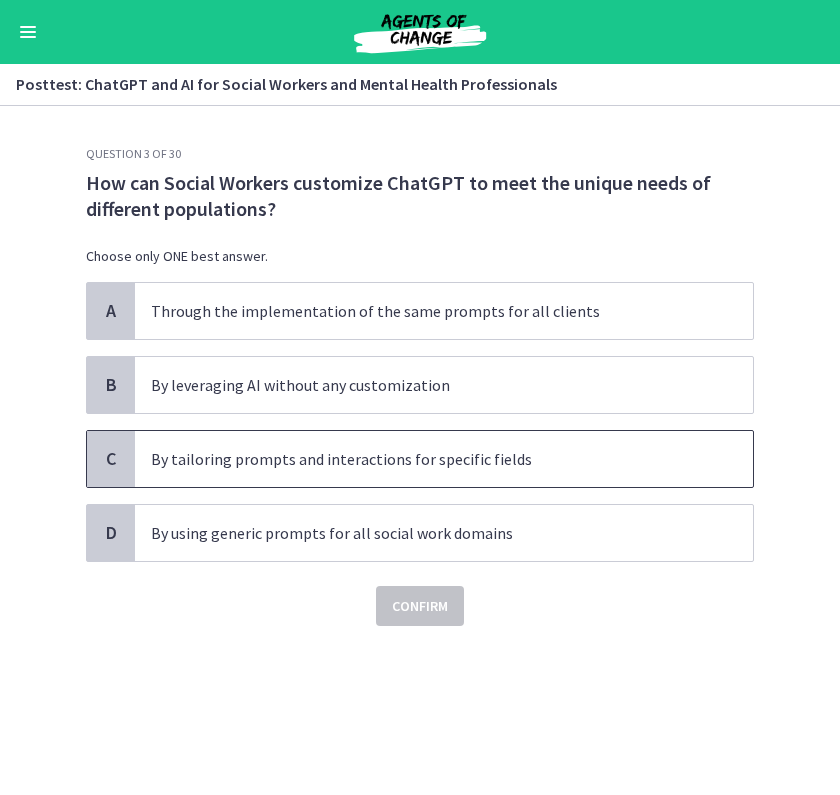 click on "By tailoring prompts and interactions for specific fields" at bounding box center (424, 459) 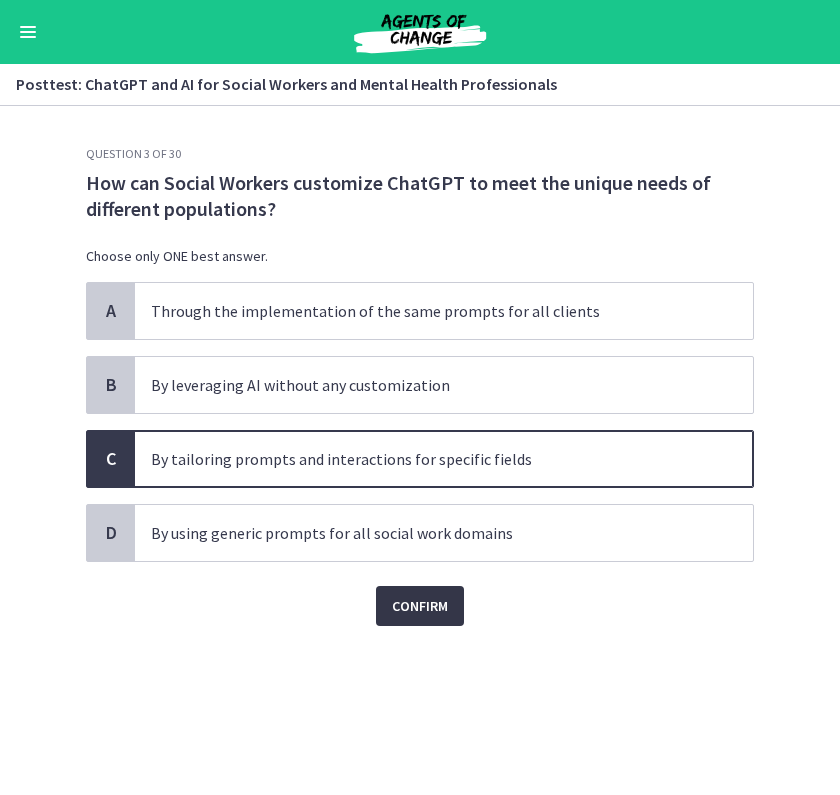 click on "Confirm" at bounding box center (420, 606) 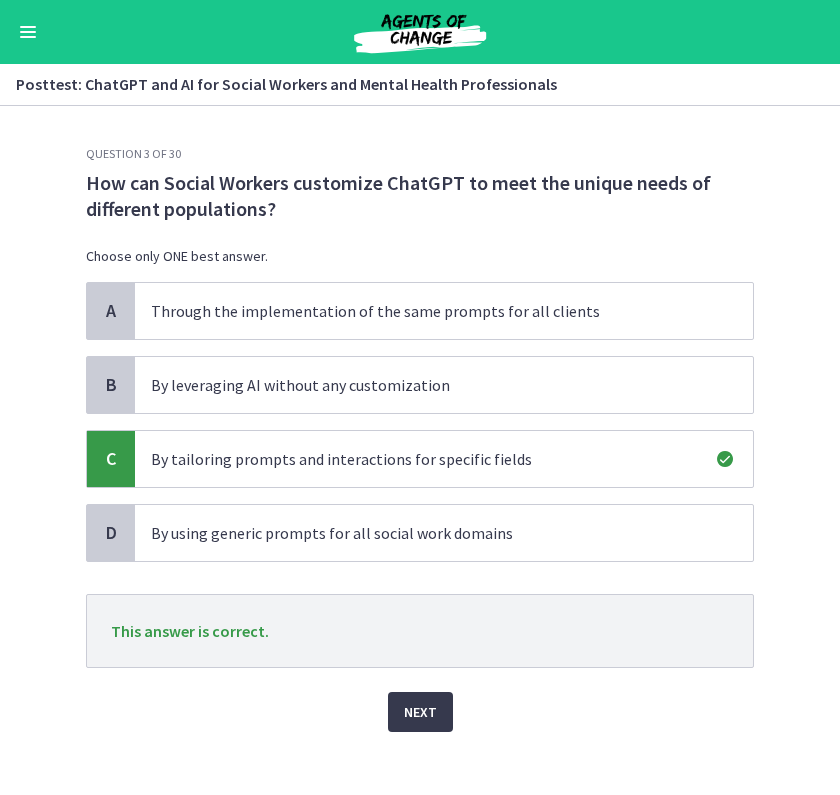 click on "Question   3   of   30
How can Social Workers customize ChatGPT to meet the unique needs of different populations?
Choose only ONE best answer.
A
Through the implementation of the same prompts for all clients
B
By leveraging AI without any customization
C
By tailoring prompts and interactions for specific fields
D
By using generic prompts for all social work domains
This answer is correct.
Next" 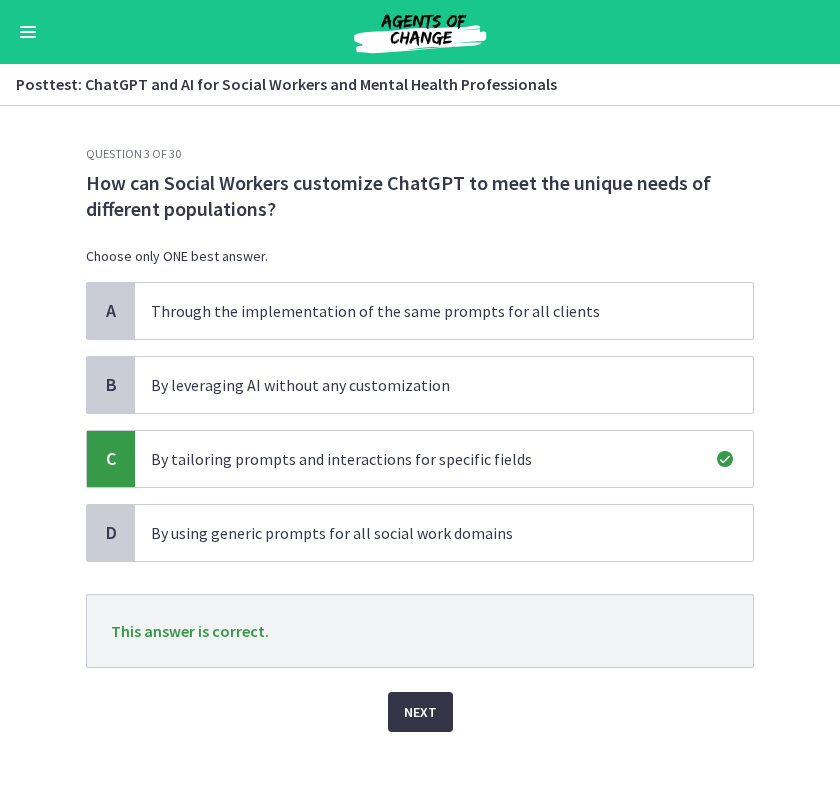 click on "Next" at bounding box center [420, 712] 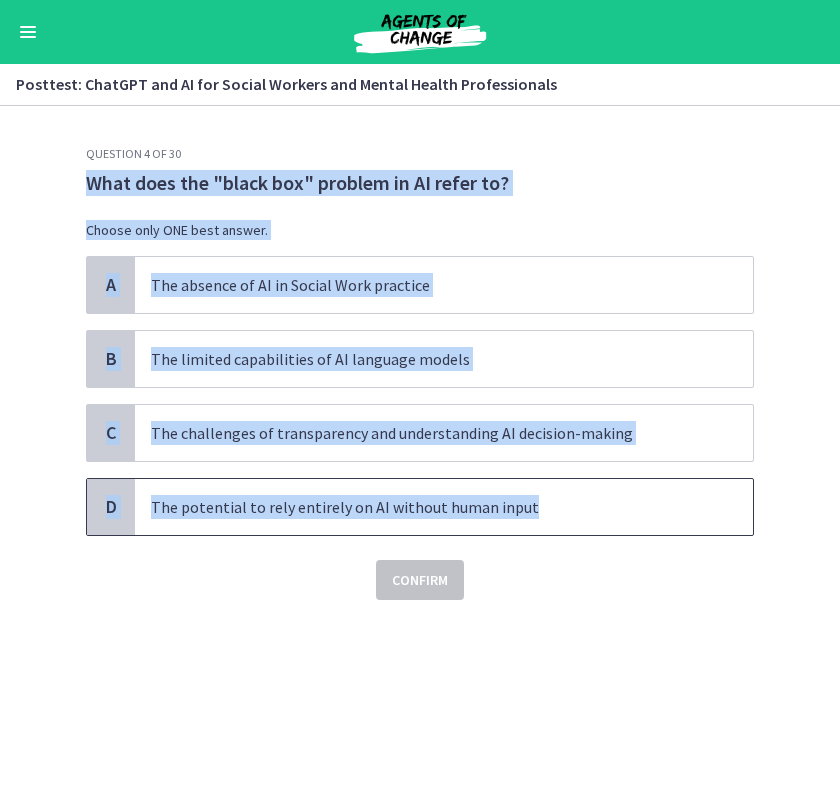 drag, startPoint x: 84, startPoint y: 178, endPoint x: 544, endPoint y: 496, distance: 559.2173 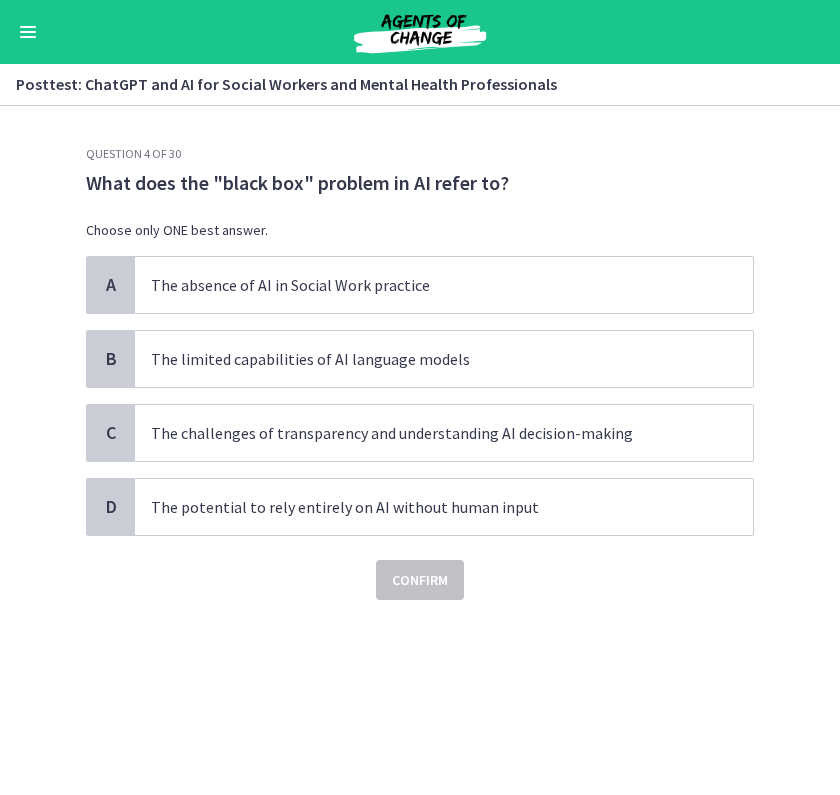 click on "Confirm" at bounding box center [420, 568] 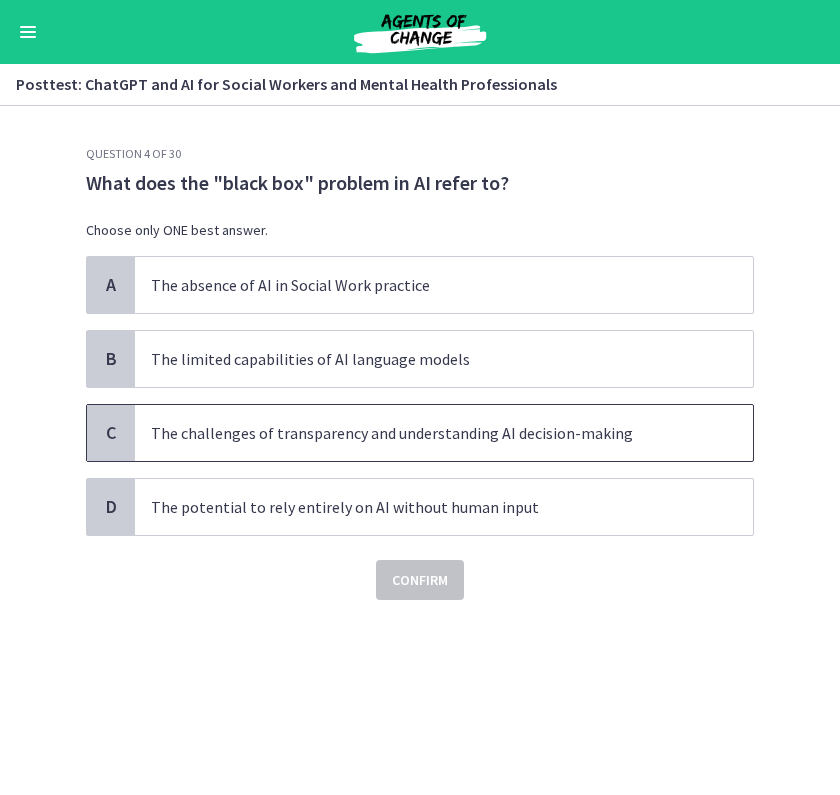 click on "The challenges of transparency and understanding AI decision-making" at bounding box center [424, 433] 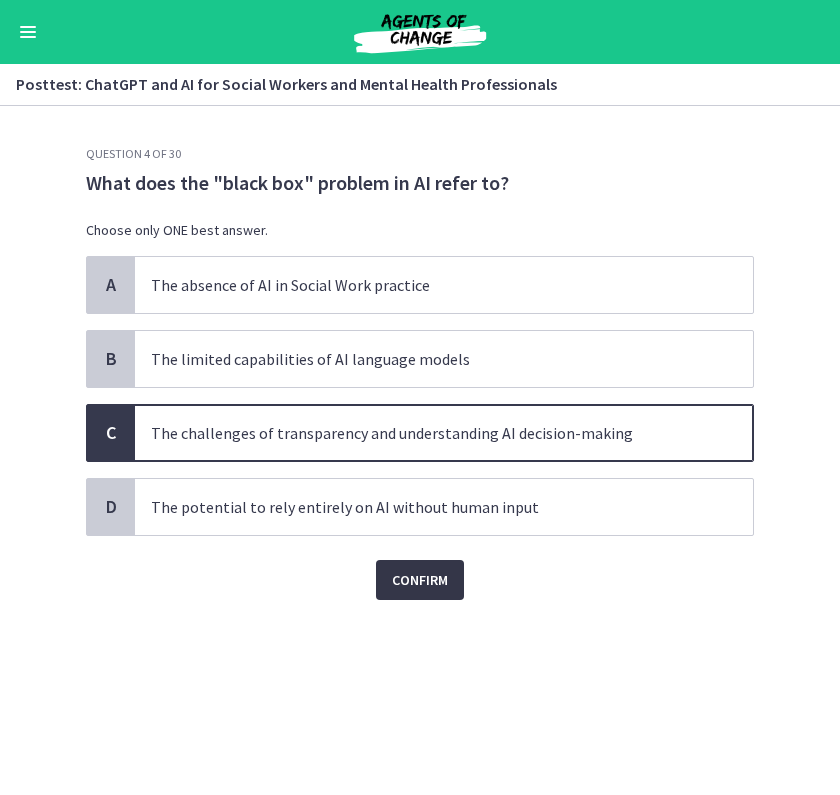 click on "Confirm" at bounding box center [420, 580] 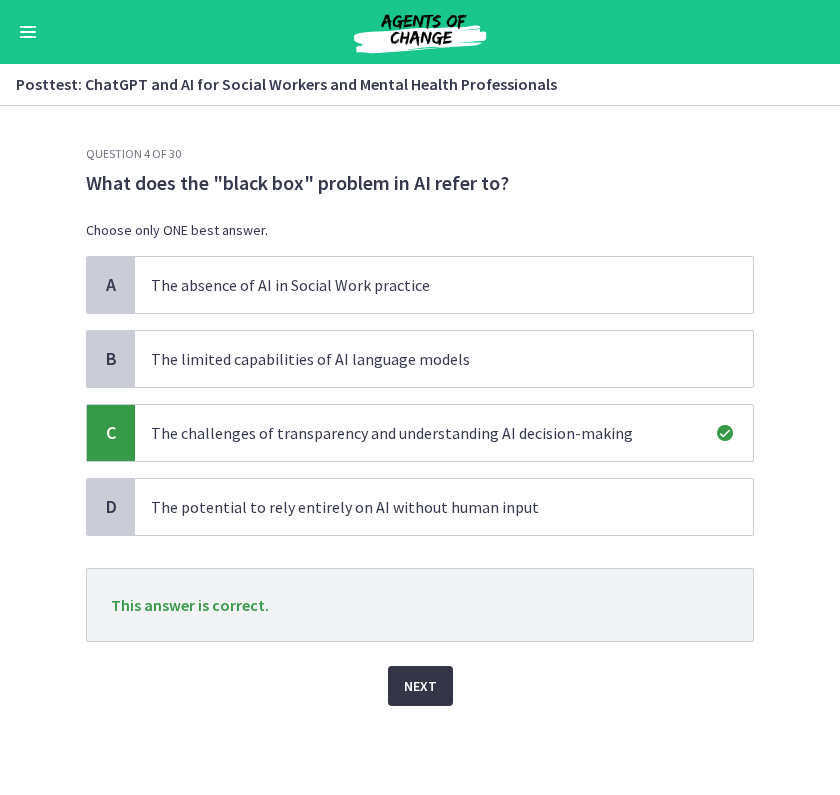 click on "Next" at bounding box center [420, 686] 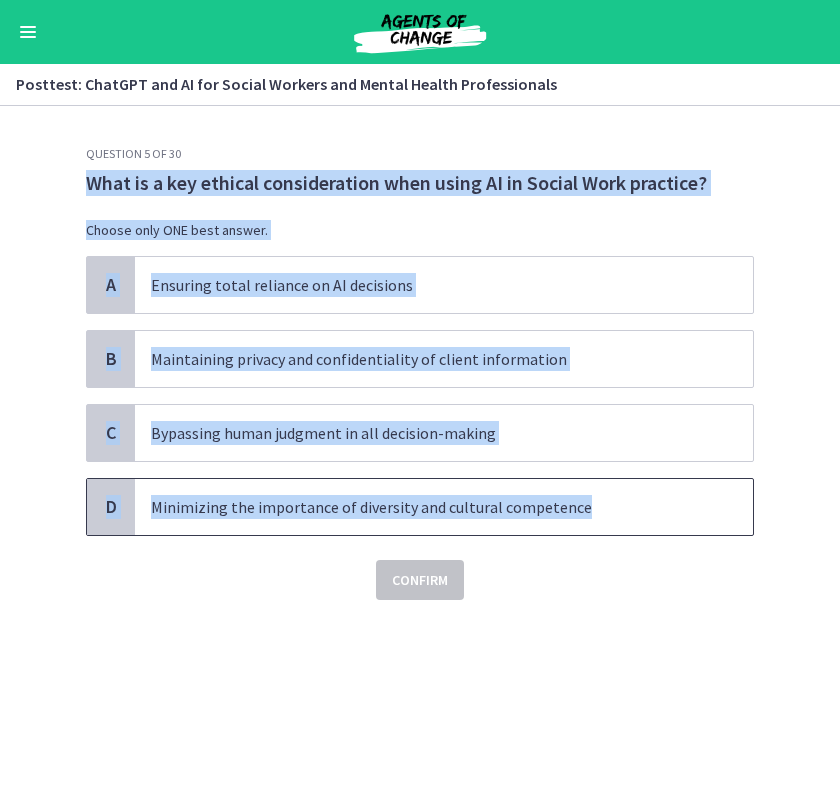 drag, startPoint x: 87, startPoint y: 185, endPoint x: 550, endPoint y: 533, distance: 579.2003 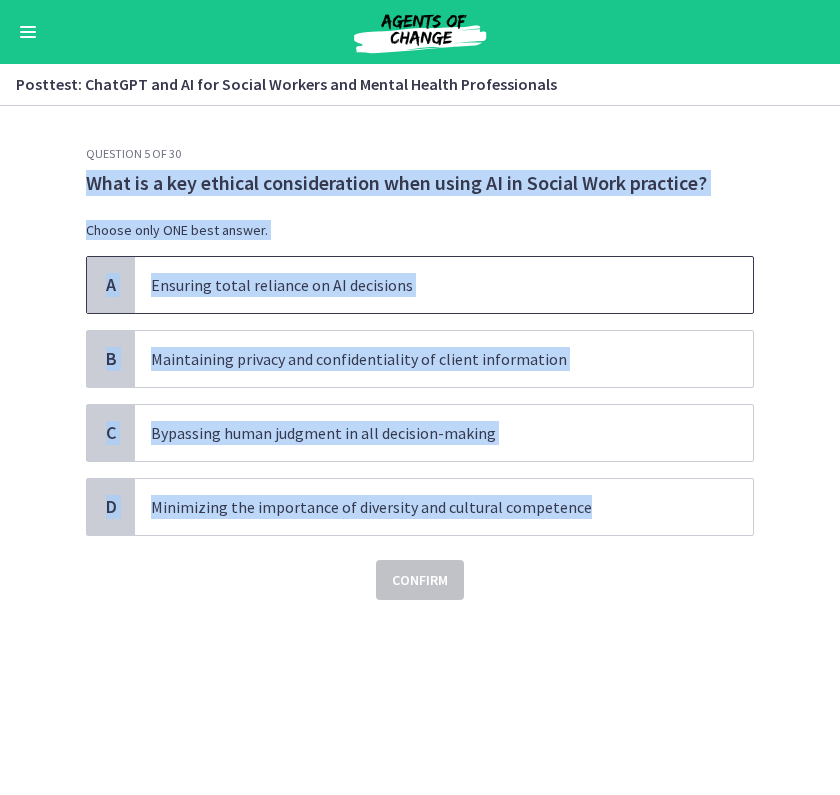 click on "Ensuring total reliance on AI decisions" at bounding box center [444, 285] 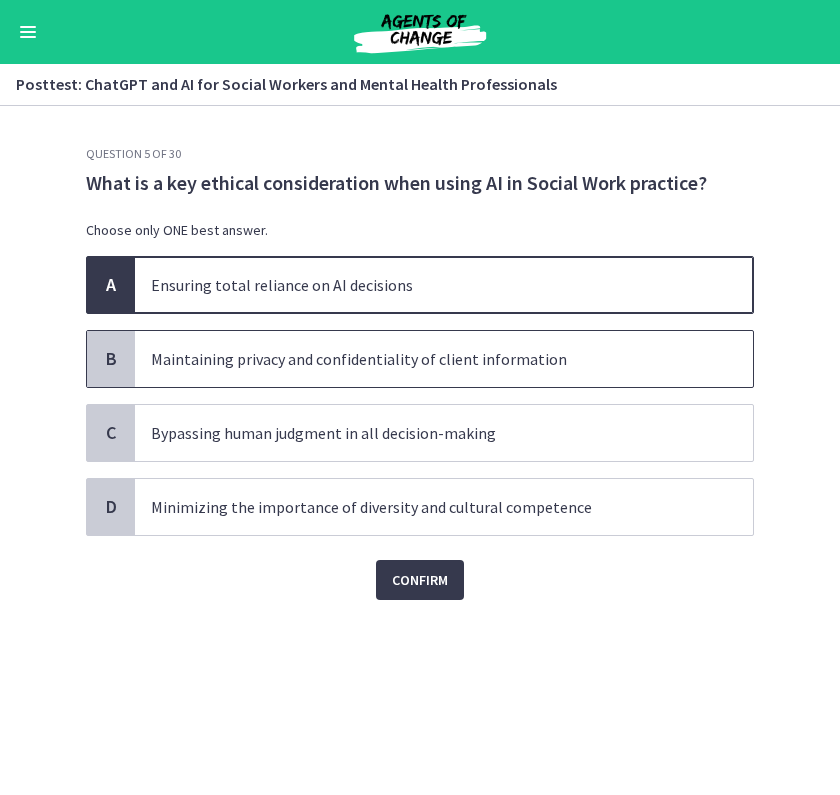 click on "Maintaining privacy and confidentiality of client information" at bounding box center [424, 359] 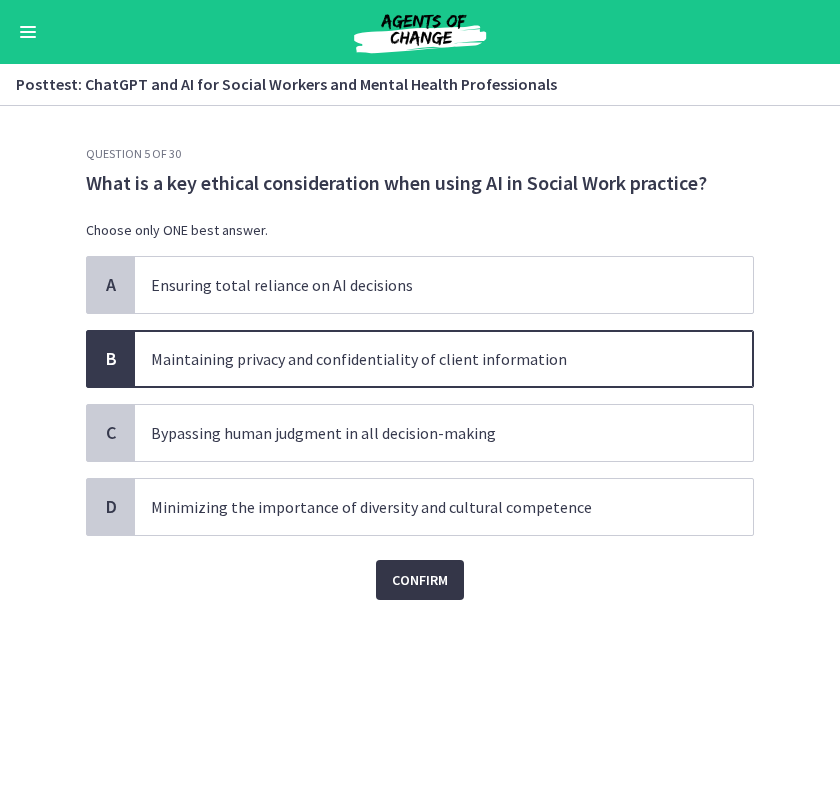 click on "Confirm" at bounding box center [420, 580] 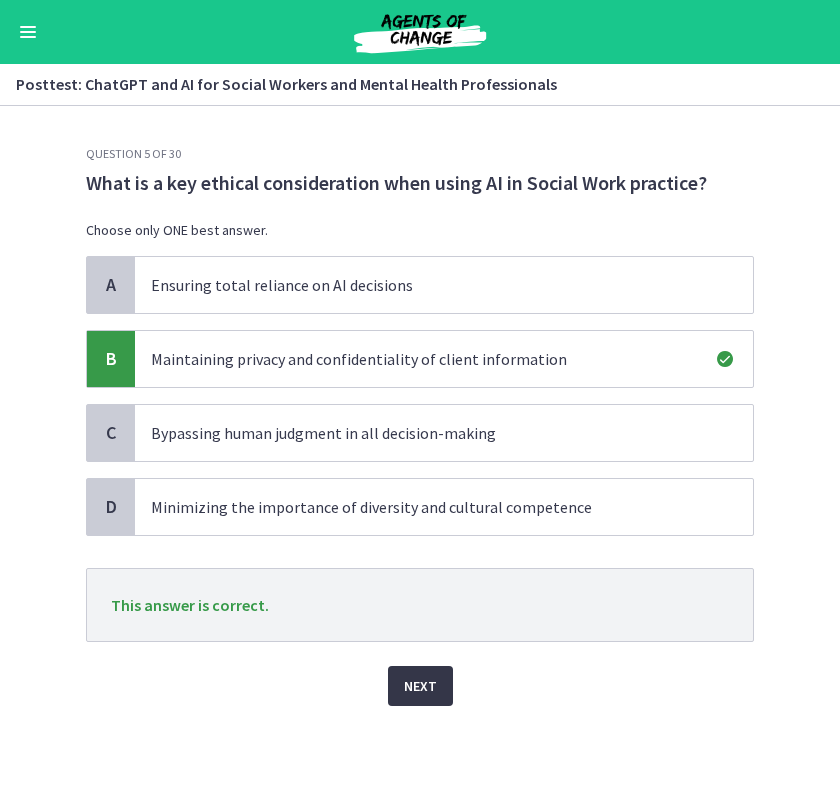 click on "Next" at bounding box center (420, 686) 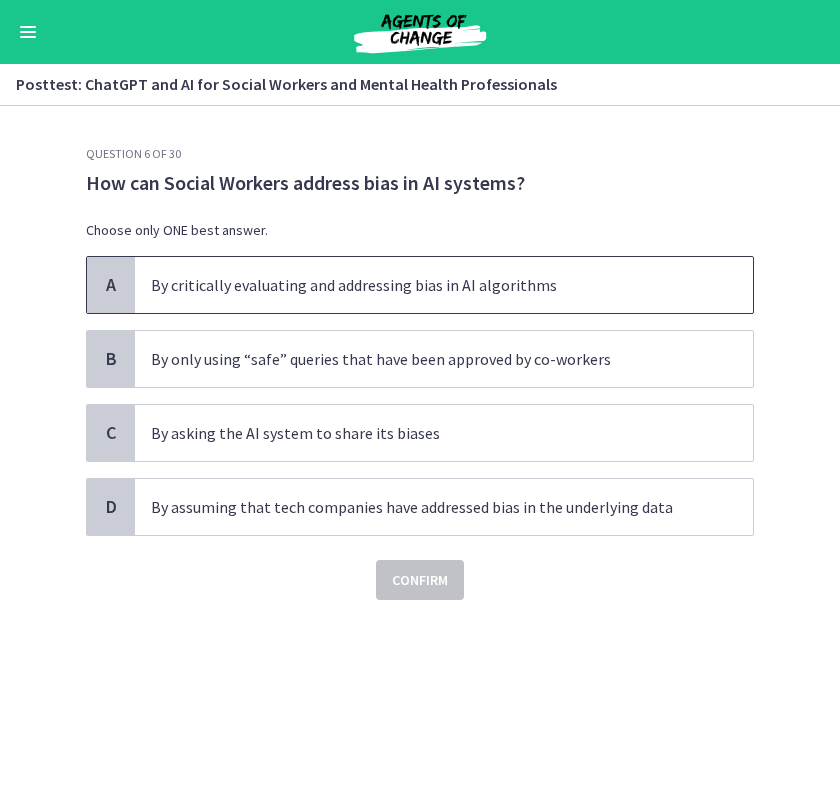 click on "By critically evaluating and addressing bias in AI algorithms" at bounding box center [424, 285] 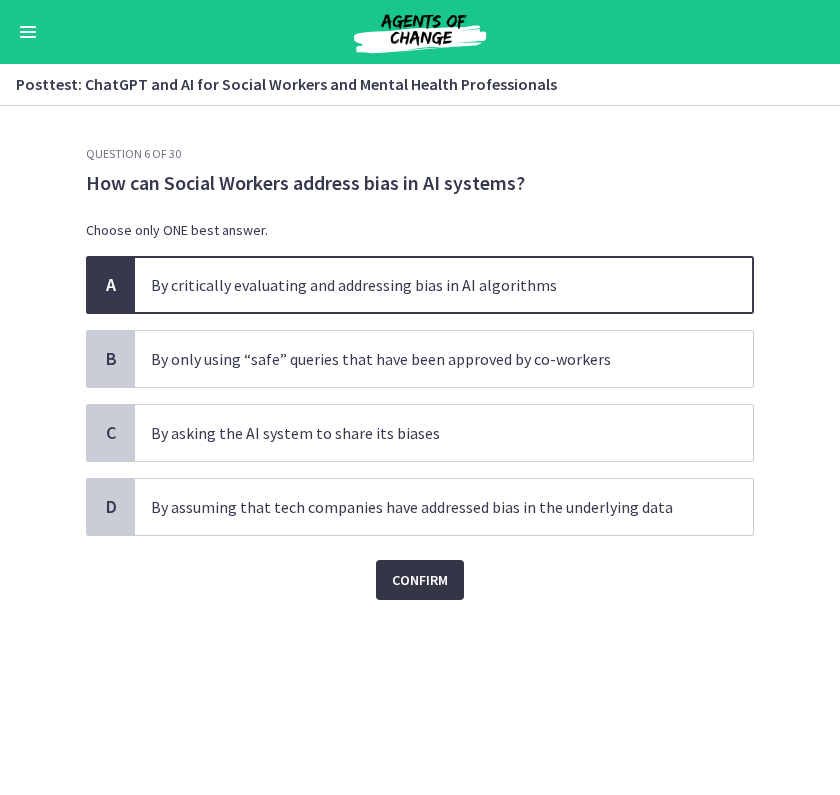 click on "Confirm" at bounding box center [420, 580] 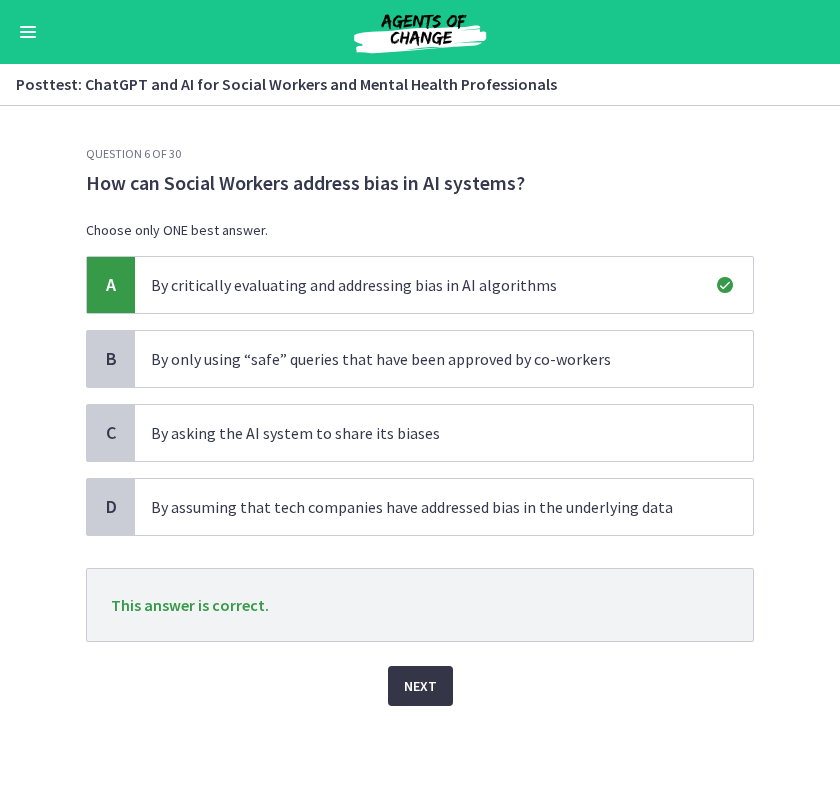 click on "Next" at bounding box center [420, 686] 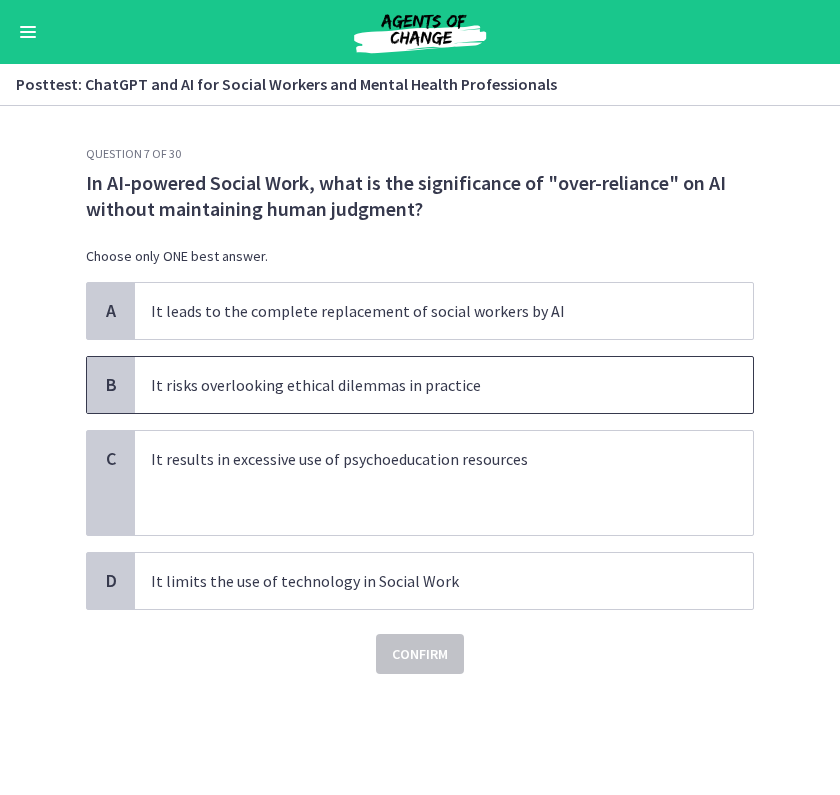 click on "It risks overlooking ethical dilemmas in practice" at bounding box center (424, 385) 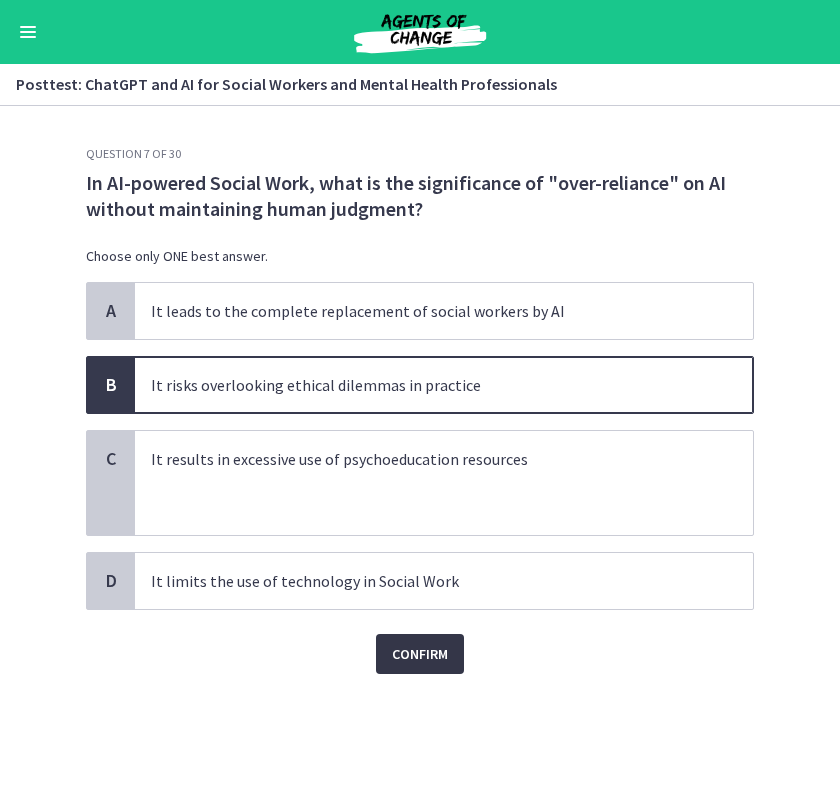 click on "Confirm" at bounding box center [420, 654] 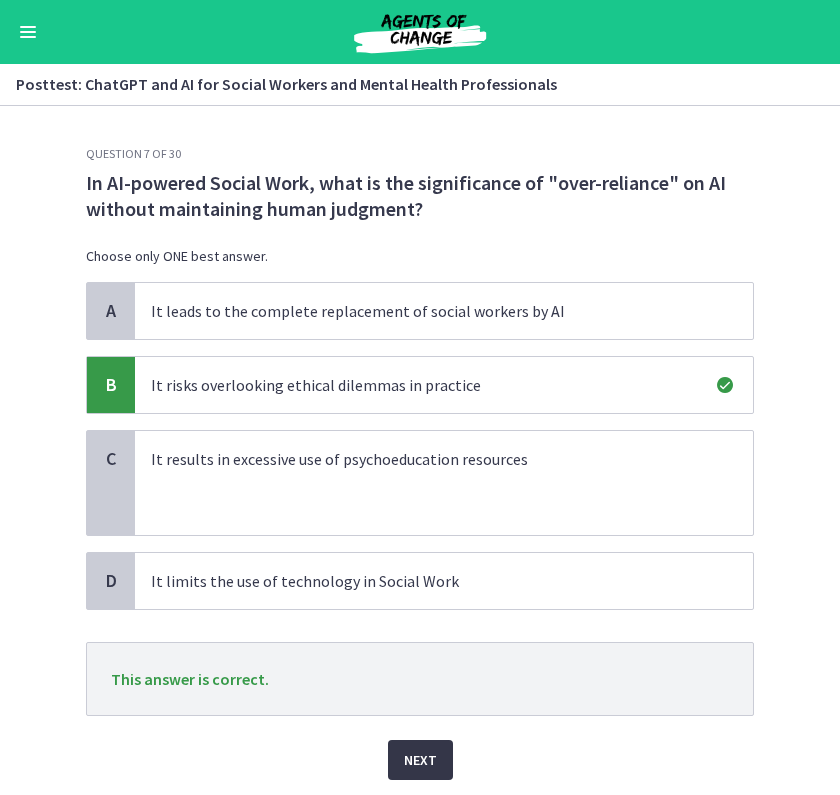 click on "Next" at bounding box center [420, 760] 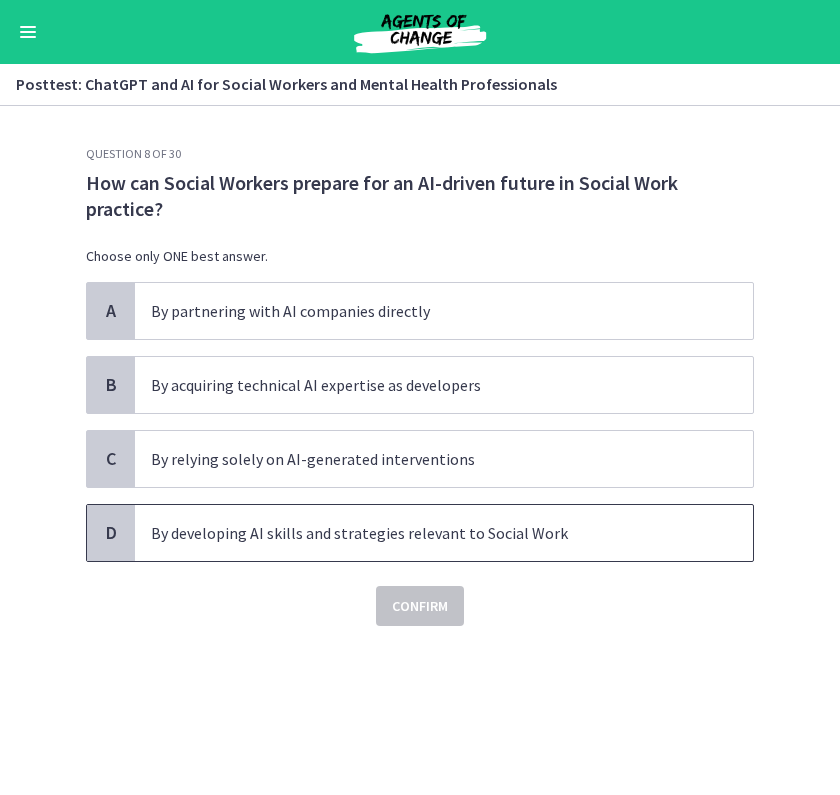 click on "By developing AI skills and strategies relevant to Social Work" at bounding box center (424, 533) 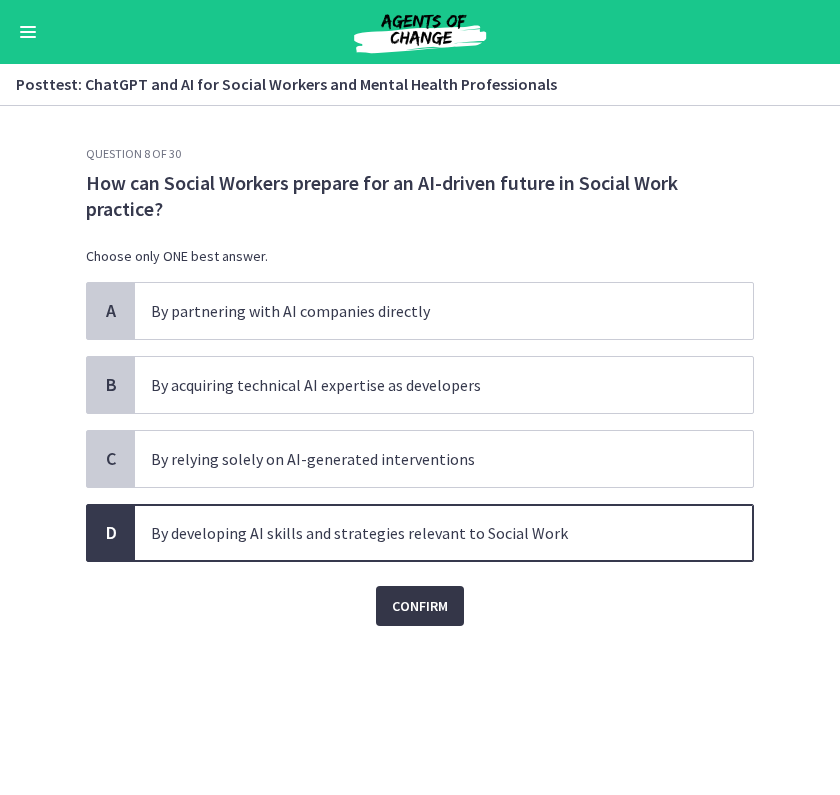 click on "Confirm" at bounding box center [420, 606] 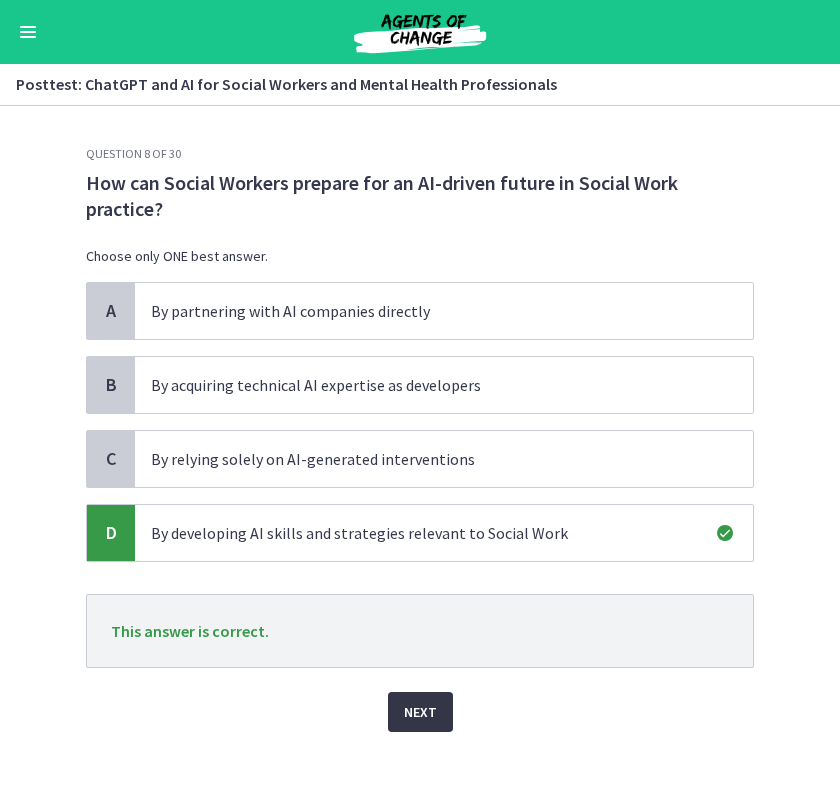 click on "Next" at bounding box center [420, 712] 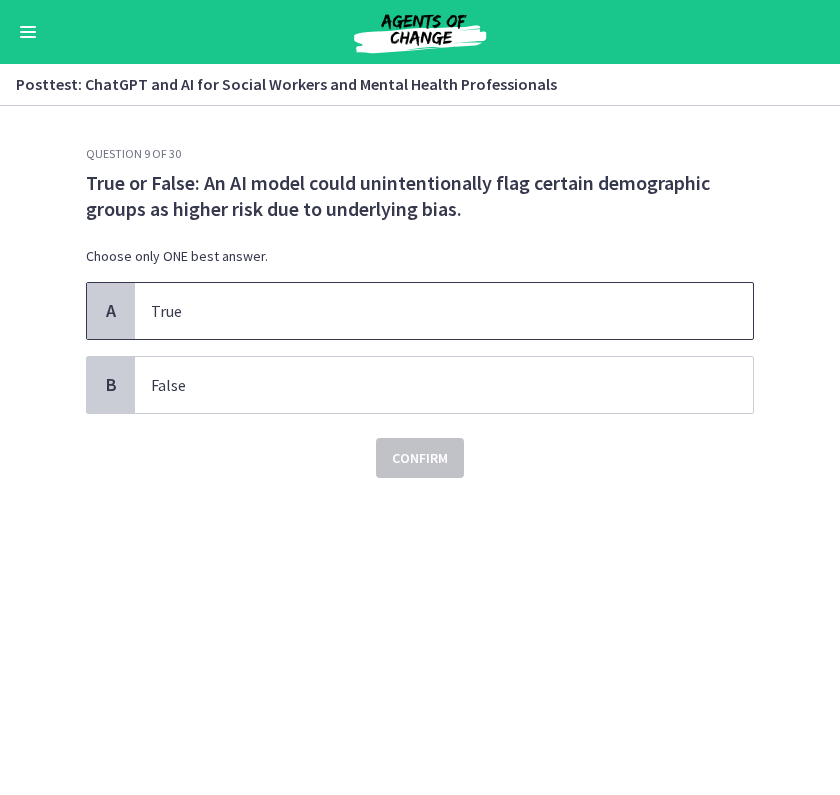 click on "True" at bounding box center [424, 311] 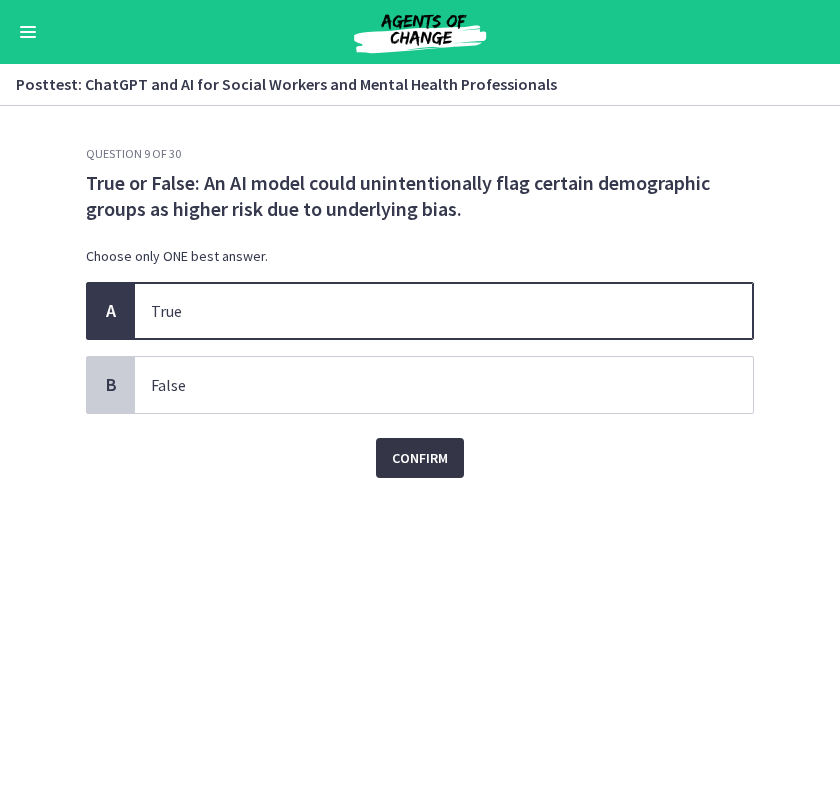 click on "Confirm" at bounding box center (420, 458) 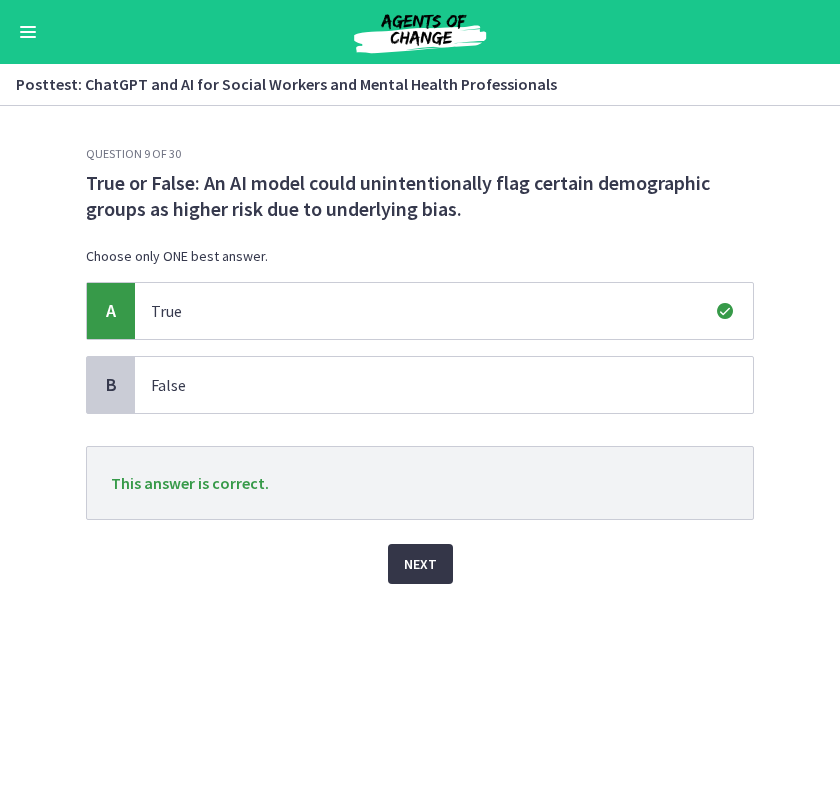click on "Next" at bounding box center (420, 564) 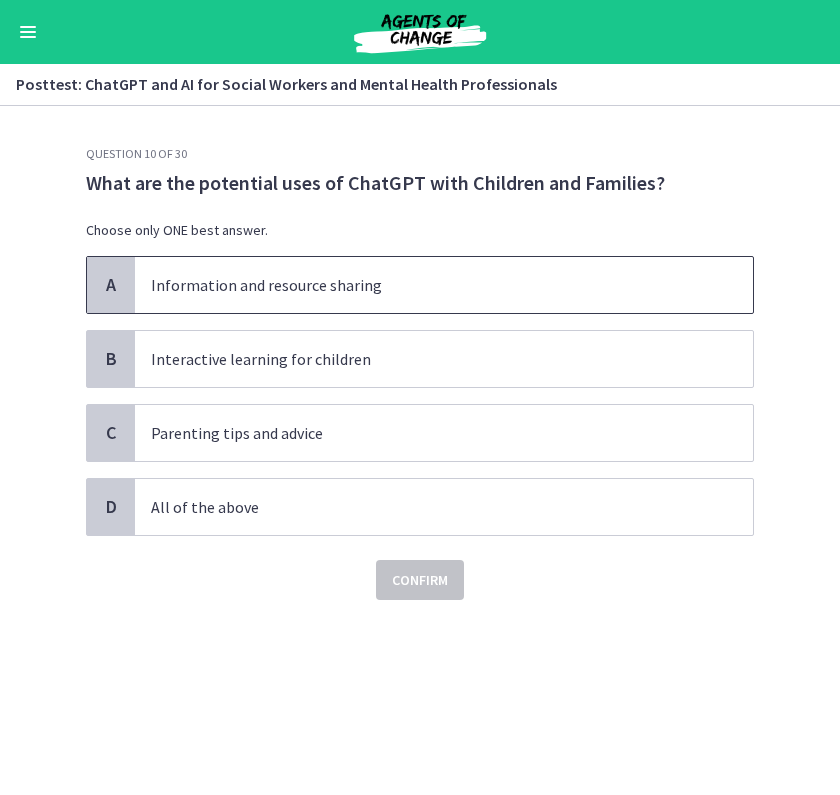 click on "Information and resource sharing" at bounding box center [444, 285] 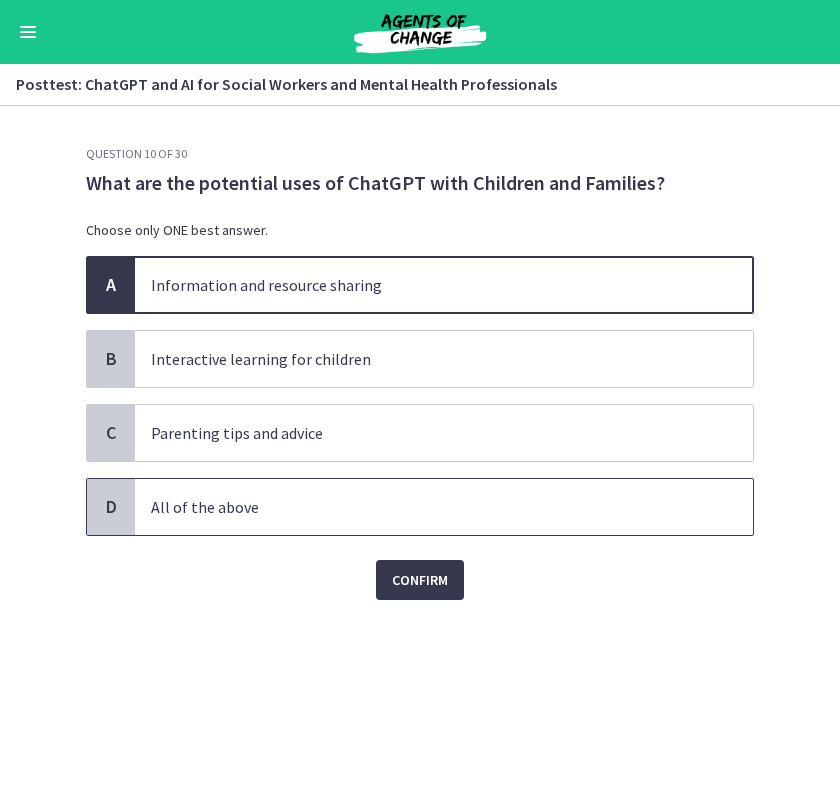 click on "All of the above" at bounding box center (424, 507) 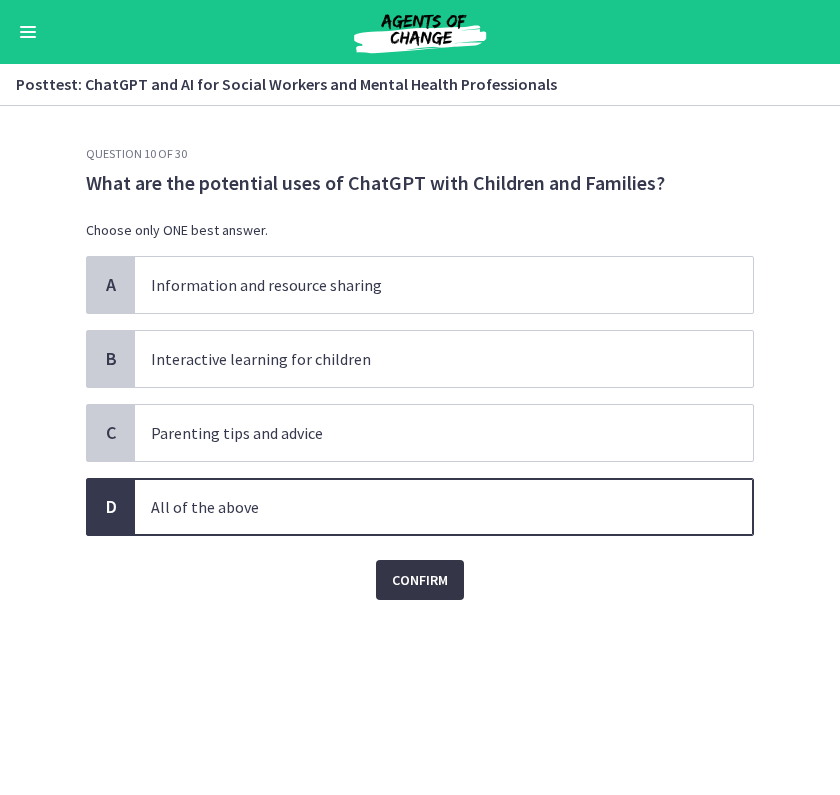 click on "Confirm" at bounding box center [420, 580] 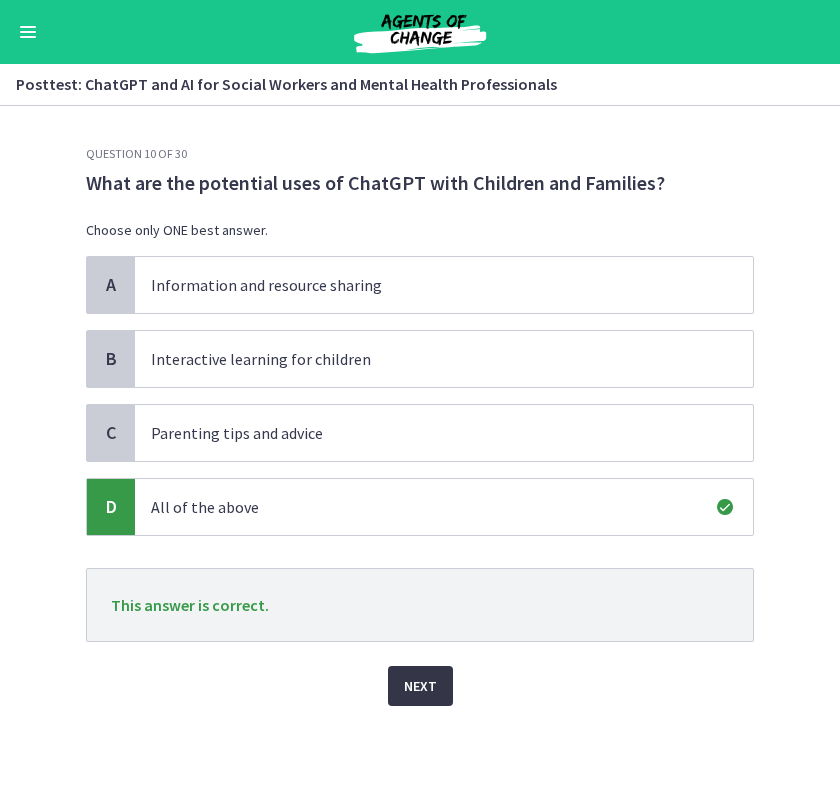 click on "Next" at bounding box center [420, 686] 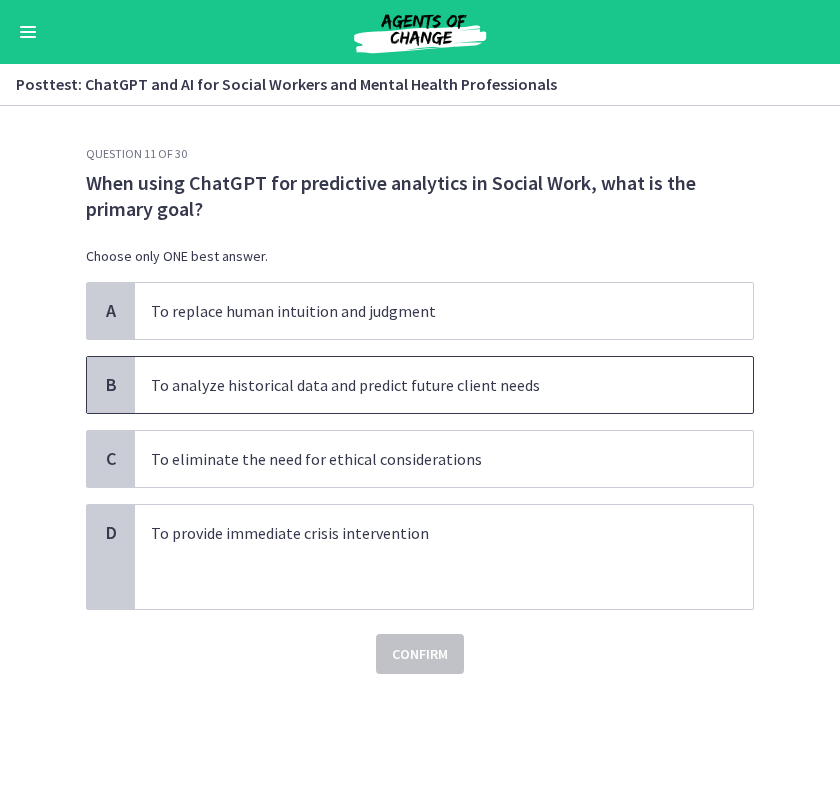 click on "To analyze historical data and predict future client needs" at bounding box center (444, 385) 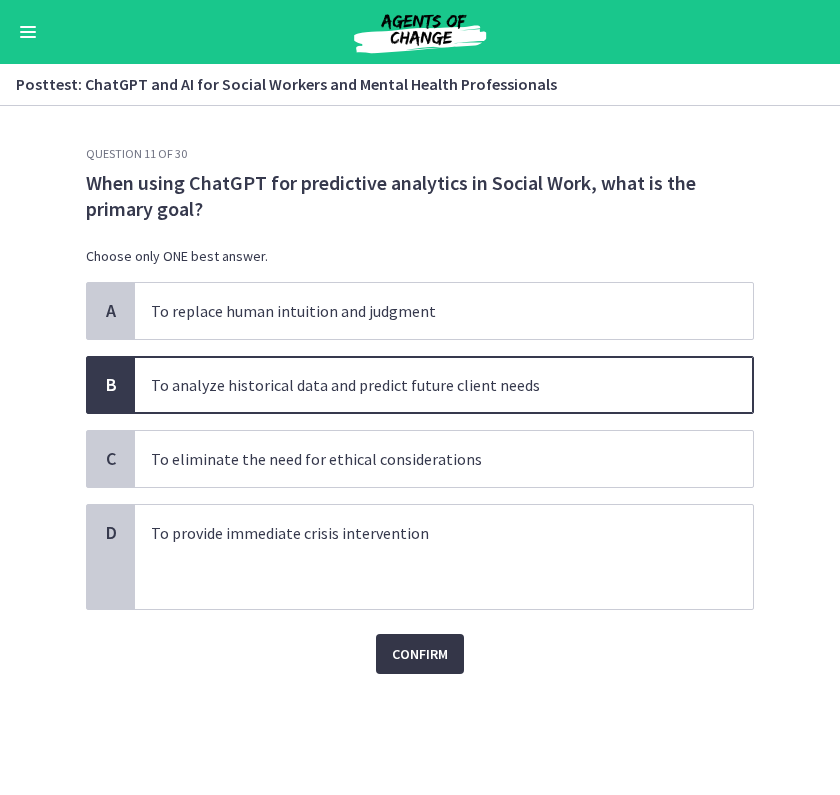 click on "Confirm" at bounding box center (420, 654) 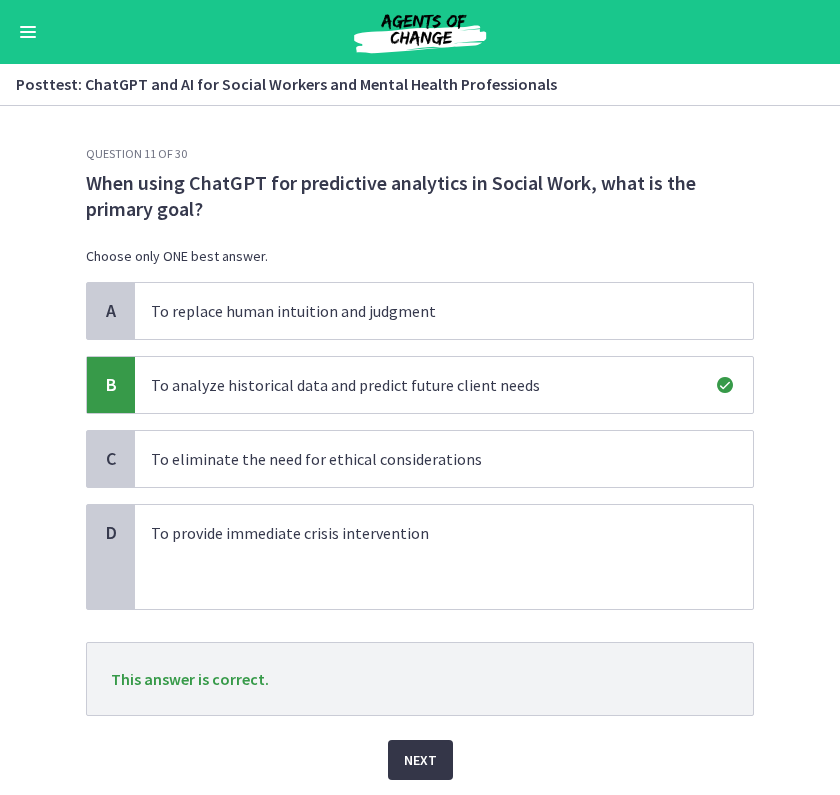 click on "Next" at bounding box center (420, 760) 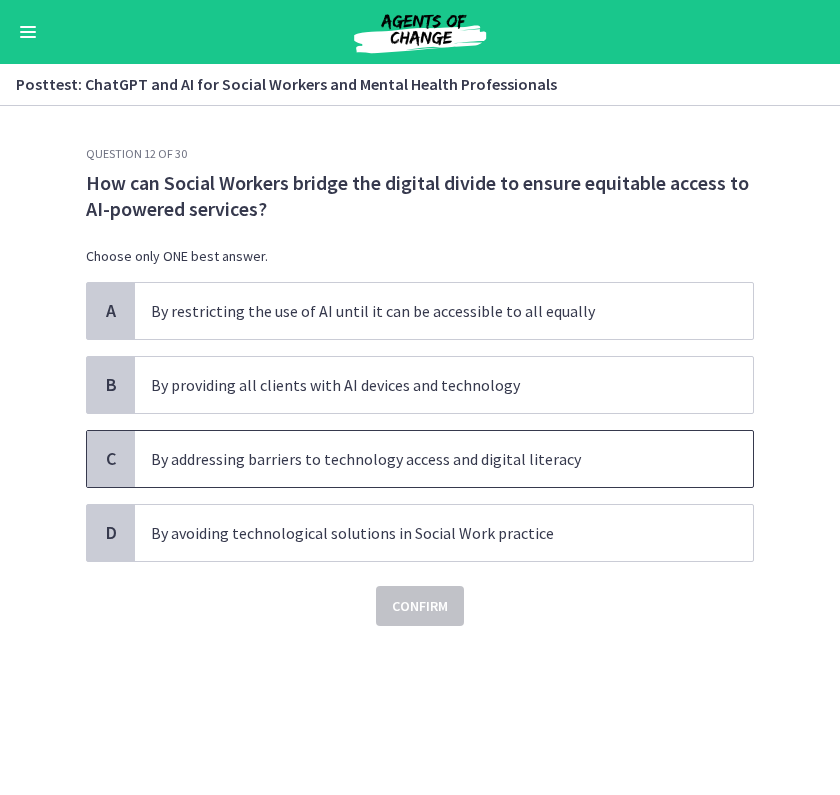 click on "By addressing barriers to technology access and digital literacy" at bounding box center [424, 459] 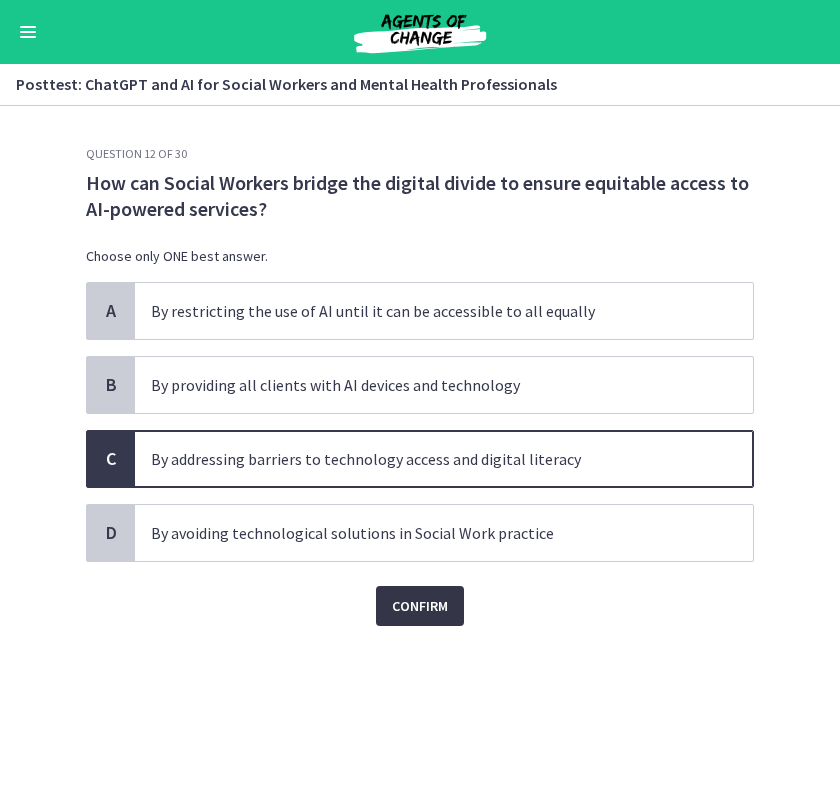 click on "Confirm" at bounding box center [420, 606] 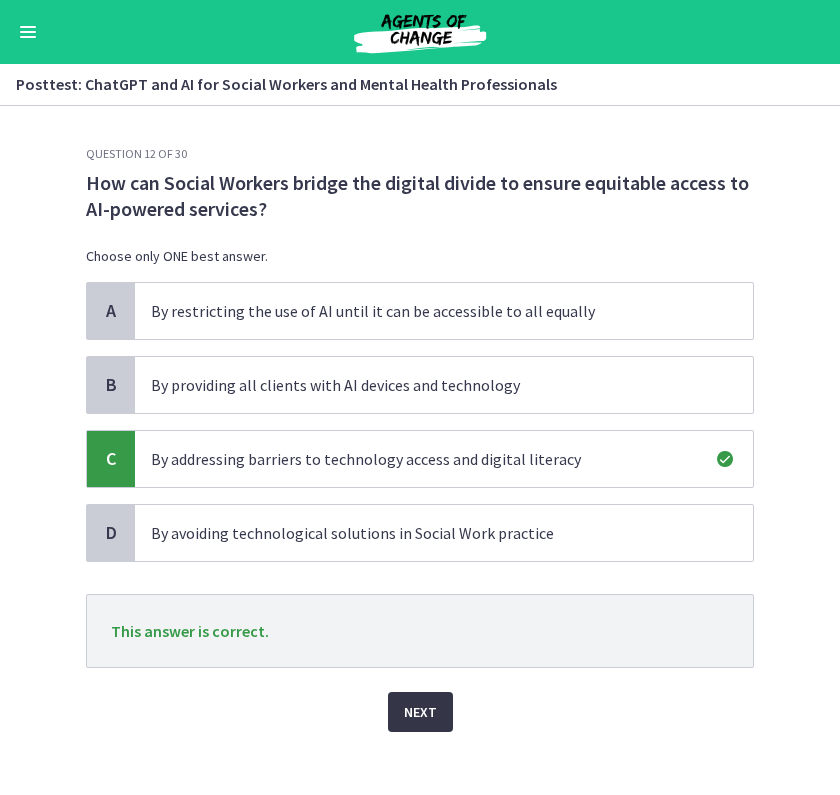 click on "Next" at bounding box center [420, 712] 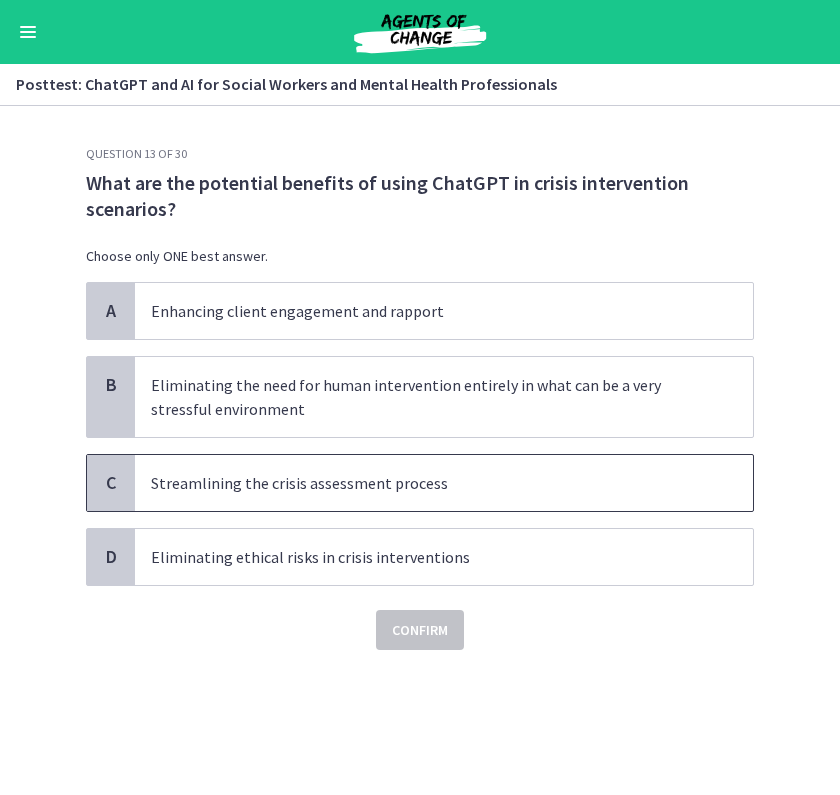click on "Streamlining the crisis assessment process" at bounding box center [424, 483] 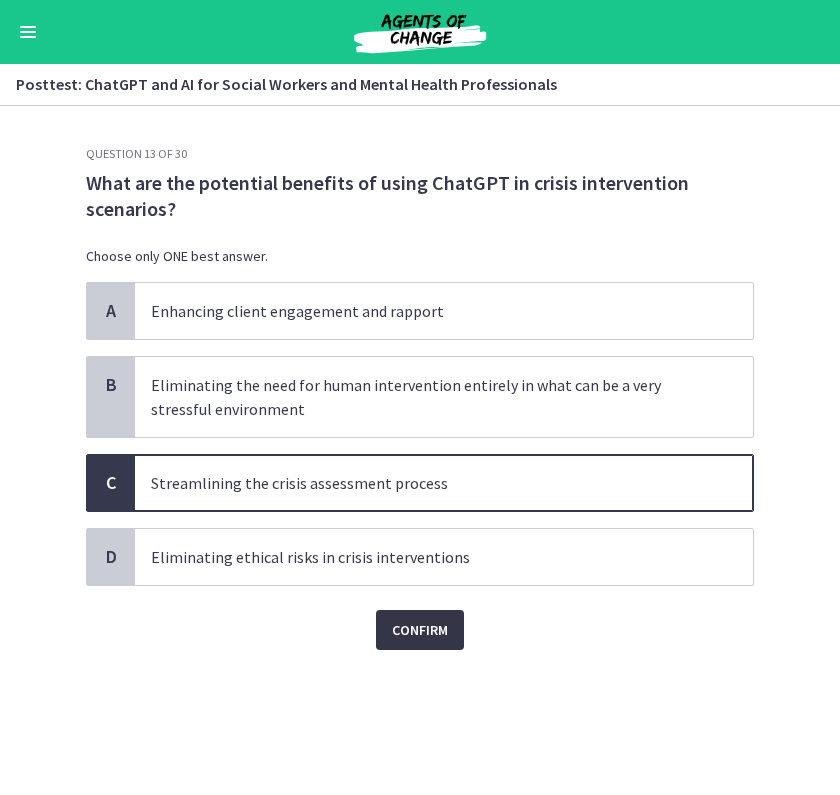 click on "Confirm" at bounding box center (420, 630) 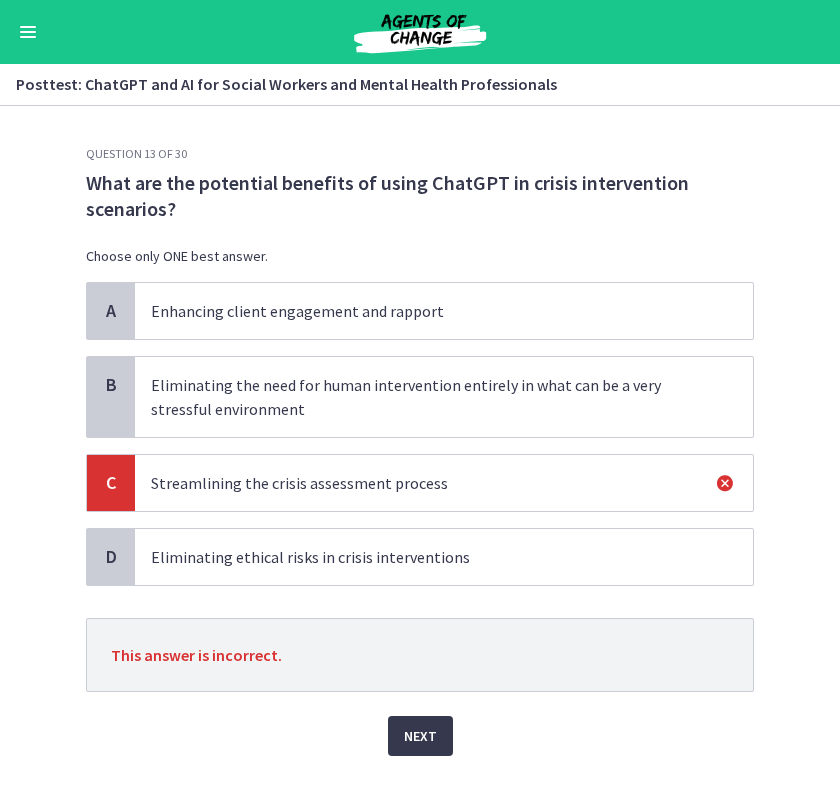 click on "Eliminating ethical risks in crisis interventions" at bounding box center [424, 557] 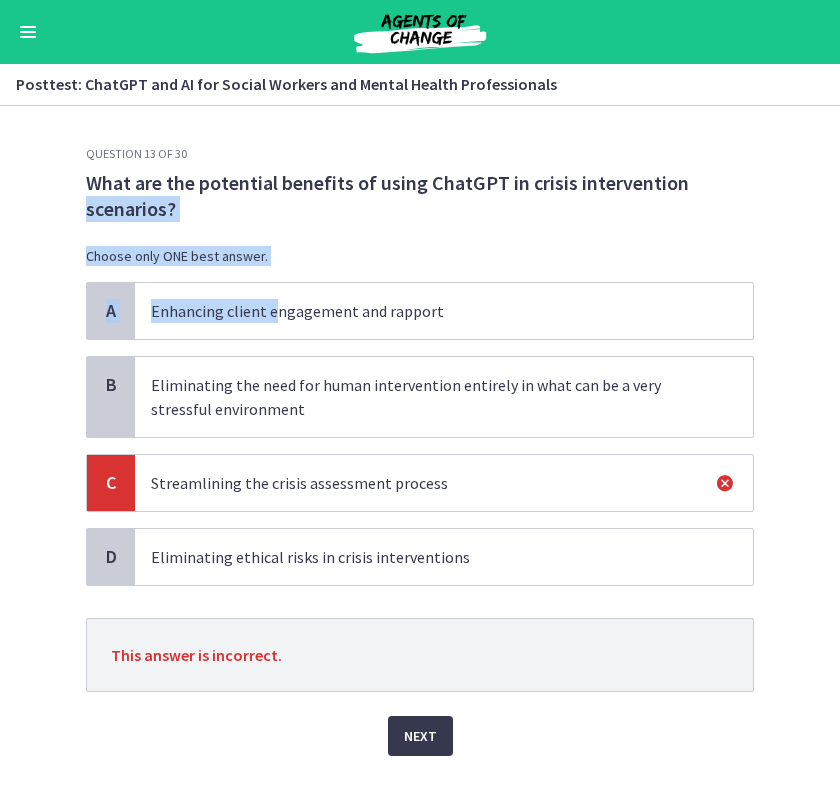 drag, startPoint x: 79, startPoint y: 201, endPoint x: 271, endPoint y: 310, distance: 220.7827 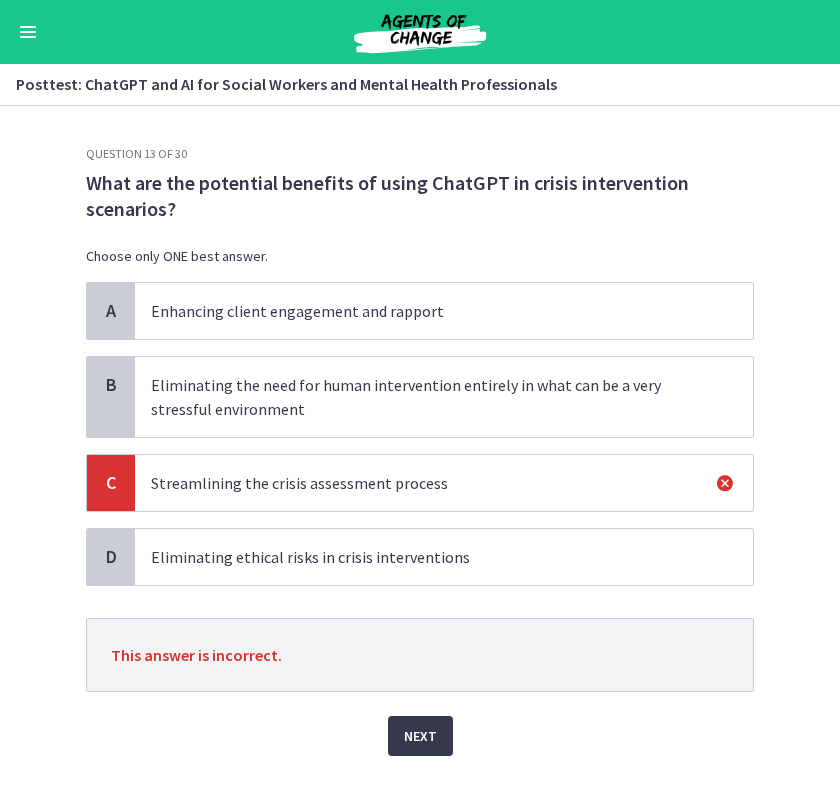 click on "What are the potential benefits of using ChatGPT in crisis intervention scenarios?" at bounding box center (420, 196) 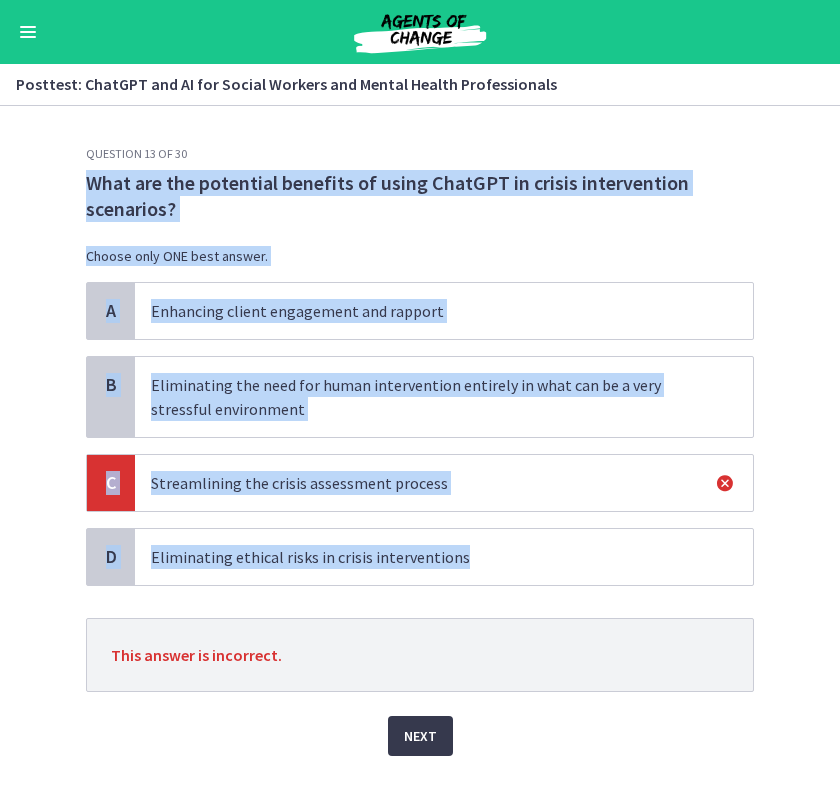 drag, startPoint x: 91, startPoint y: 177, endPoint x: 549, endPoint y: 572, distance: 604.80493 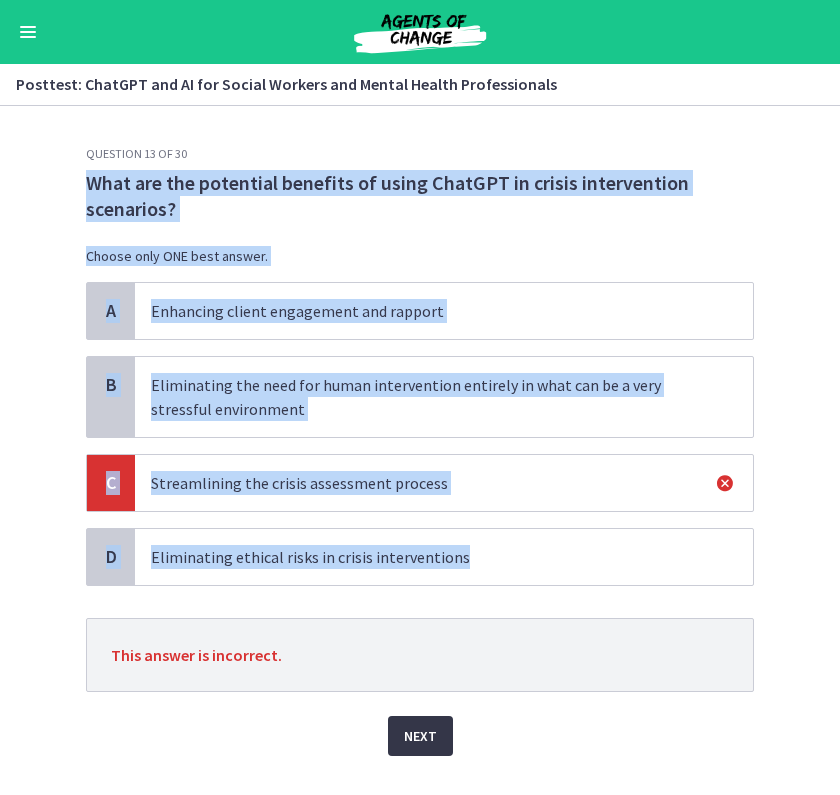 click on "Next" at bounding box center [420, 736] 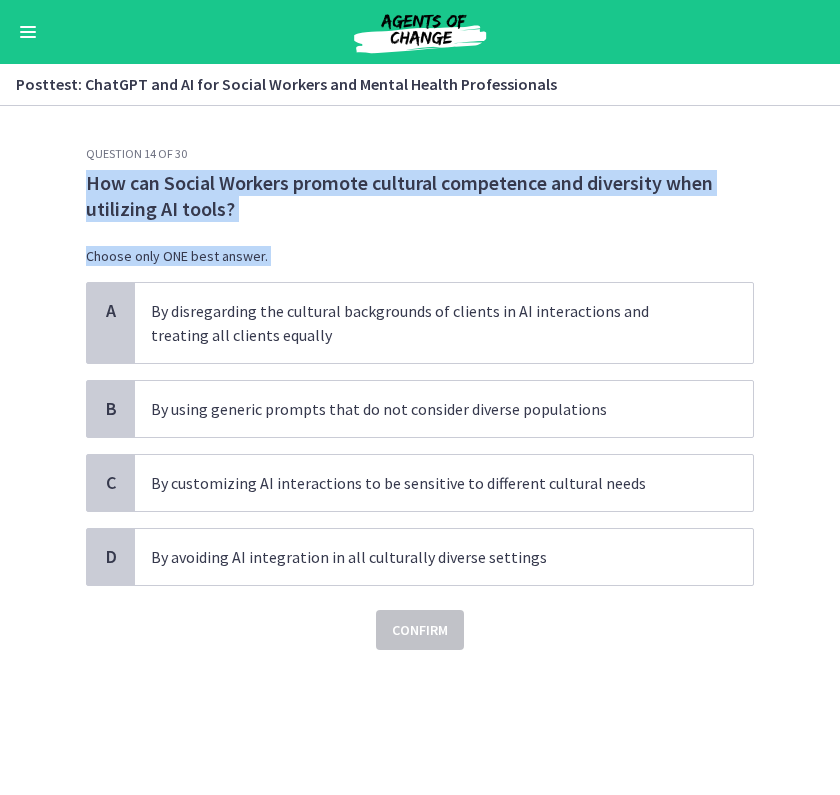 click on "How can Social Workers promote cultural competence and diversity when utilizing AI tools?" at bounding box center [420, 196] 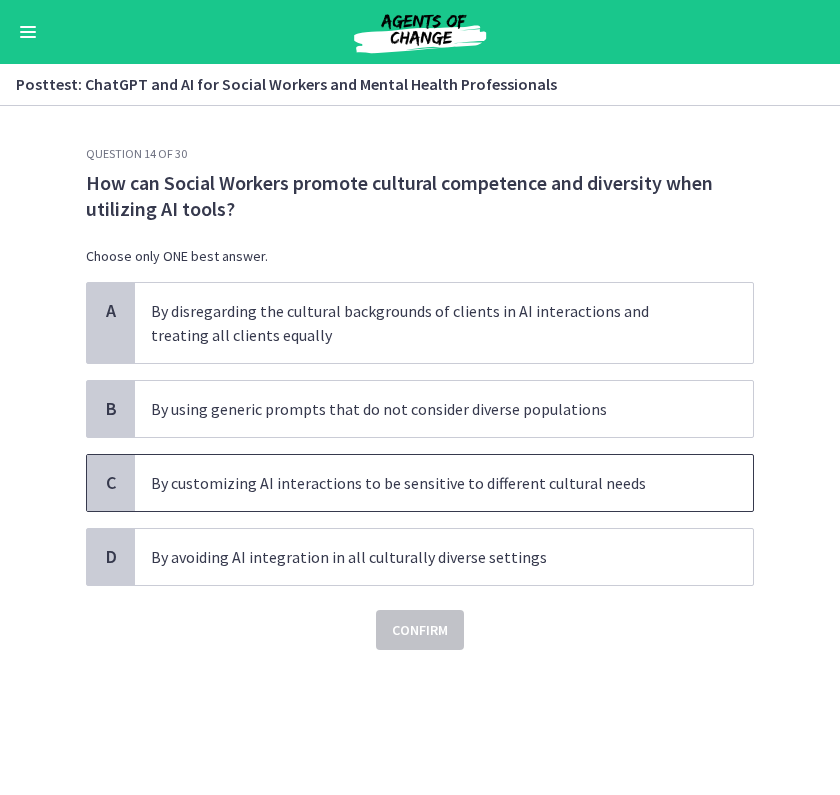 click on "By customizing AI interactions to be sensitive to different cultural needs" at bounding box center [424, 483] 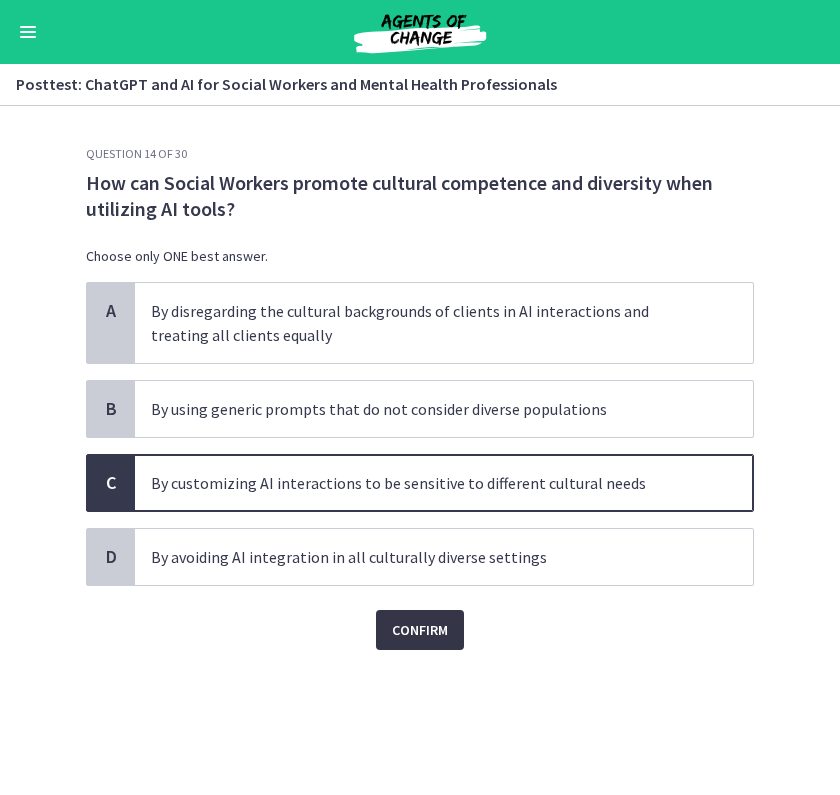 click on "Confirm" at bounding box center (420, 630) 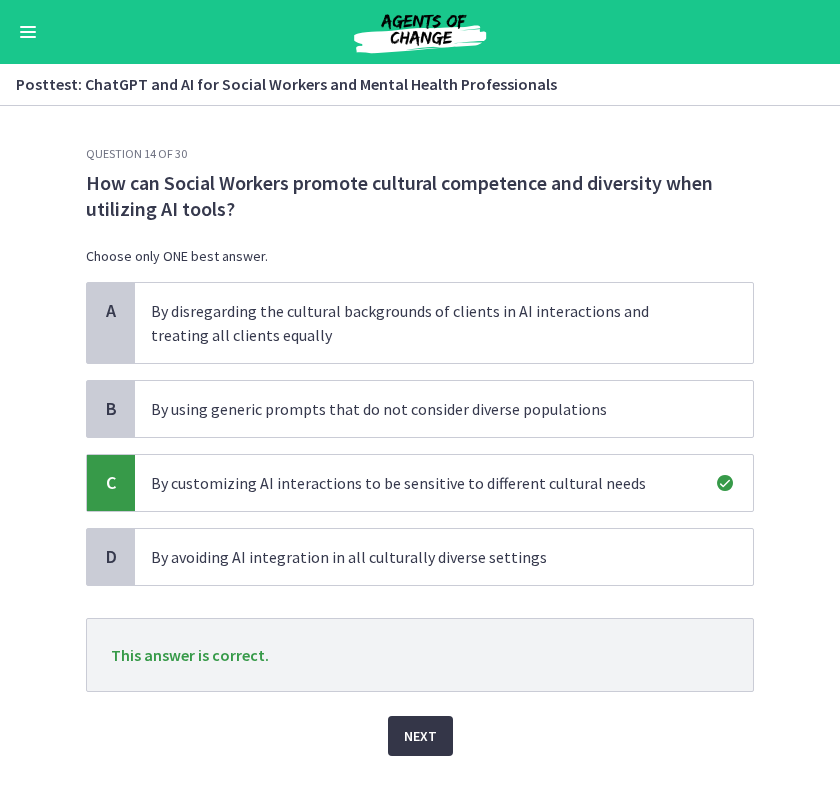 click on "Next" at bounding box center (420, 736) 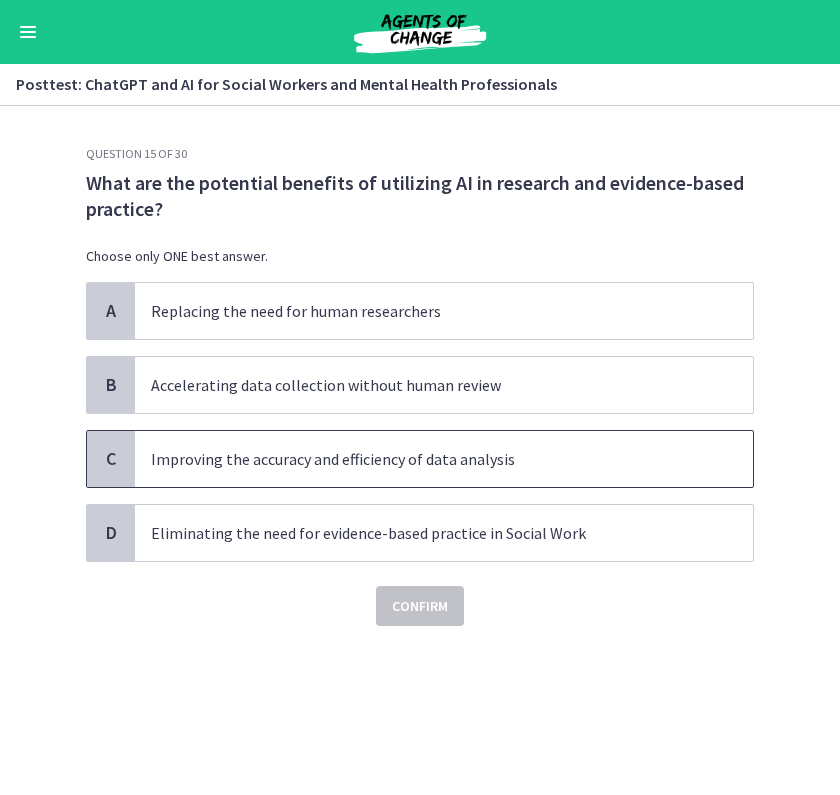 click on "Improving the accuracy and efficiency of data analysis" at bounding box center [424, 459] 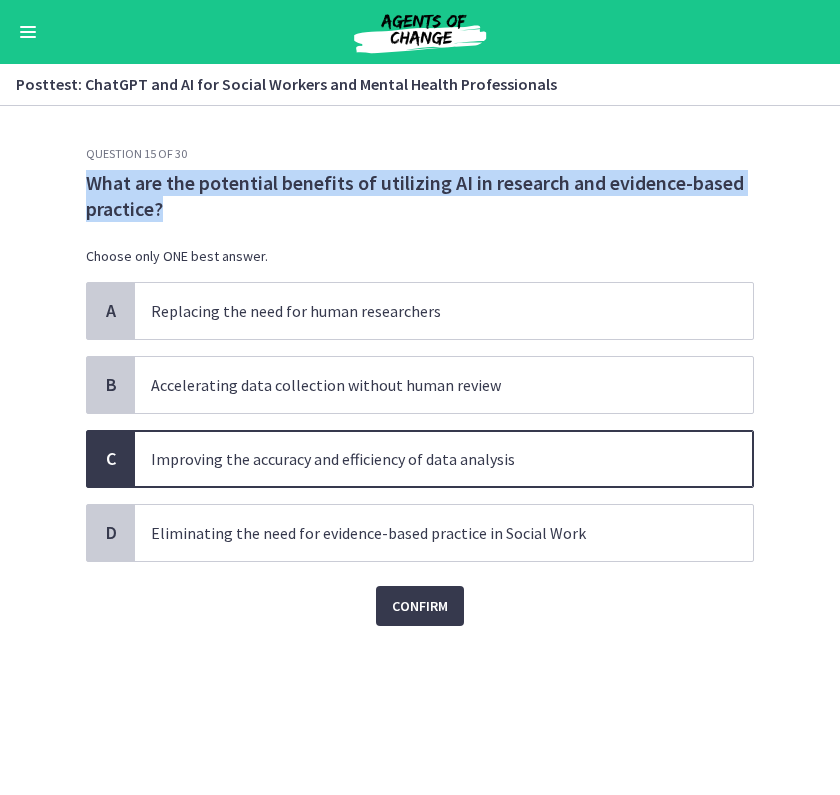 drag, startPoint x: 77, startPoint y: 183, endPoint x: 178, endPoint y: 207, distance: 103.81233 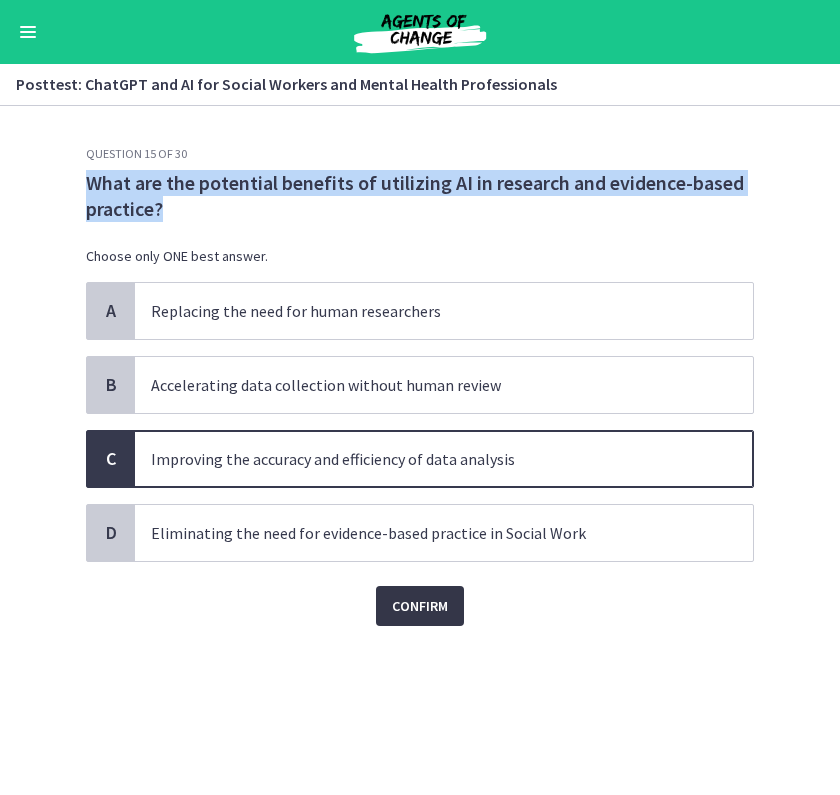 click on "Confirm" at bounding box center (420, 606) 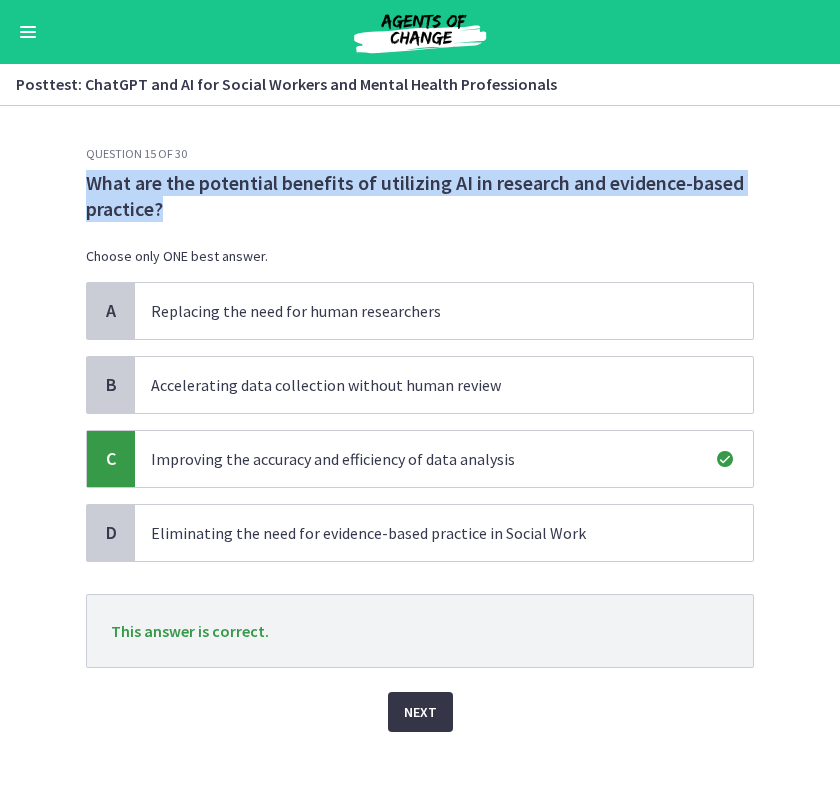 click on "Next" at bounding box center [420, 712] 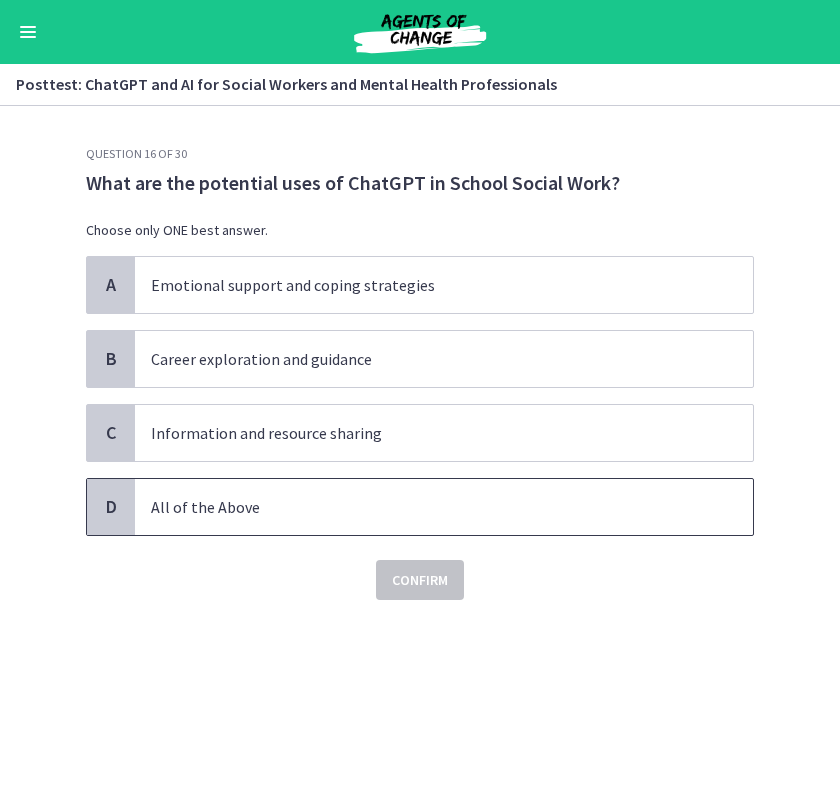 click on "All of the Above" at bounding box center [424, 507] 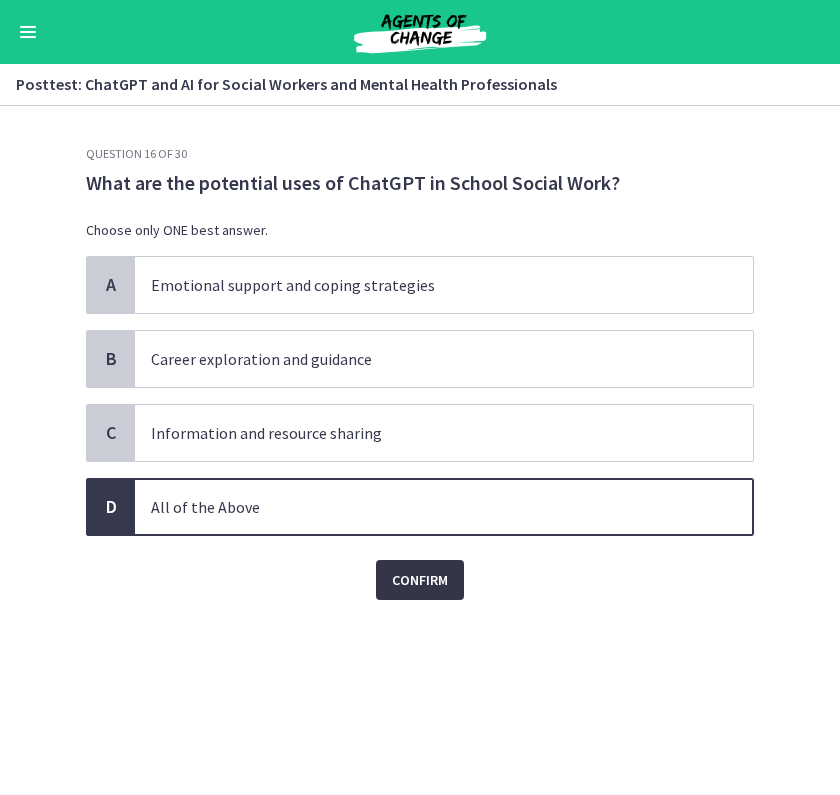 click on "Confirm" at bounding box center (420, 580) 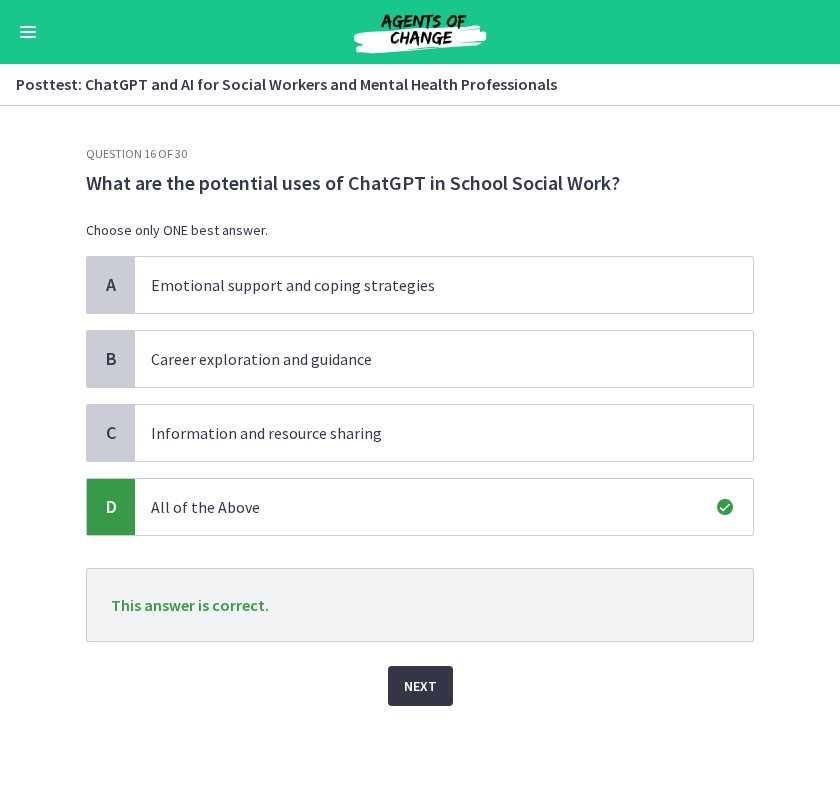click on "Next" at bounding box center (420, 686) 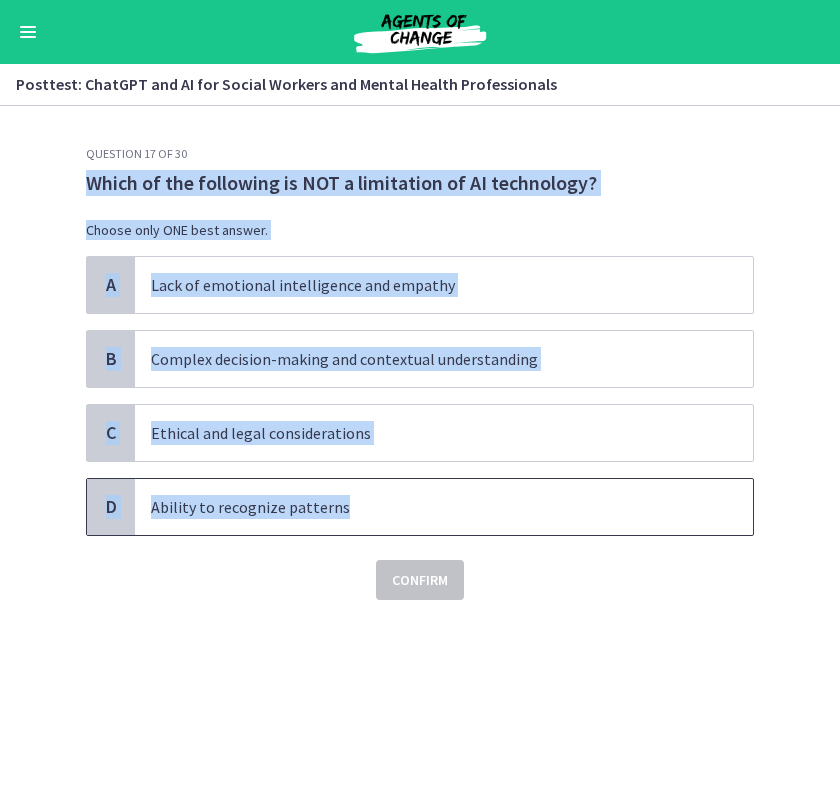 drag, startPoint x: 68, startPoint y: 186, endPoint x: 404, endPoint y: 516, distance: 470.95224 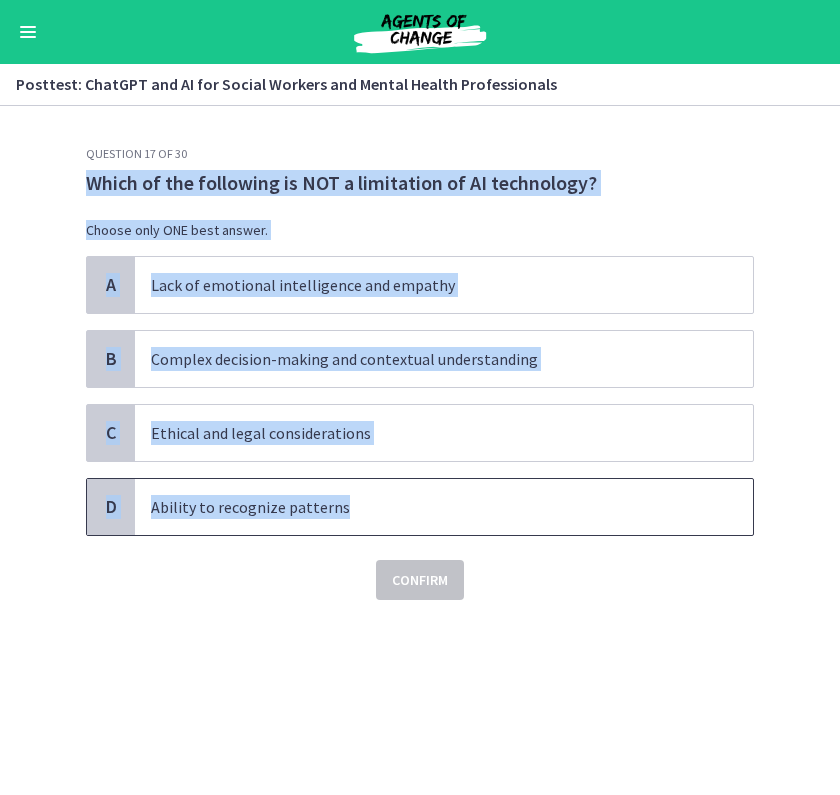 click on "Ability to recognize patterns" at bounding box center [424, 507] 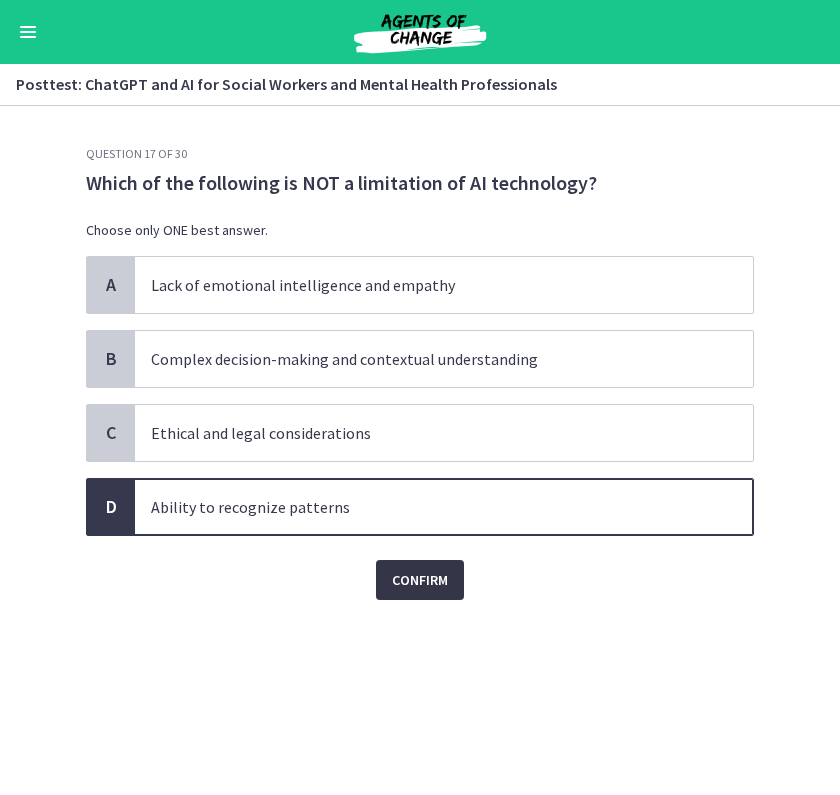click on "Confirm" at bounding box center [420, 580] 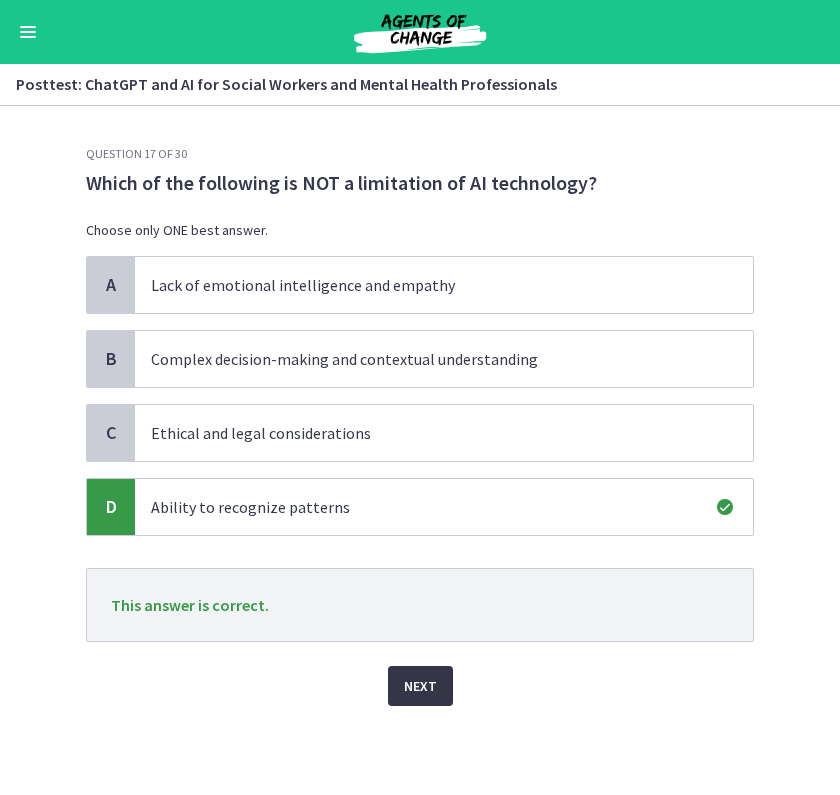 click on "Next" at bounding box center [420, 686] 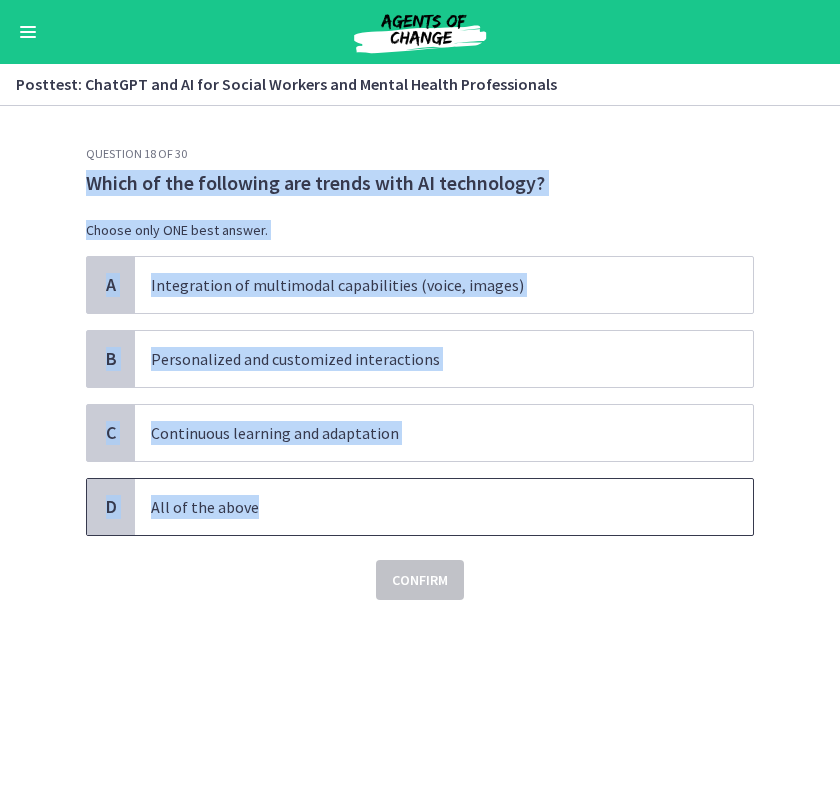 drag, startPoint x: 77, startPoint y: 179, endPoint x: 272, endPoint y: 525, distance: 397.1662 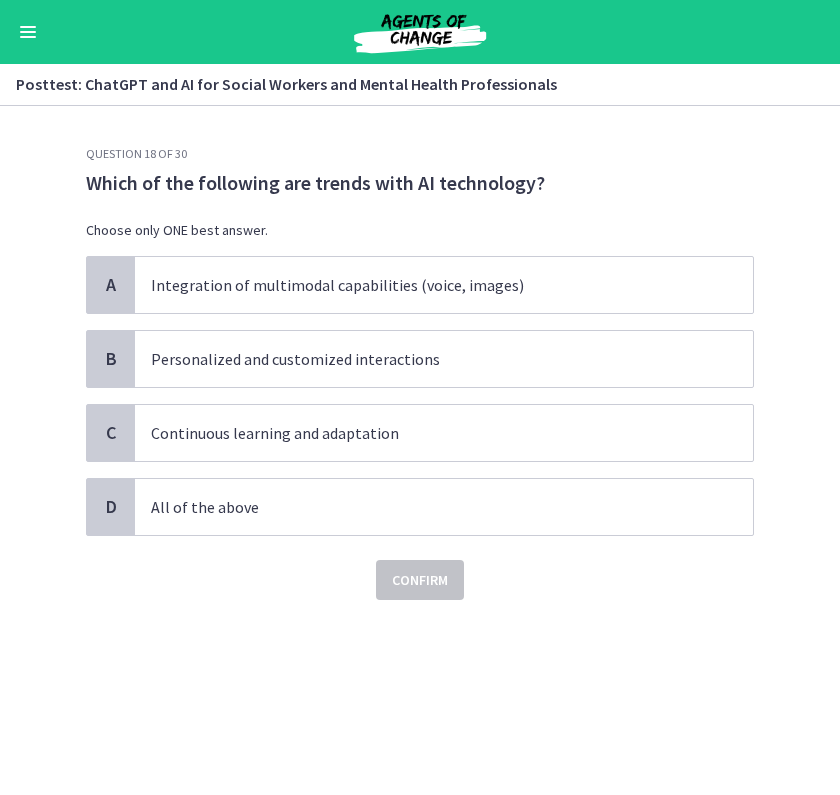 click on "Question   18   of   30
Which of the following are trends with AI technology?
Choose only ONE best answer.
A
Integration of multimodal capabilities (voice, images)
B
Personalized and customized interactions
C
Continuous learning and adaptation
D
All of the above
Confirm" 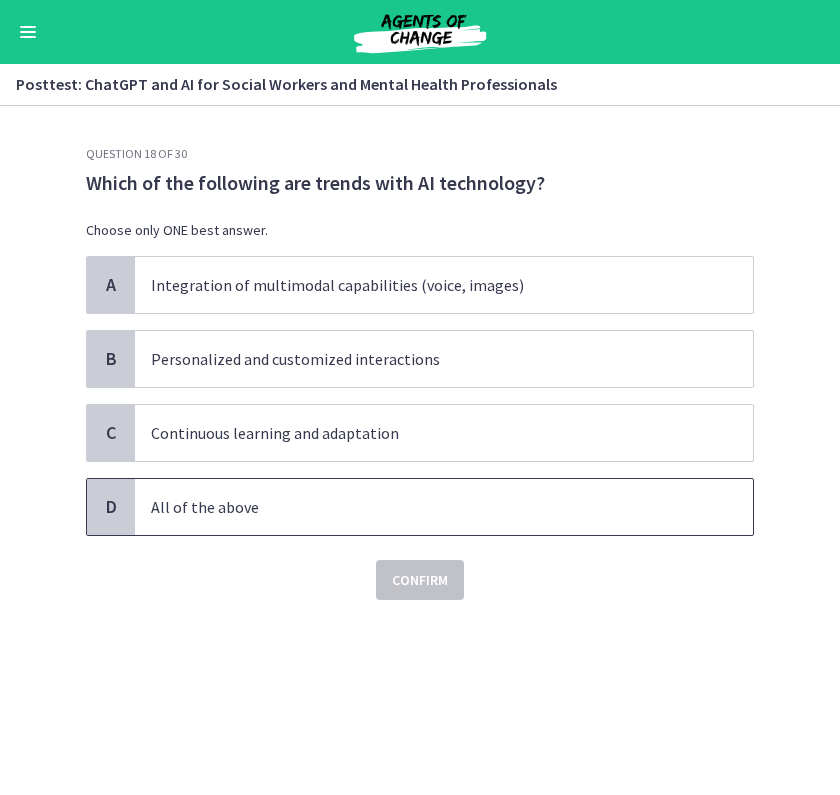 click on "All of the above" at bounding box center [424, 507] 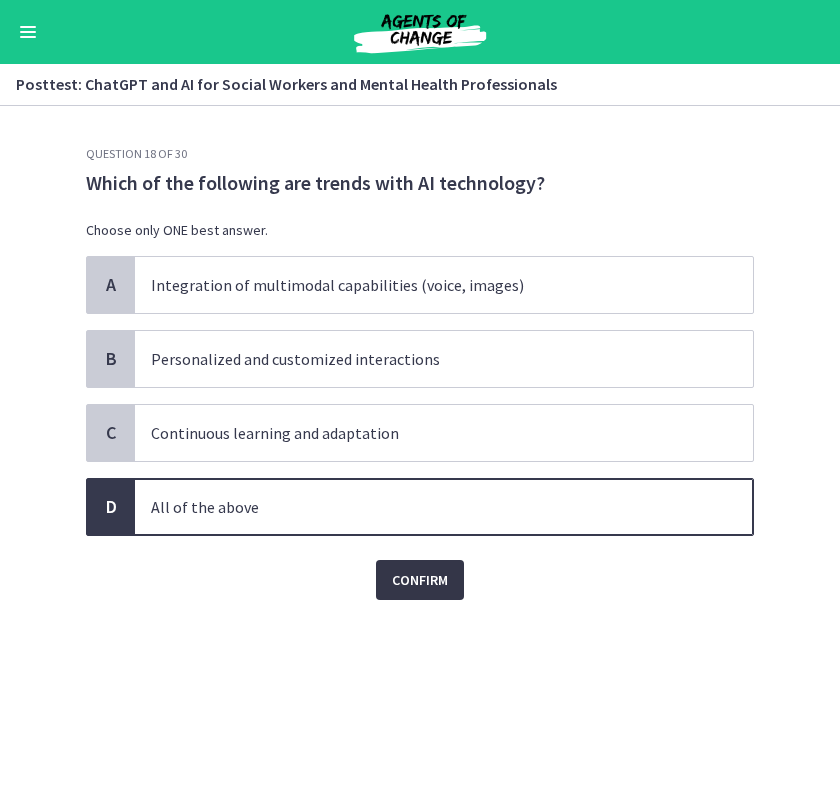 click on "Confirm" at bounding box center (420, 580) 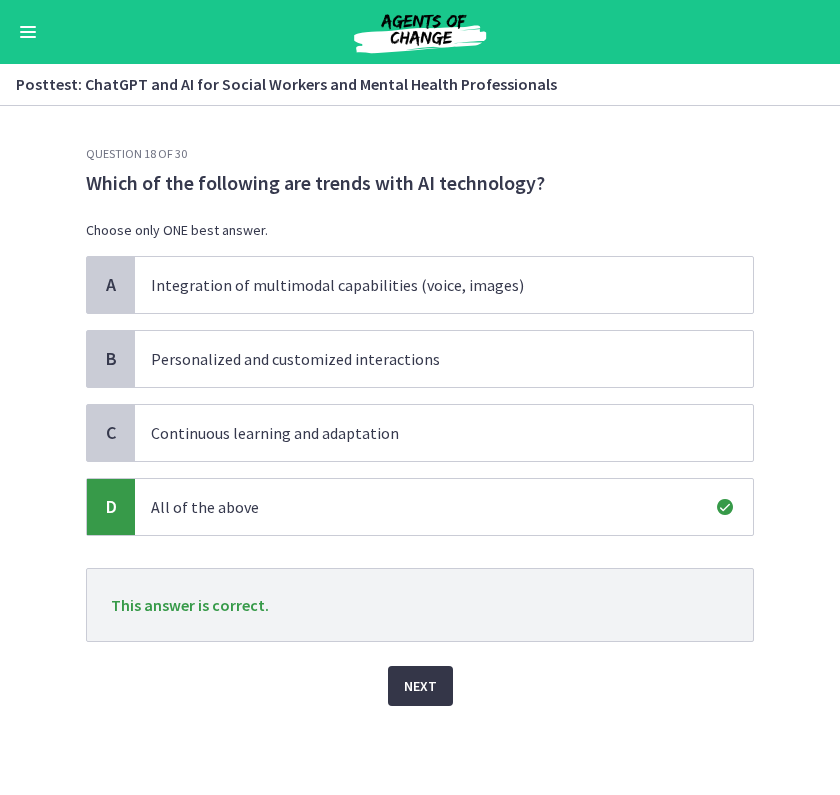 click on "Next" at bounding box center [420, 686] 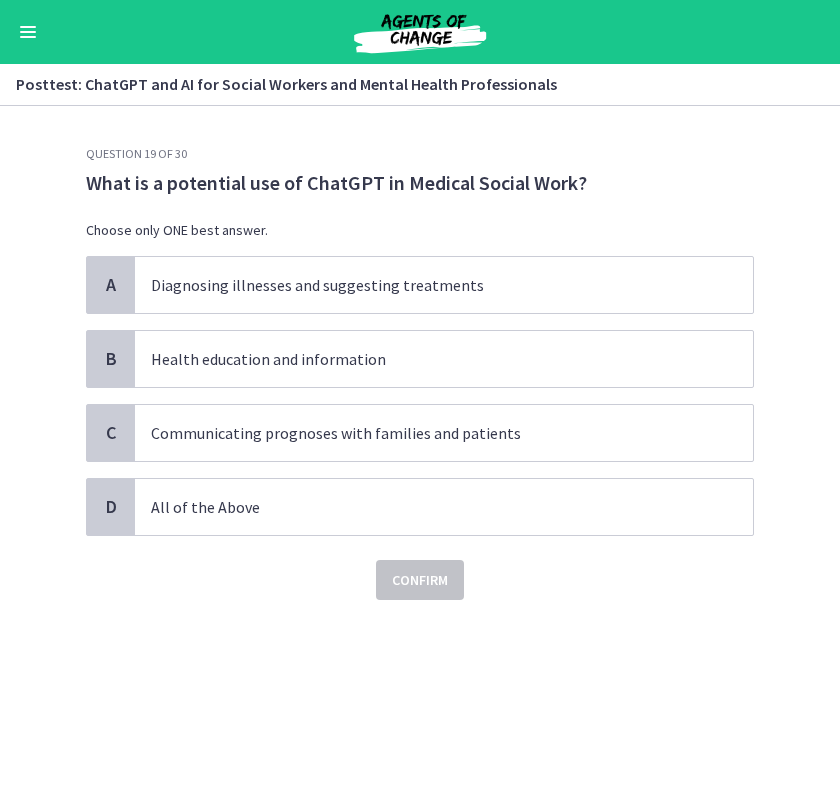 click on "Question   19   of   30
What is a potential use of ChatGPT in Medical Social Work?
Choose only ONE best answer.
A
Diagnosing illnesses and suggesting treatments
B
Health education and information
C
Communicating prognoses with families and patients
D
All of the Above
Confirm" 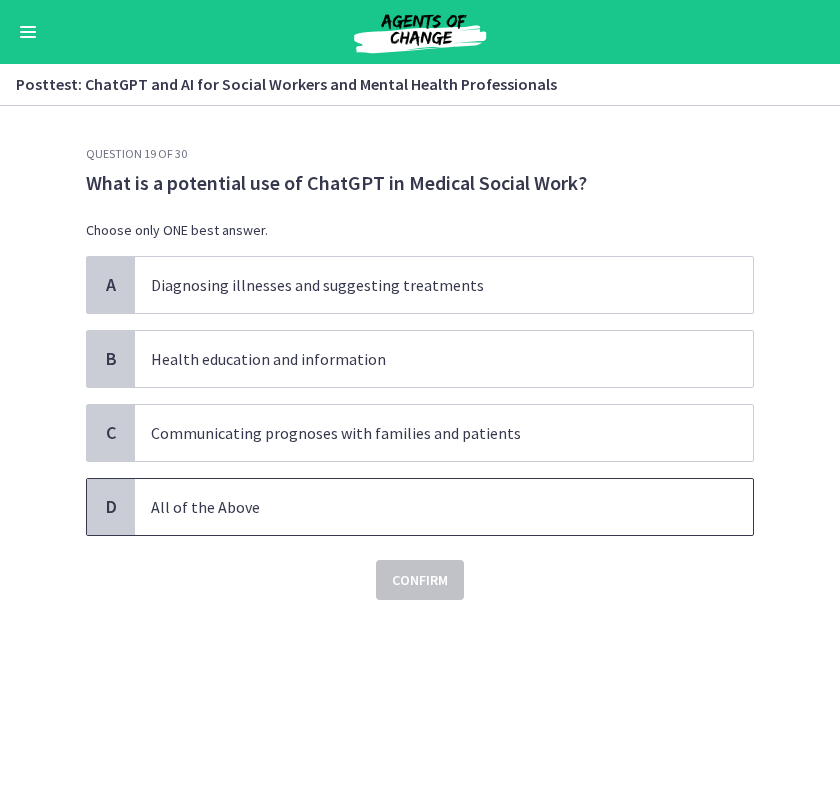 click on "All of the Above" at bounding box center [424, 507] 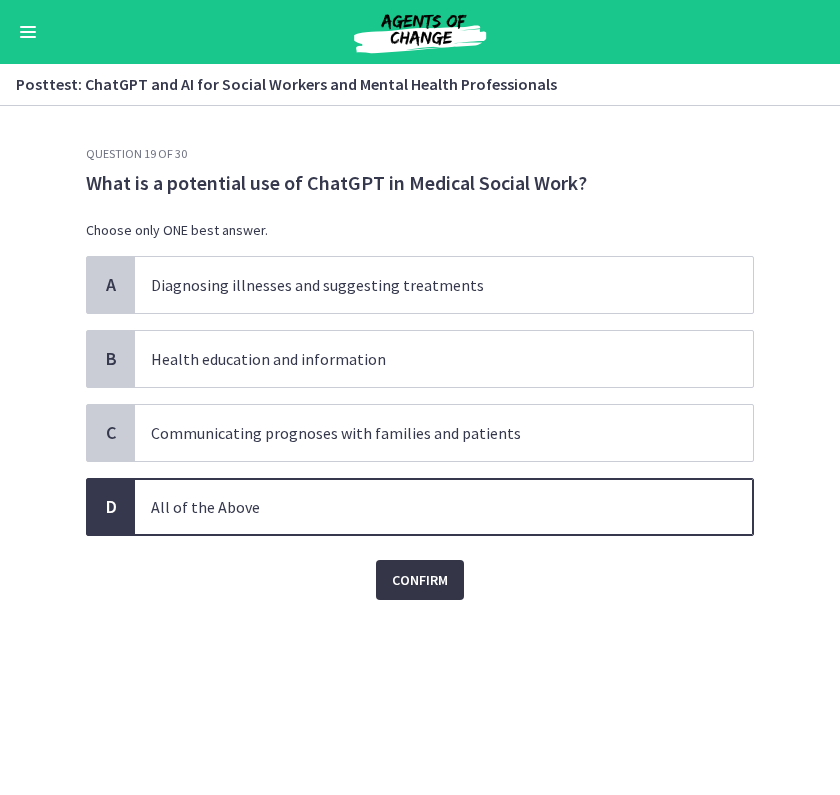 click on "Confirm" at bounding box center [420, 580] 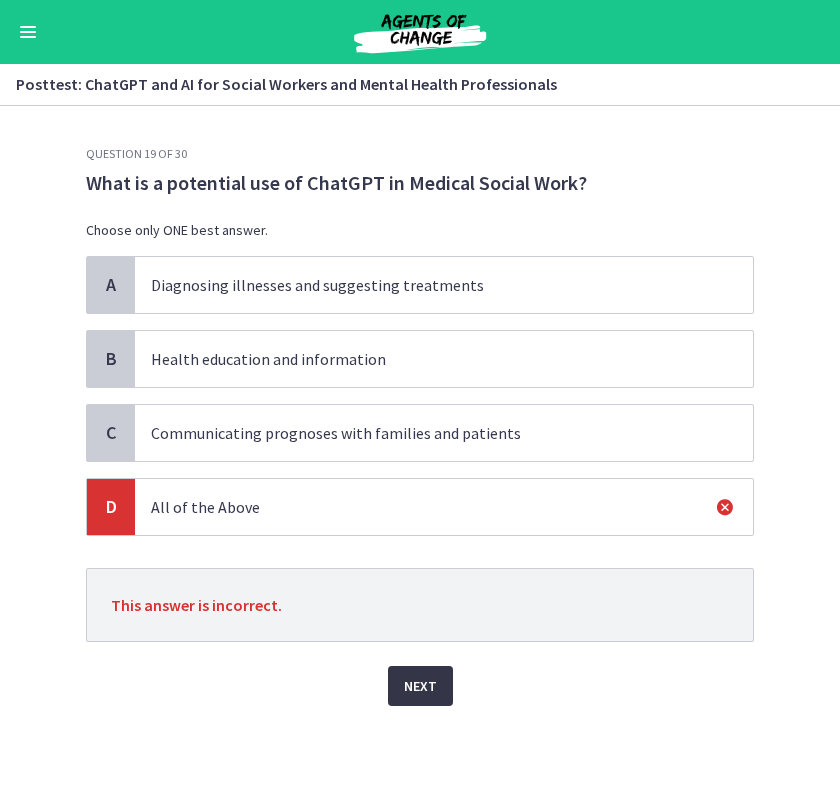 click on "Next" at bounding box center (420, 686) 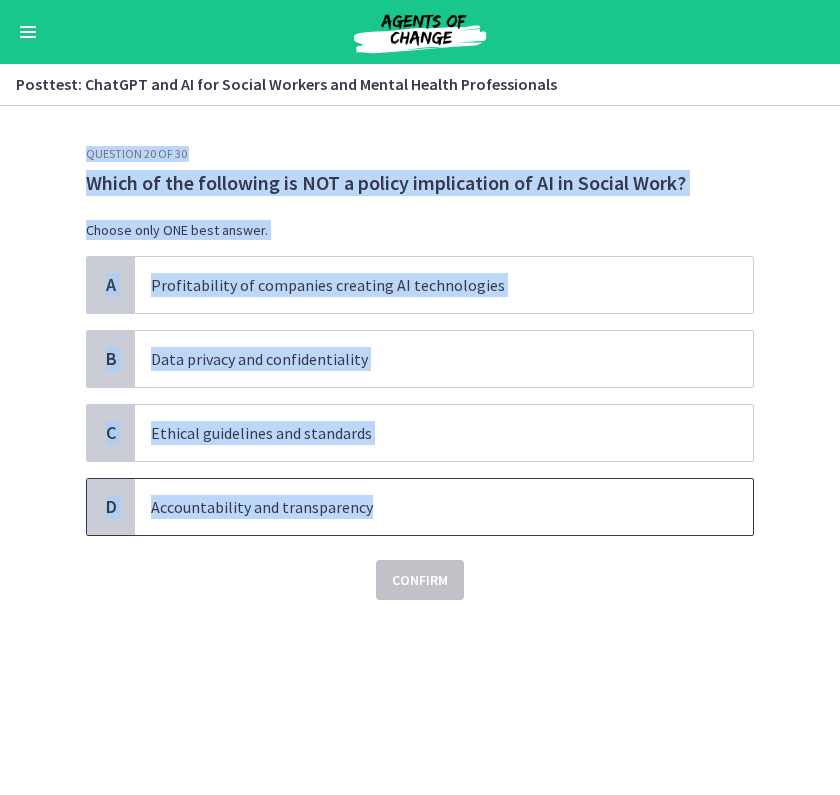 drag, startPoint x: 87, startPoint y: 145, endPoint x: 420, endPoint y: 500, distance: 486.73813 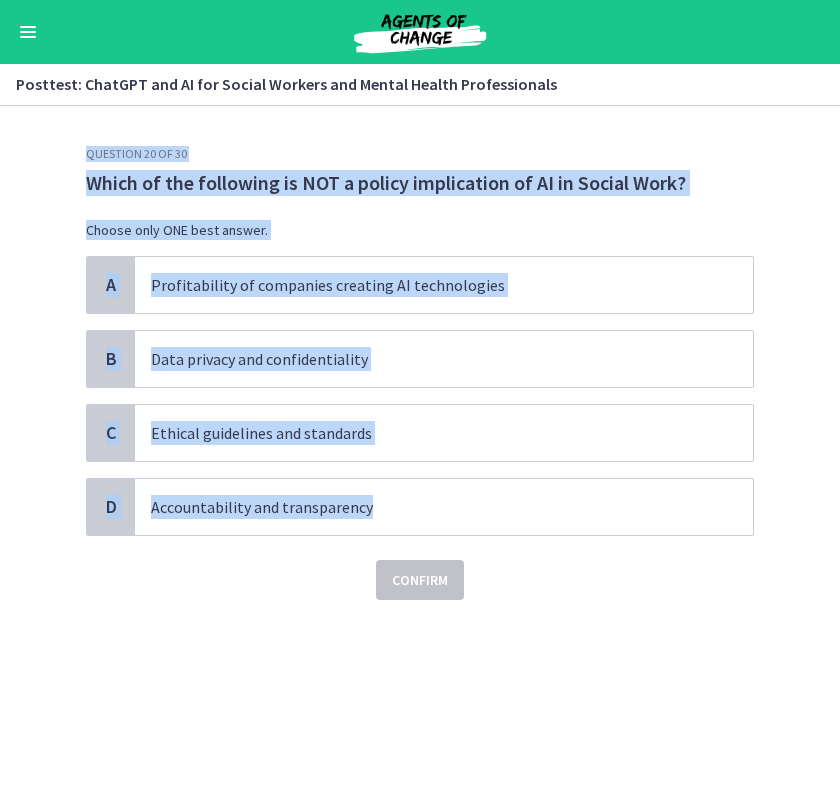 click on "Choose only ONE best answer." at bounding box center [420, 230] 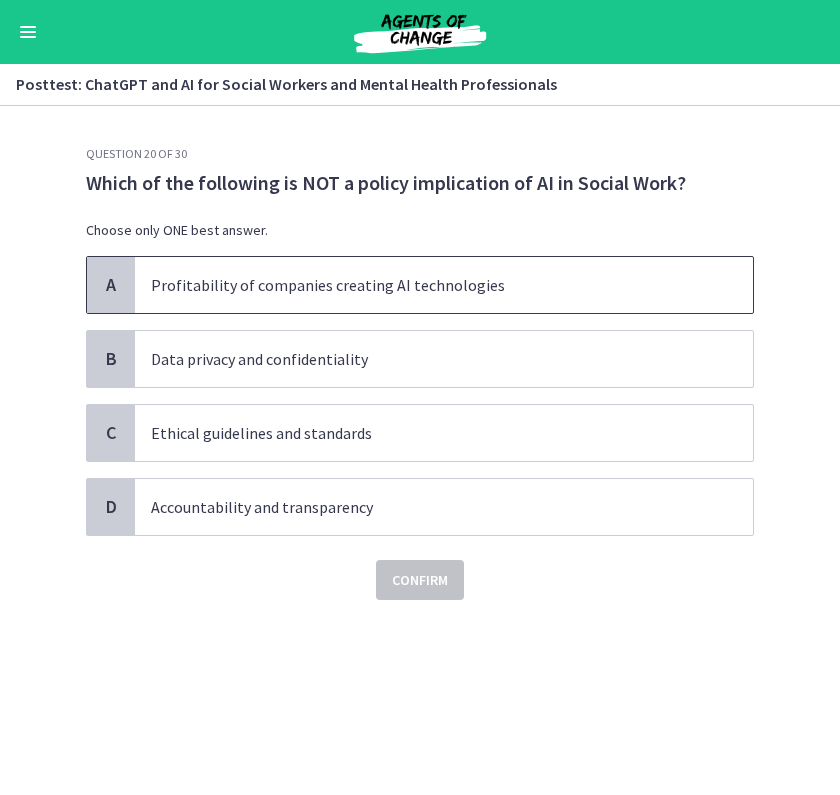 click on "Profitability of companies creating AI technologies" at bounding box center [444, 285] 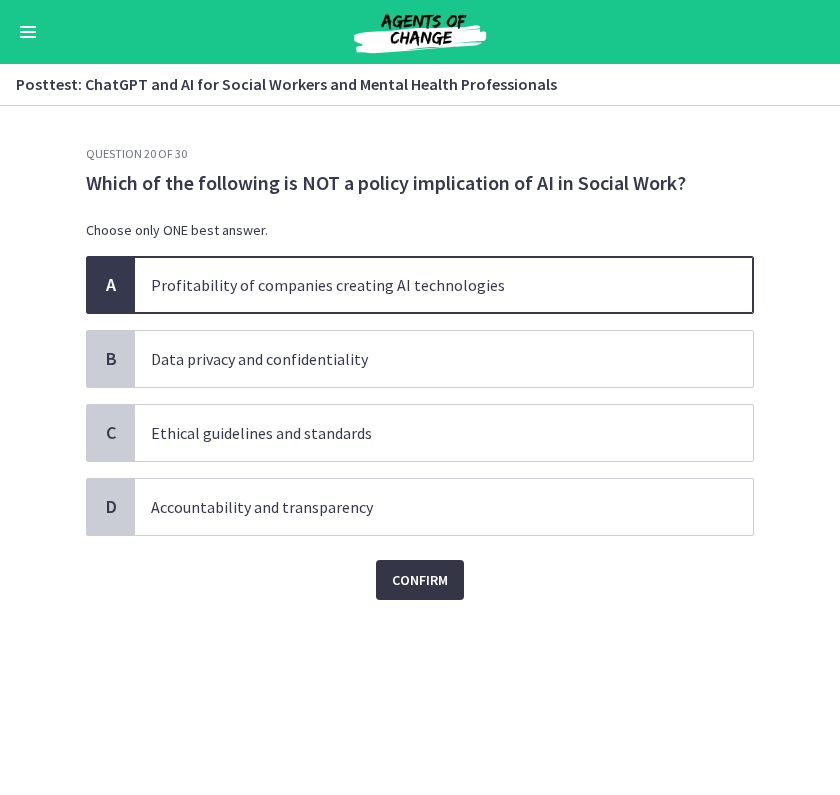 click on "Confirm" at bounding box center (420, 580) 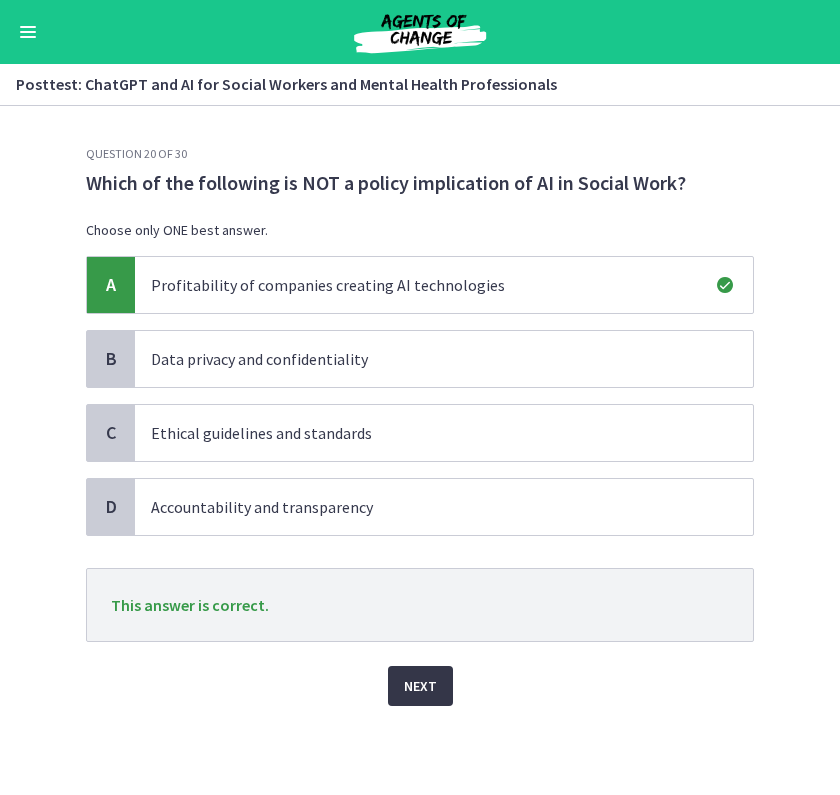 click on "Next" at bounding box center [420, 686] 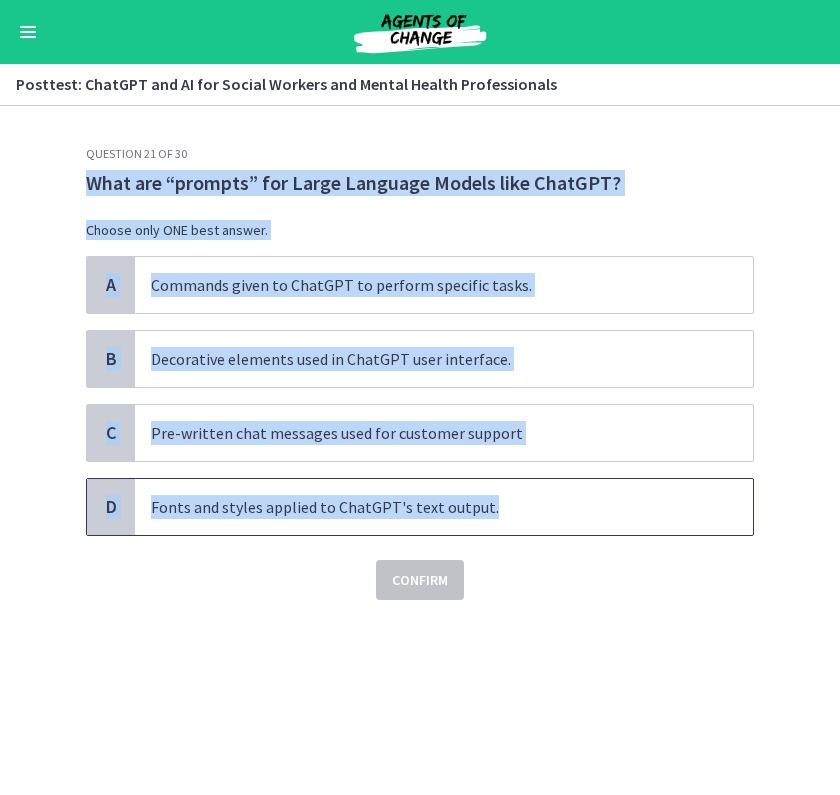 drag, startPoint x: 61, startPoint y: 179, endPoint x: 579, endPoint y: 516, distance: 617.9749 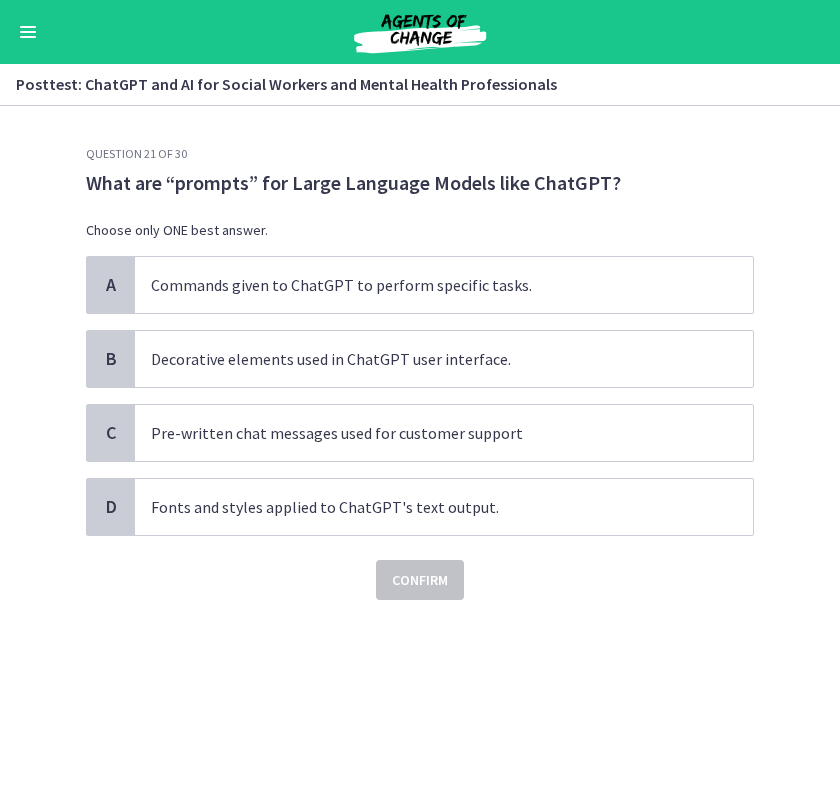 click on "What are “prompts” for Large Language Models like ChatGPT?
Choose only ONE best answer." at bounding box center [420, 213] 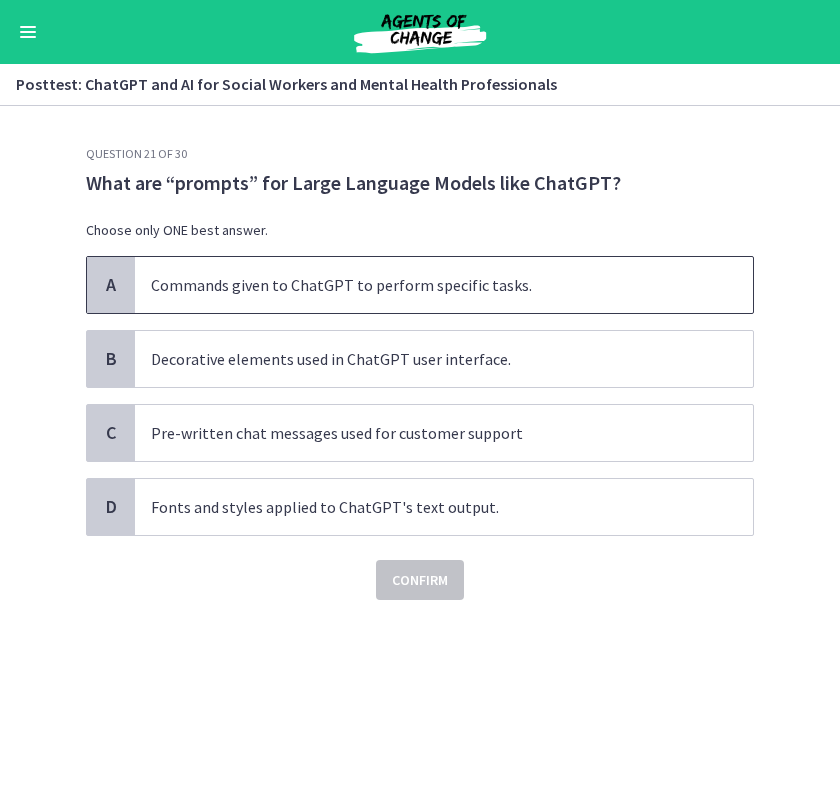 click on "Commands given to ChatGPT to perform specific tasks." at bounding box center [444, 285] 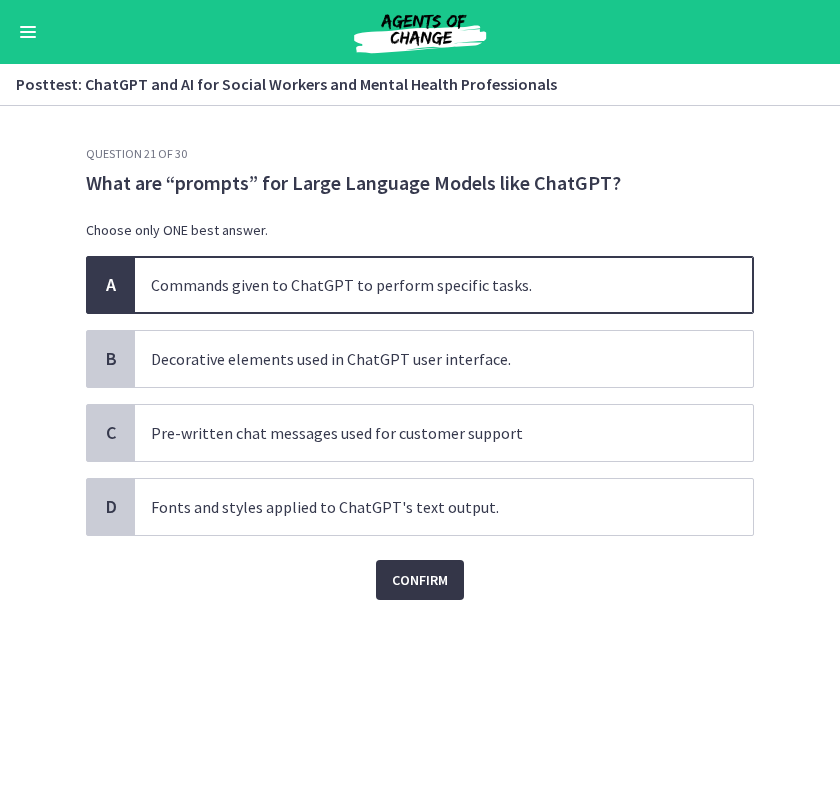 click on "Confirm" at bounding box center [420, 580] 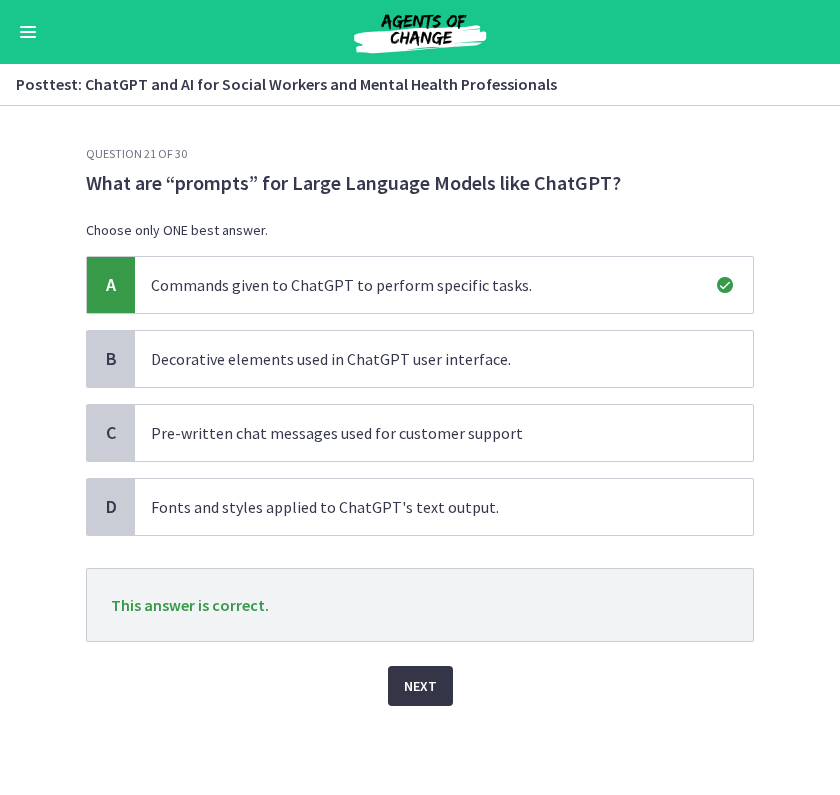 click on "Next" at bounding box center (420, 686) 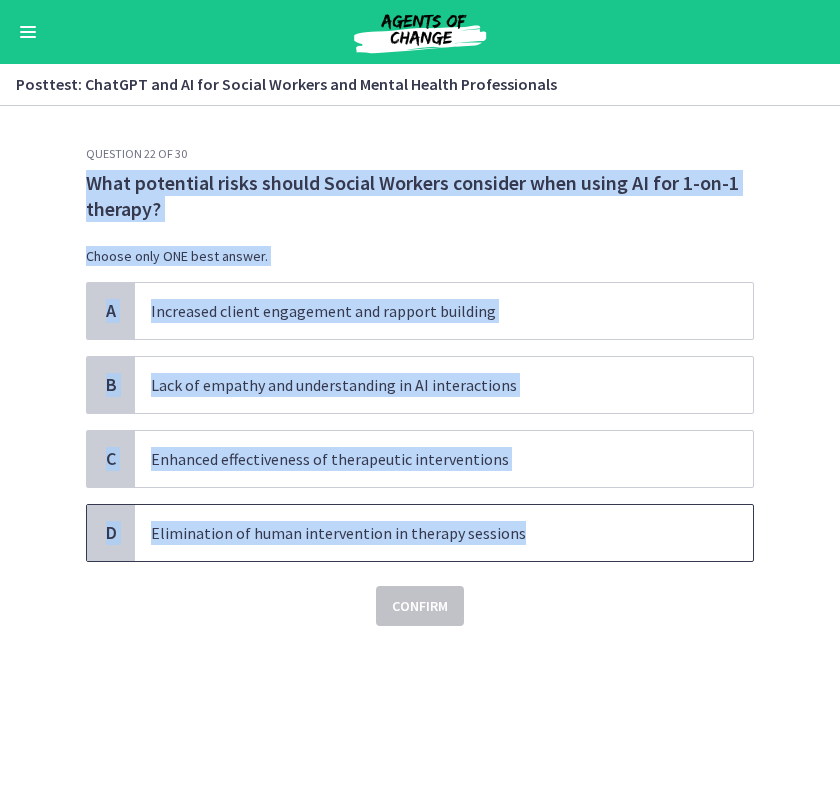 drag, startPoint x: 84, startPoint y: 170, endPoint x: 546, endPoint y: 542, distance: 593.1509 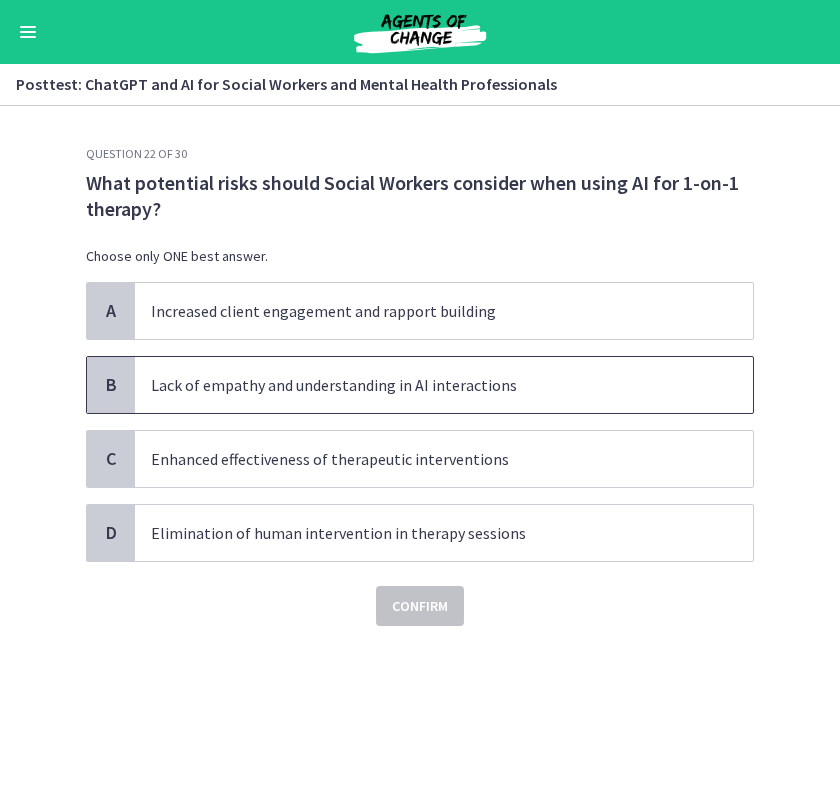 click on "Lack of empathy and understanding in AI interactions" at bounding box center (444, 385) 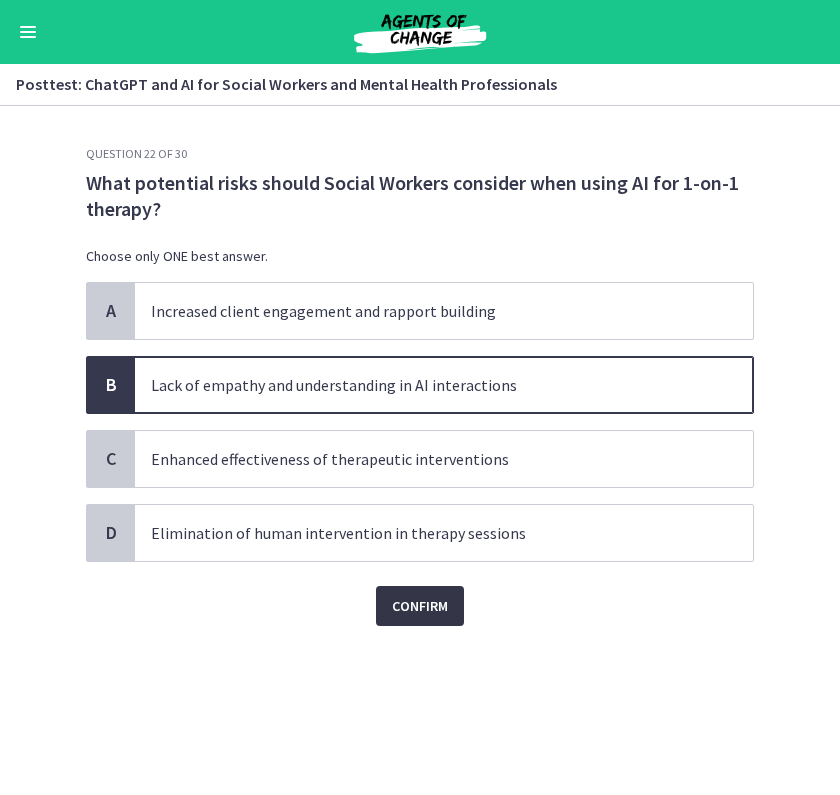 click on "Confirm" at bounding box center (420, 606) 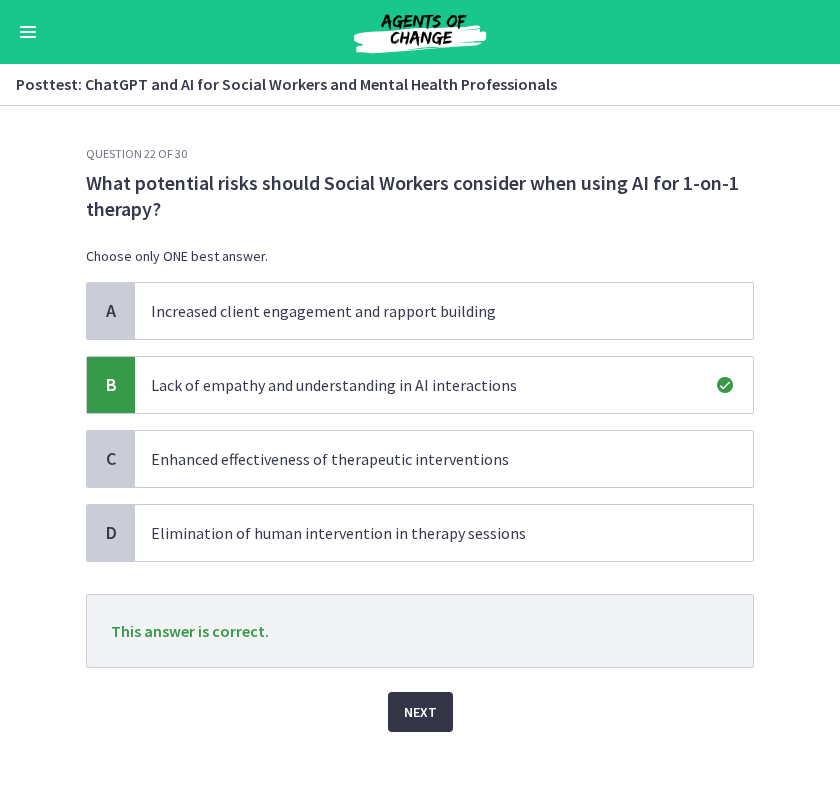 click on "Next" at bounding box center (420, 712) 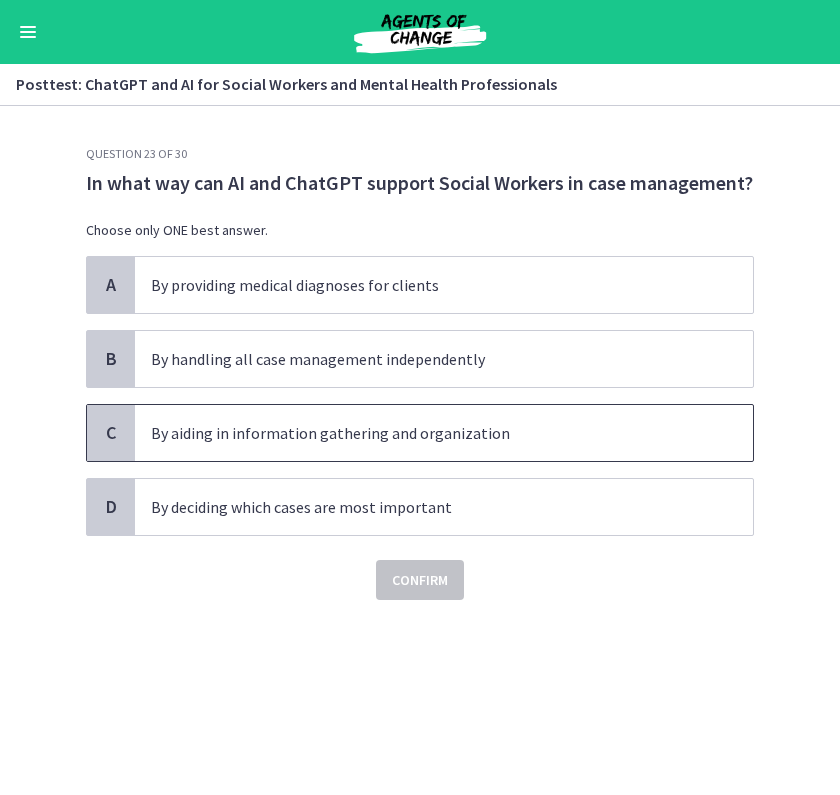 click on "By aiding in information gathering and organization" at bounding box center (424, 433) 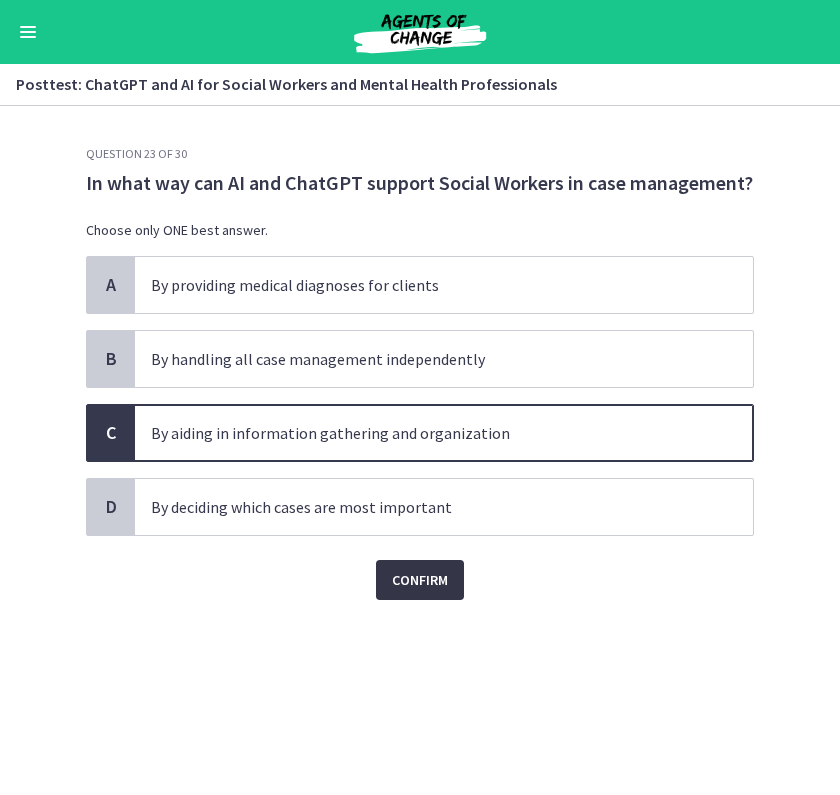 click on "Confirm" at bounding box center (420, 580) 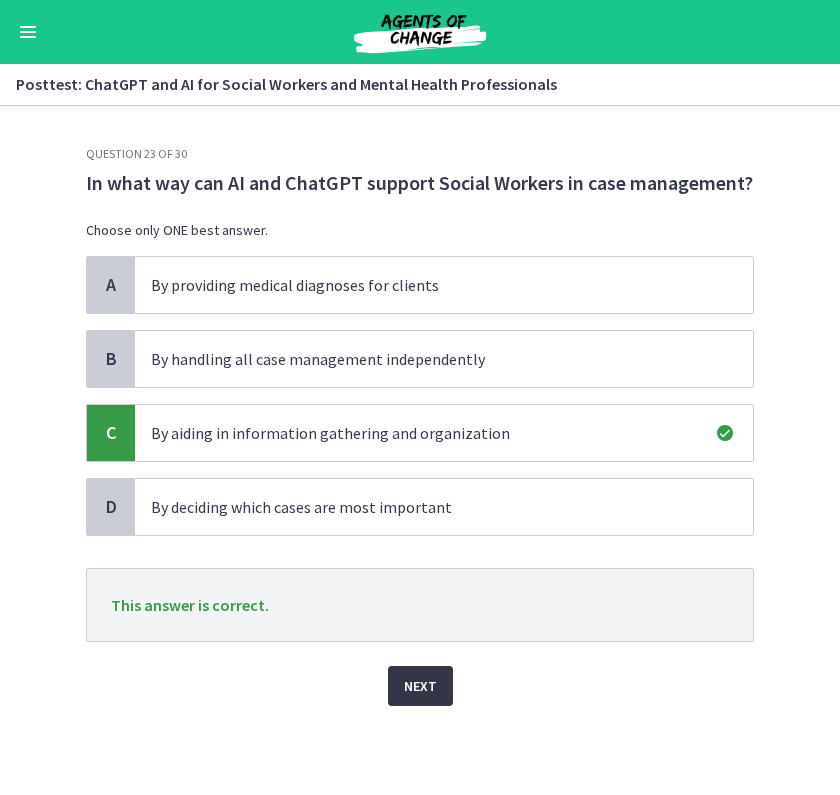 click on "Next" at bounding box center (420, 686) 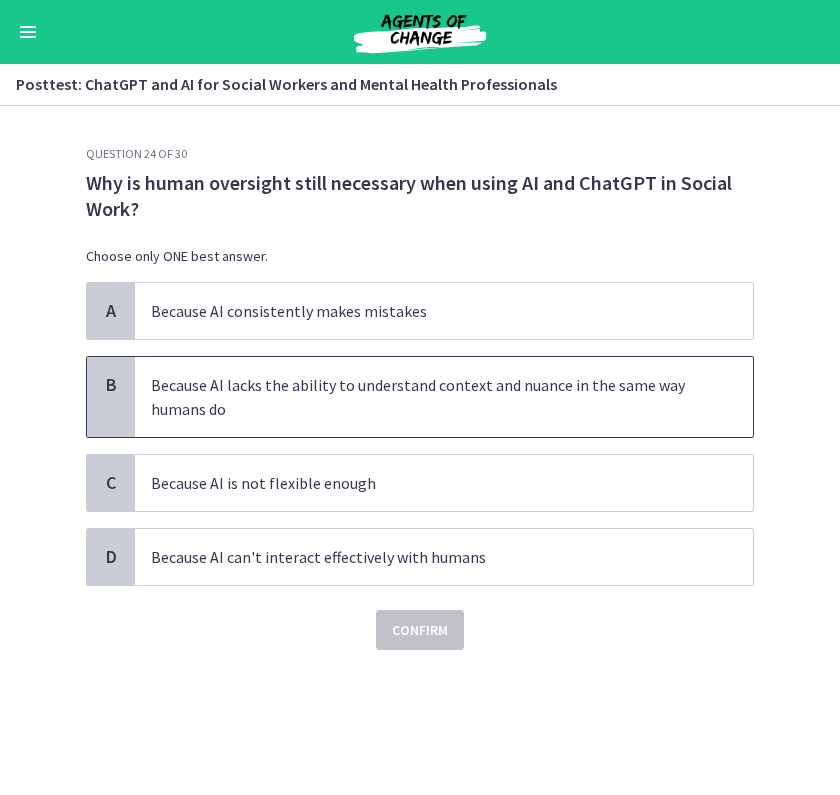 click on "Because AI lacks the ability to understand context and nuance in the same way humans do" at bounding box center [424, 397] 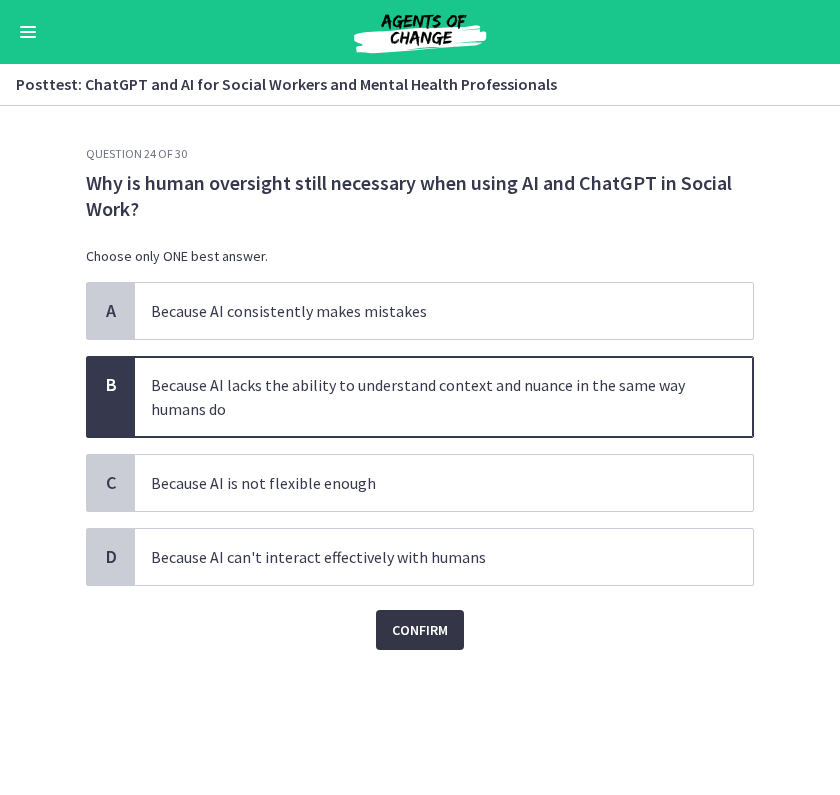 click on "Confirm" at bounding box center [420, 630] 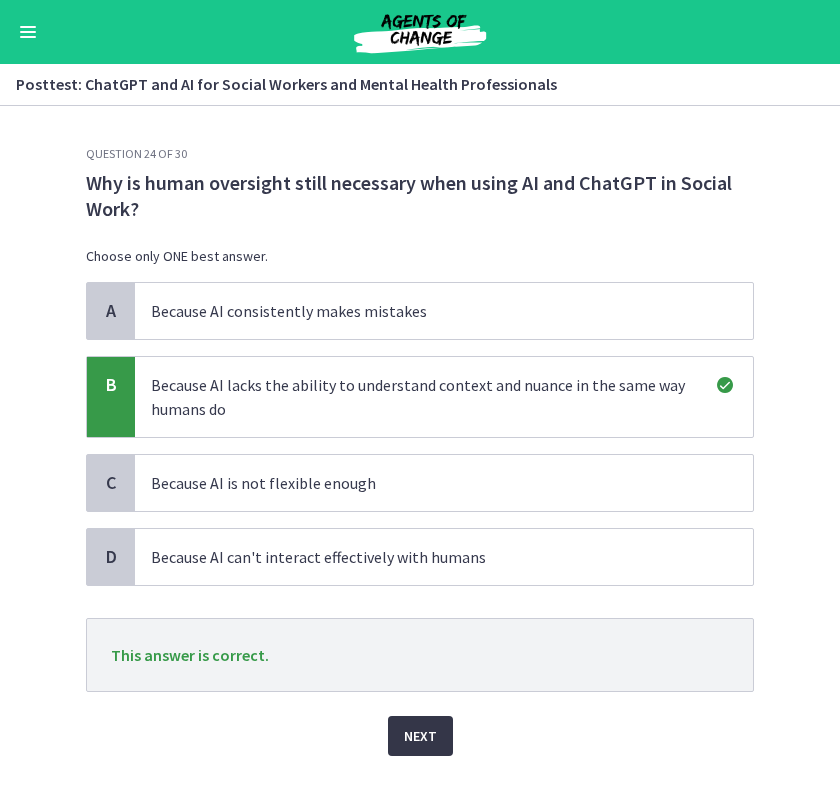 click on "Next" at bounding box center (420, 736) 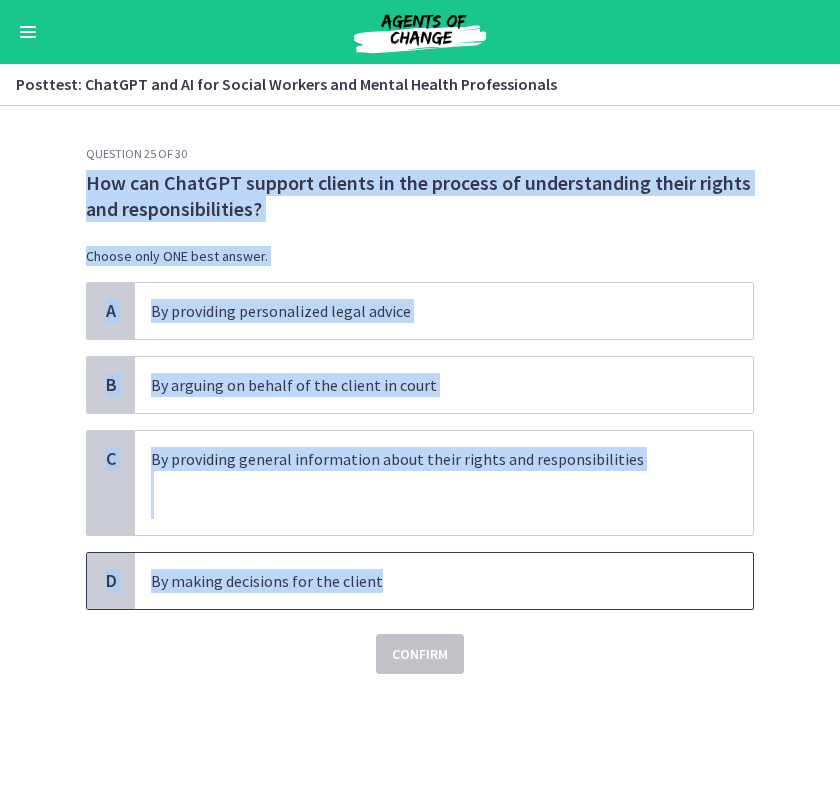 drag, startPoint x: 79, startPoint y: 185, endPoint x: 440, endPoint y: 580, distance: 535.1131 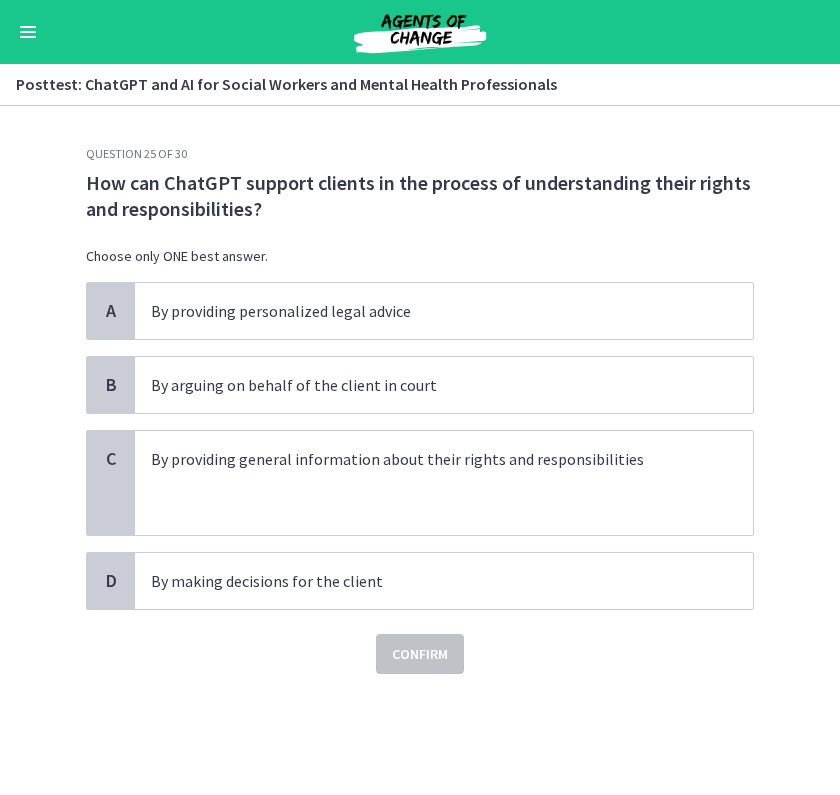 click on "Confirm" at bounding box center [420, 642] 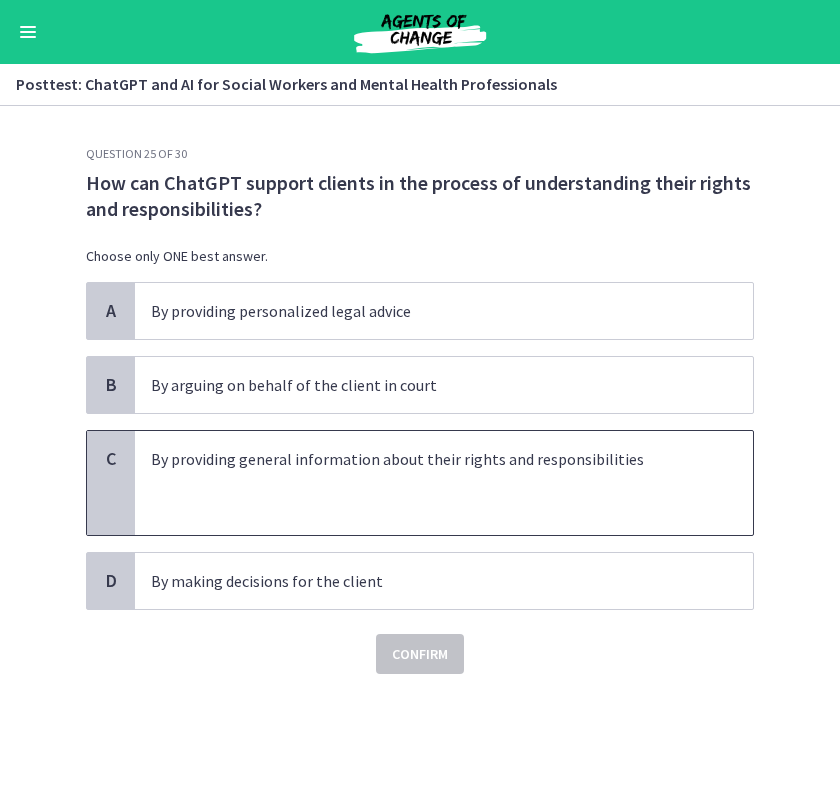 click at bounding box center [424, 483] 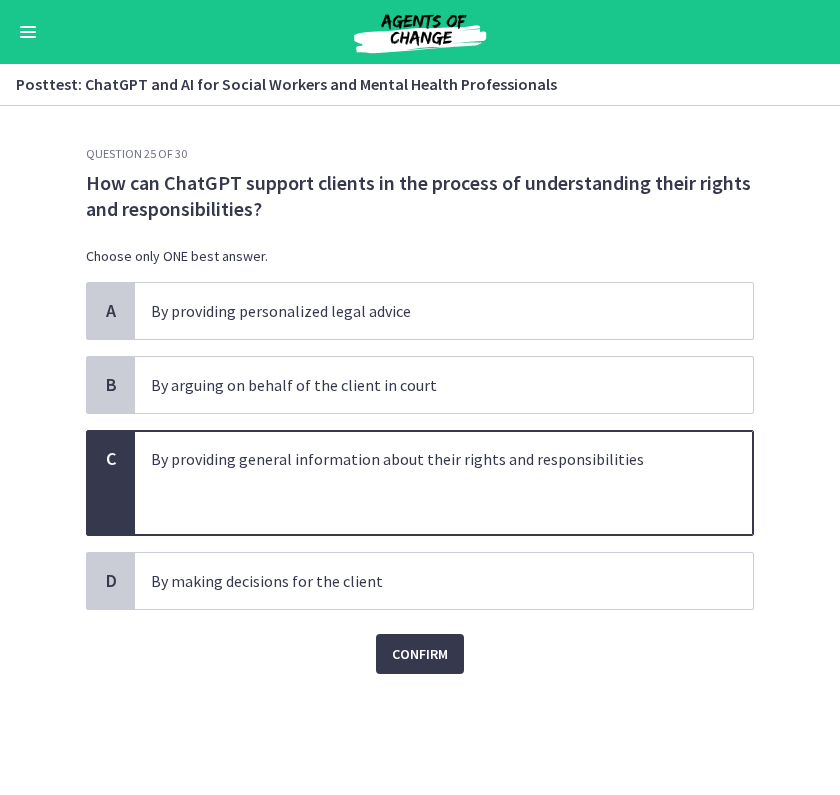 click on "Question   25   of   30
How can ChatGPT support clients in the process of understanding their rights and responsibilities?
Choose only ONE best answer.
A
By providing personalized legal advice
B
By arguing on behalf of the client in court
C
By providing general information about their rights and responsibilities
D
By making decisions for the client
Confirm" 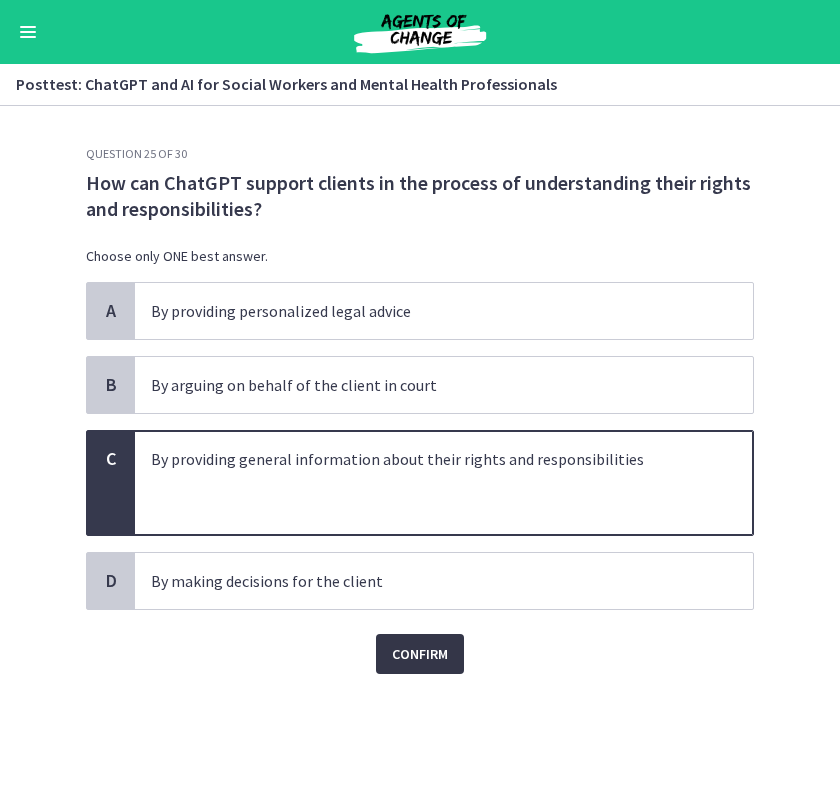 click on "Confirm" at bounding box center (420, 654) 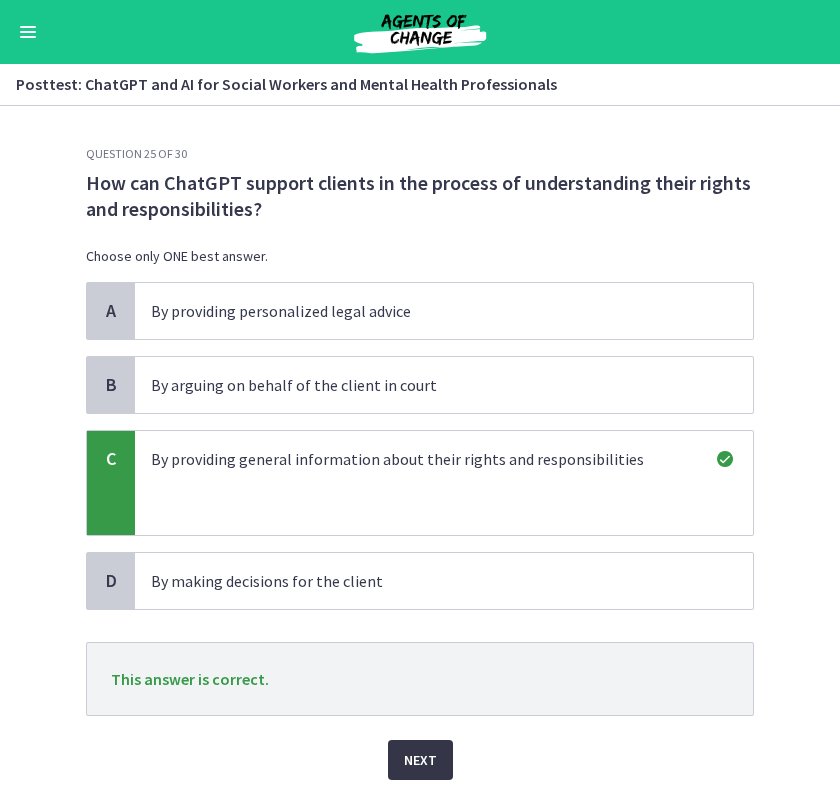 click on "Next" at bounding box center (420, 760) 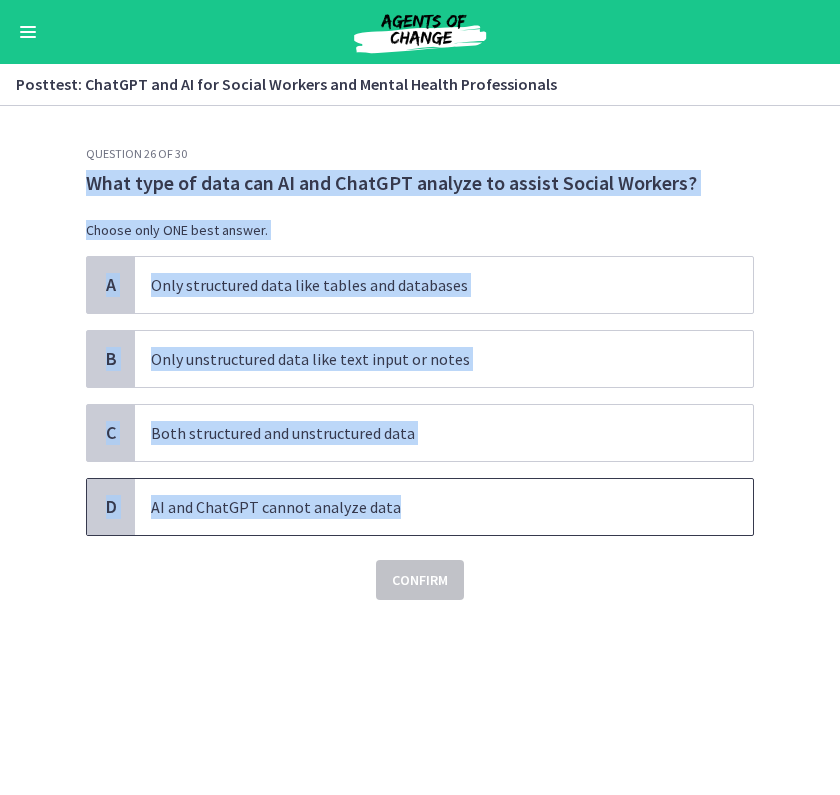 drag, startPoint x: 67, startPoint y: 163, endPoint x: 532, endPoint y: 521, distance: 586.8467 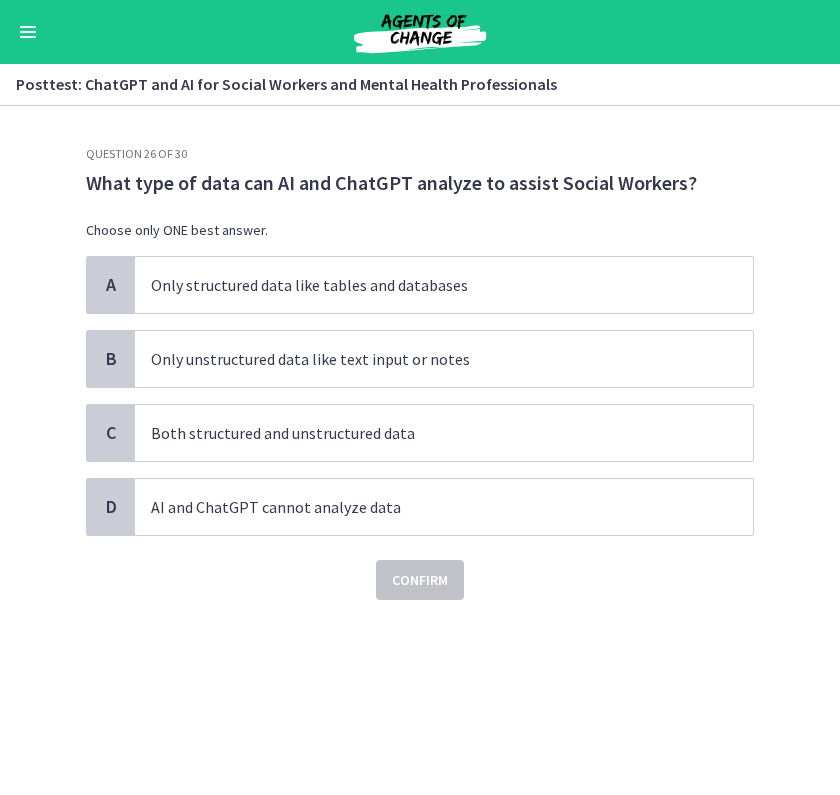 click on "Question   26   of   30
What type of data can AI and ChatGPT analyze to assist Social Workers?
Choose only ONE best answer.
A
Only structured data like tables and databases
B
Only unstructured data like text input or notes
C
Both structured and unstructured data
D
AI and ChatGPT cannot analyze data
Confirm" 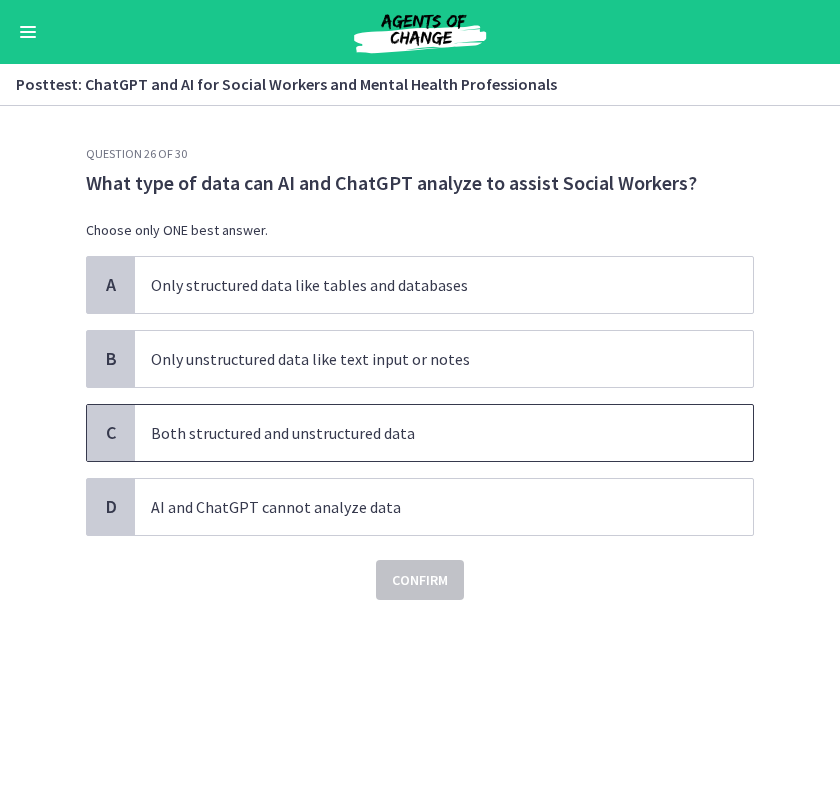 click on "Both structured and unstructured data" at bounding box center [424, 433] 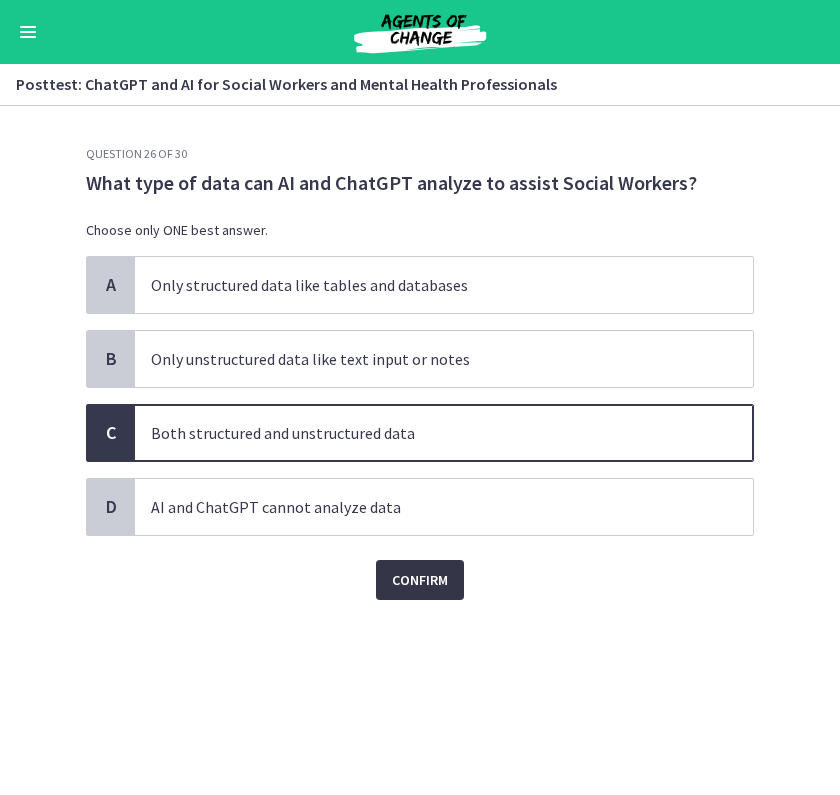 click on "Confirm" at bounding box center (420, 580) 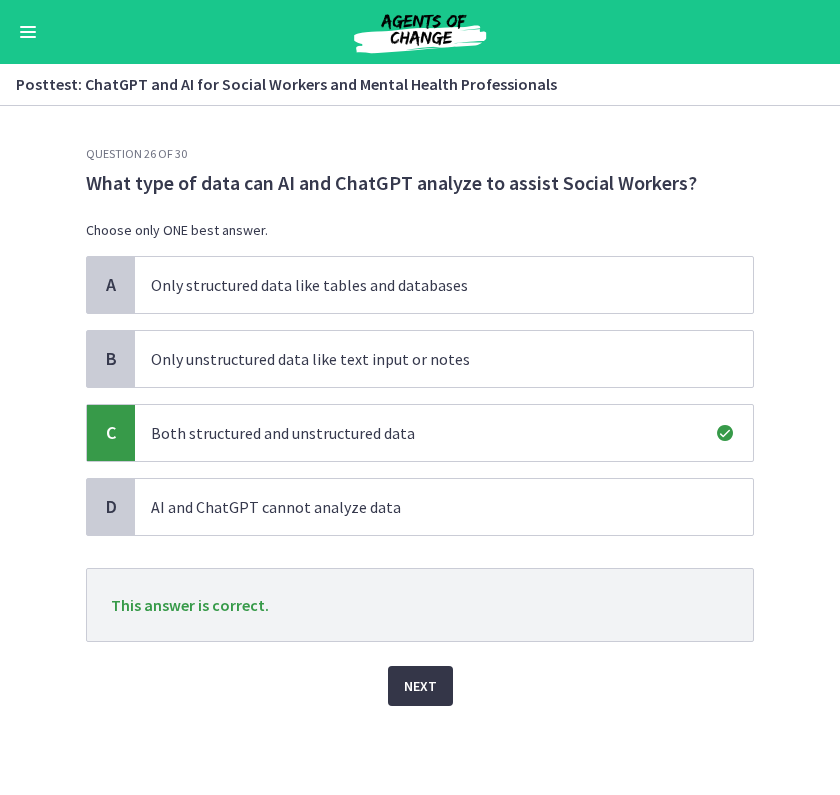 click on "Next" at bounding box center (420, 686) 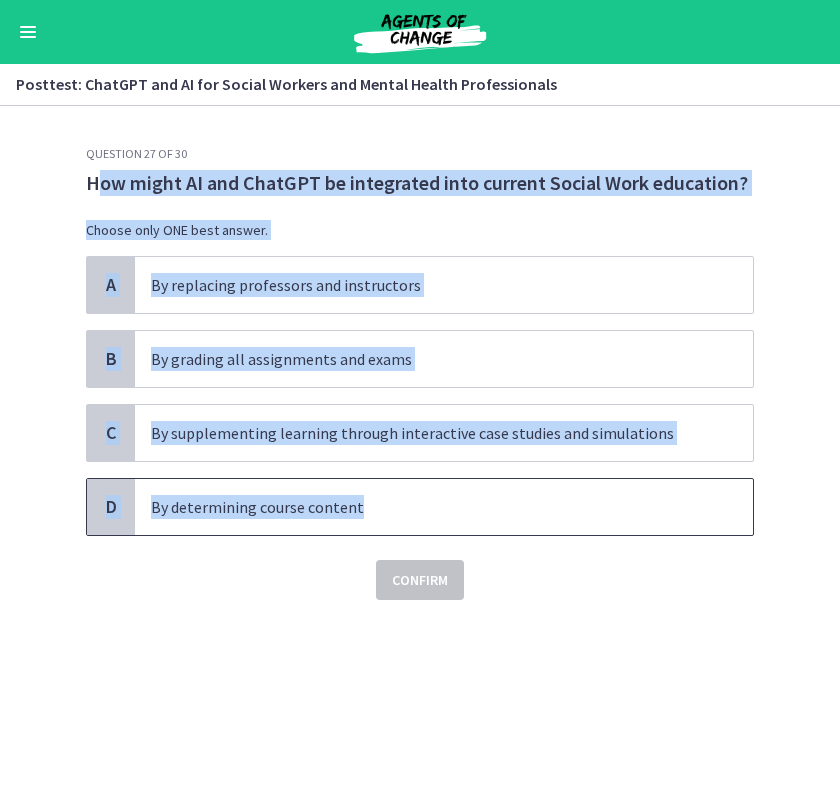 drag, startPoint x: 94, startPoint y: 190, endPoint x: 492, endPoint y: 524, distance: 519.5767 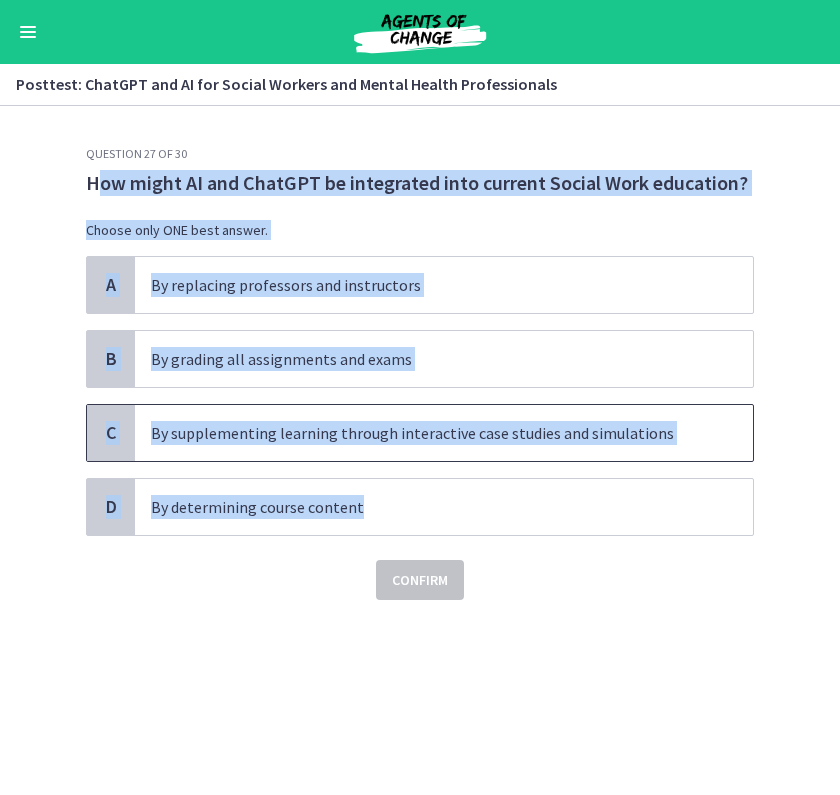 click on "By supplementing learning through interactive case studies and simulations" at bounding box center (424, 433) 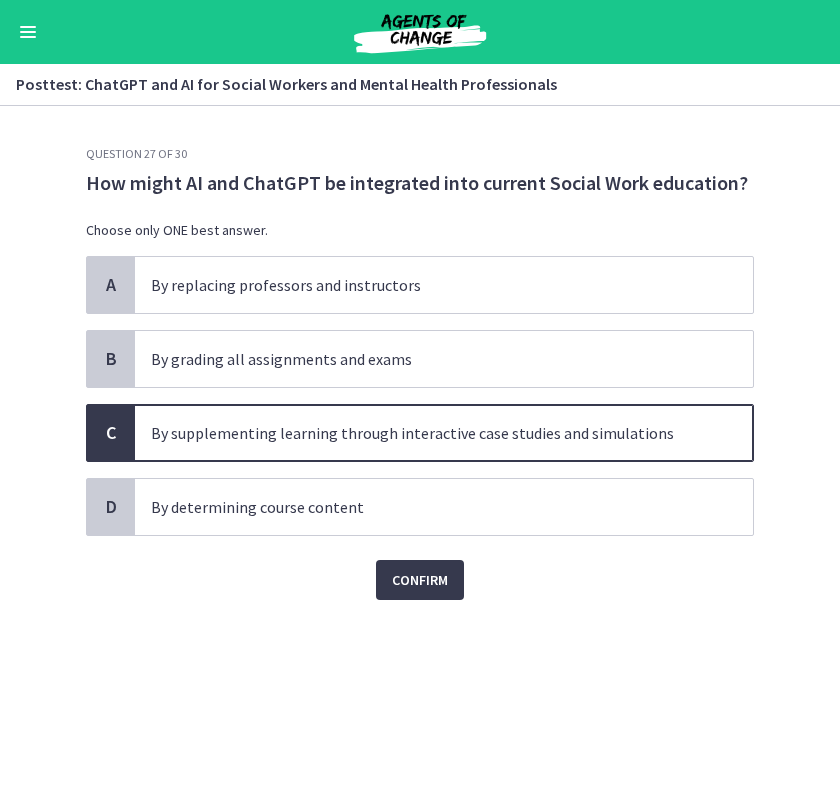 click on "By supplementing learning through interactive case studies and simulations" at bounding box center [424, 433] 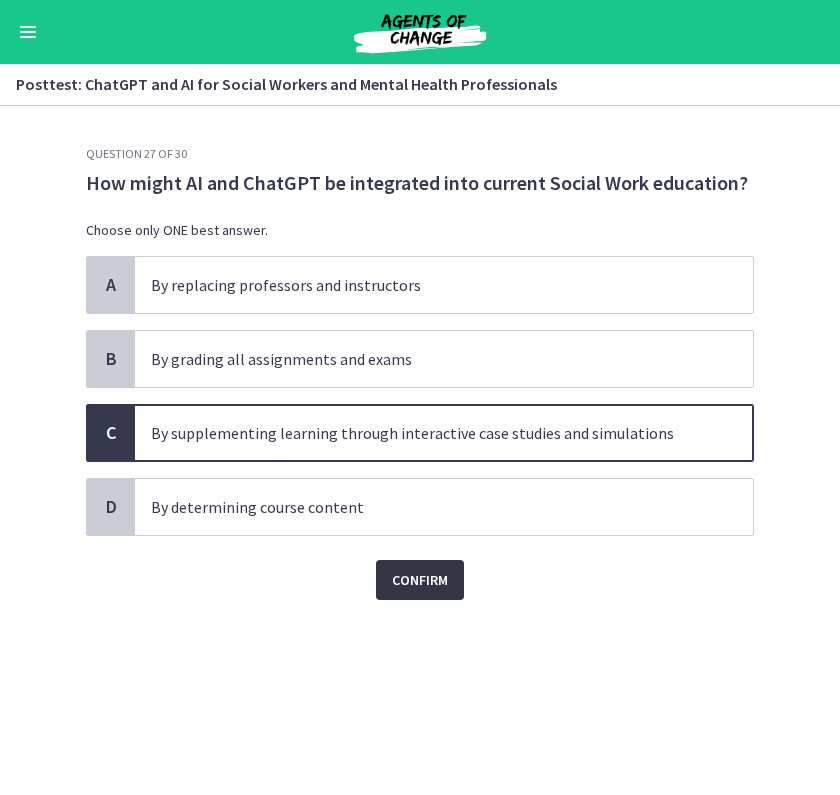 click on "Confirm" at bounding box center (420, 580) 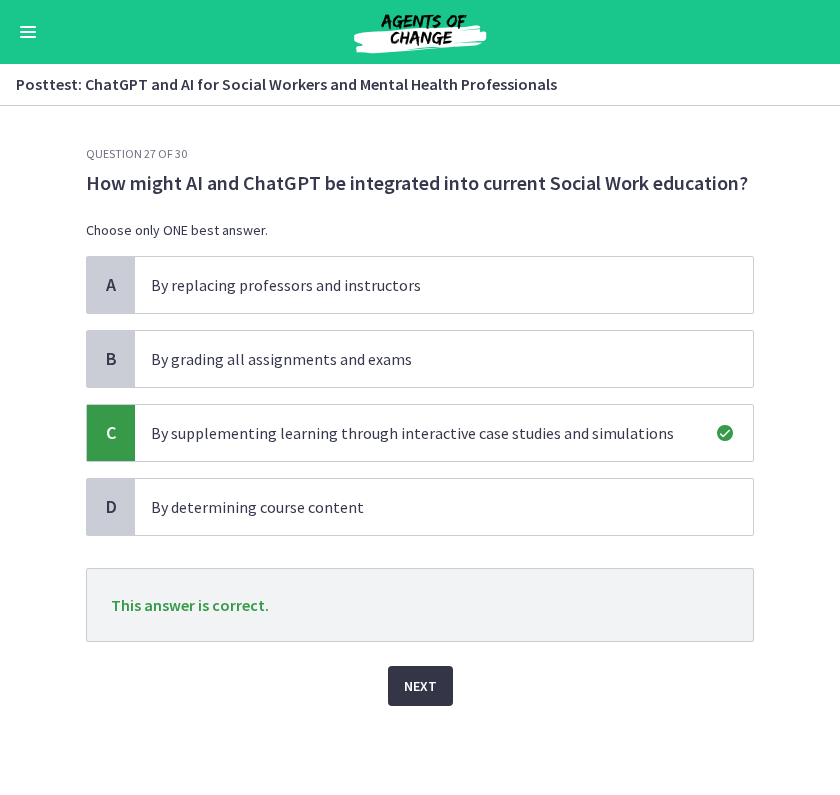 click on "Next" at bounding box center [420, 686] 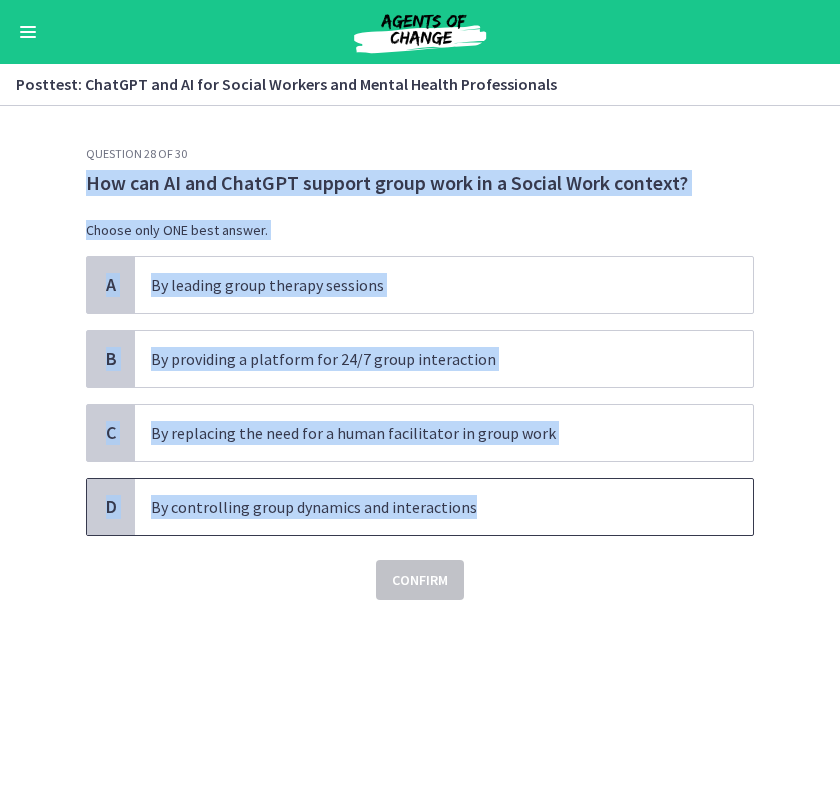 drag, startPoint x: 66, startPoint y: 167, endPoint x: 512, endPoint y: 523, distance: 570.65924 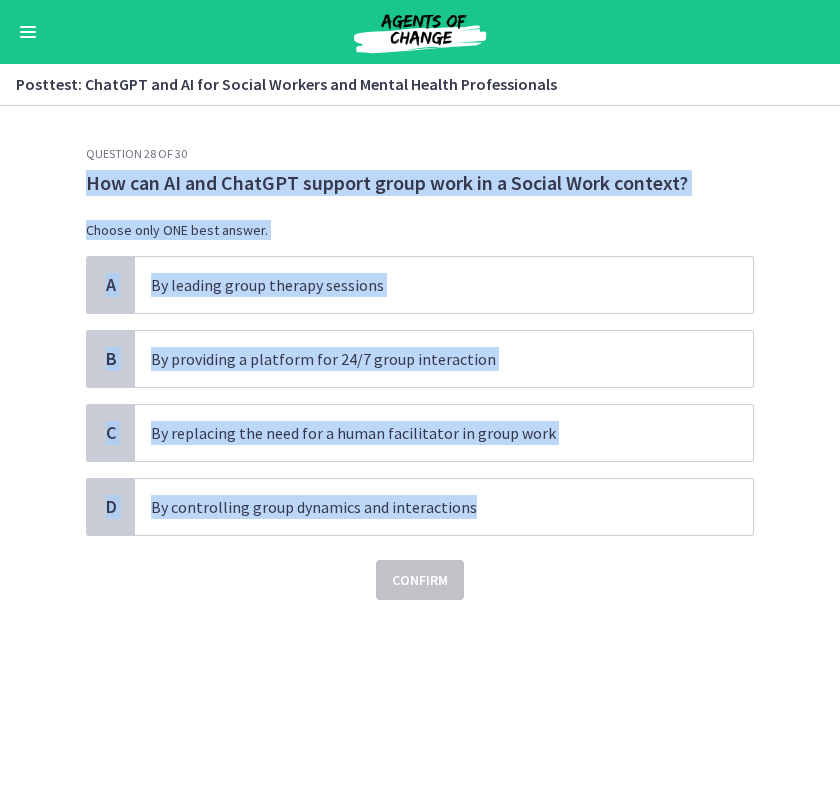 click on "A
By leading group therapy sessions
B
By providing a platform for 24/7 group interaction
C
By replacing the need for a human facilitator in group work
D
By controlling group dynamics and interactions" at bounding box center (420, 396) 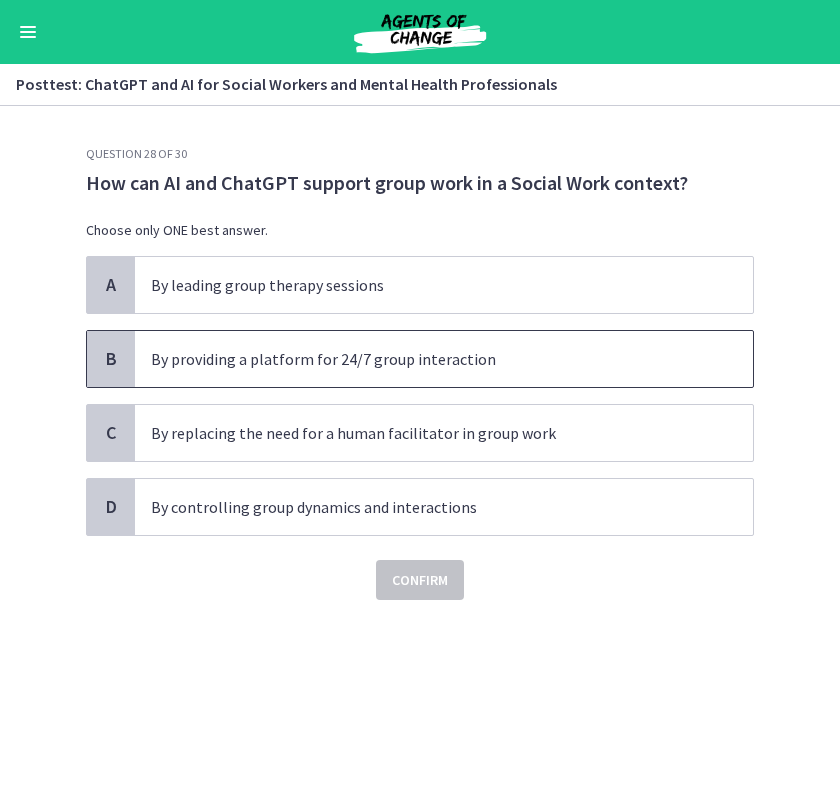 click on "By providing a platform for 24/7 group interaction" at bounding box center (424, 359) 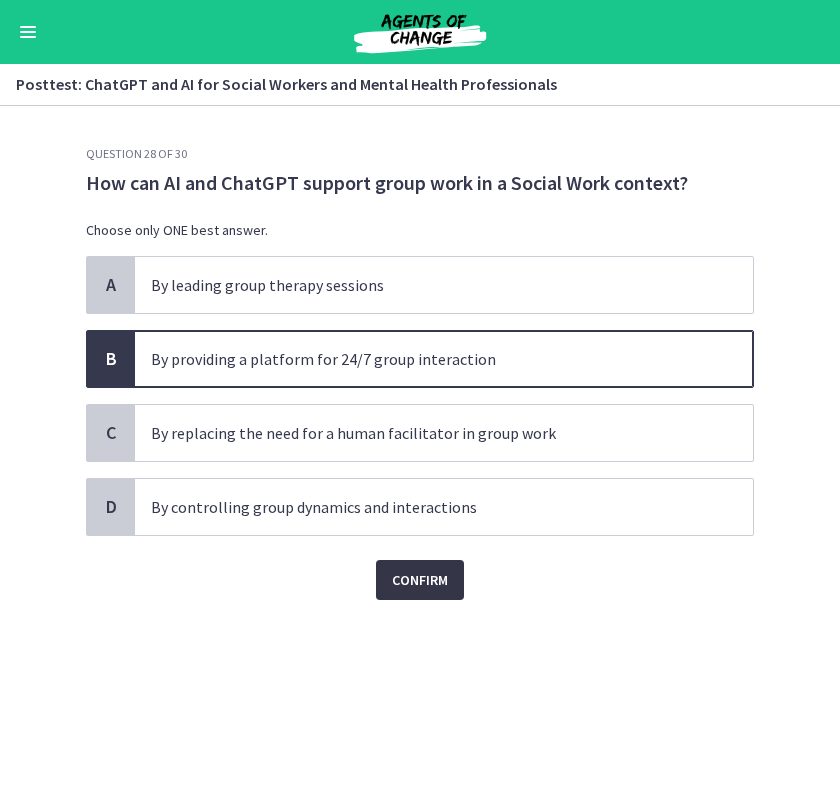 click on "Confirm" at bounding box center [420, 580] 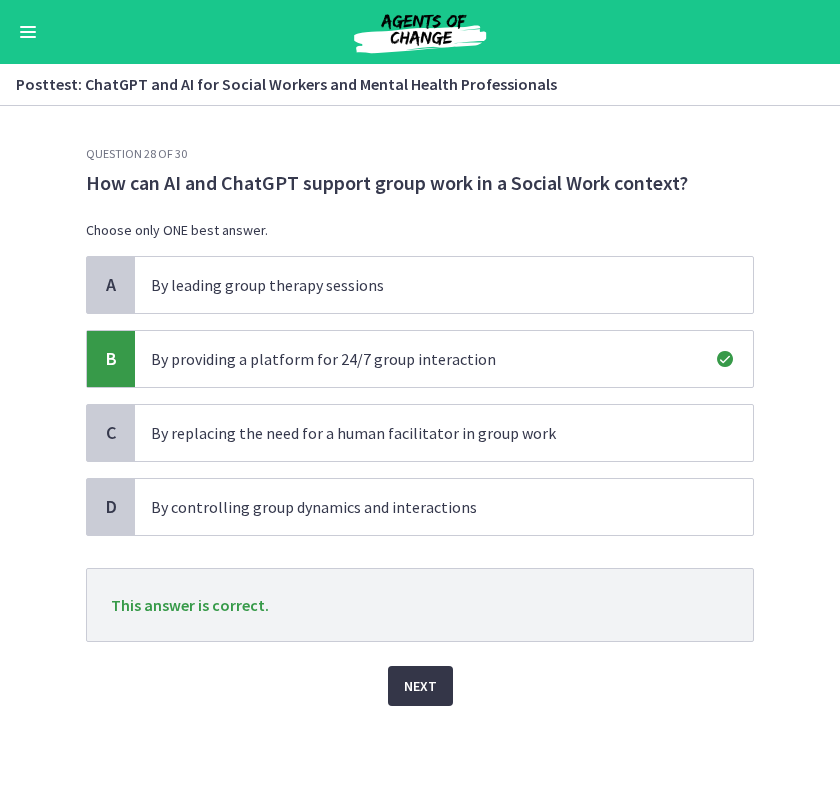 click on "Next" at bounding box center [420, 686] 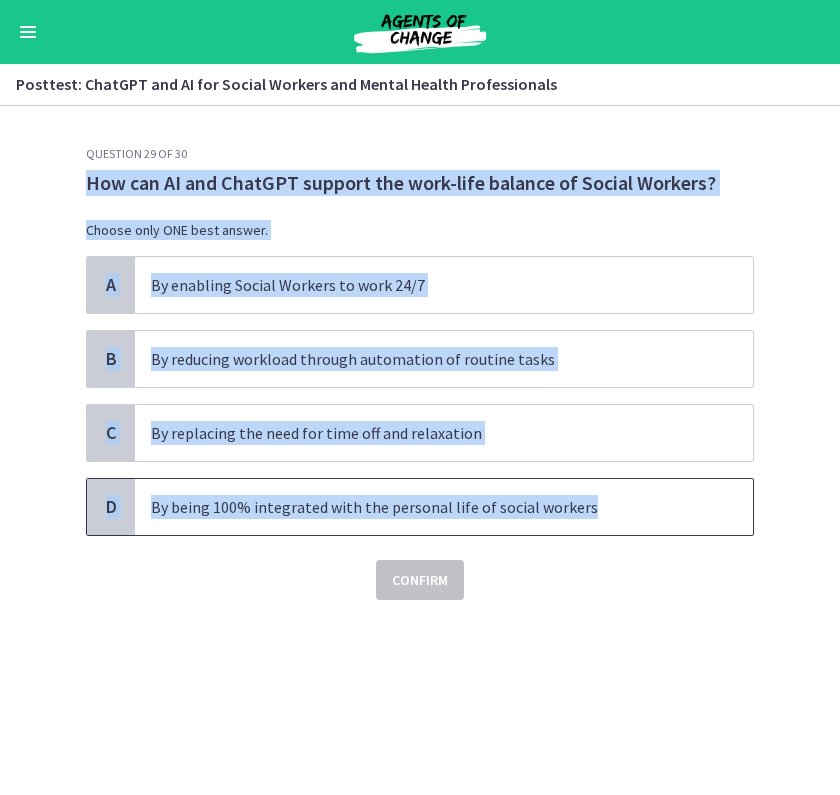 drag, startPoint x: 38, startPoint y: 174, endPoint x: 643, endPoint y: 527, distance: 700.4527 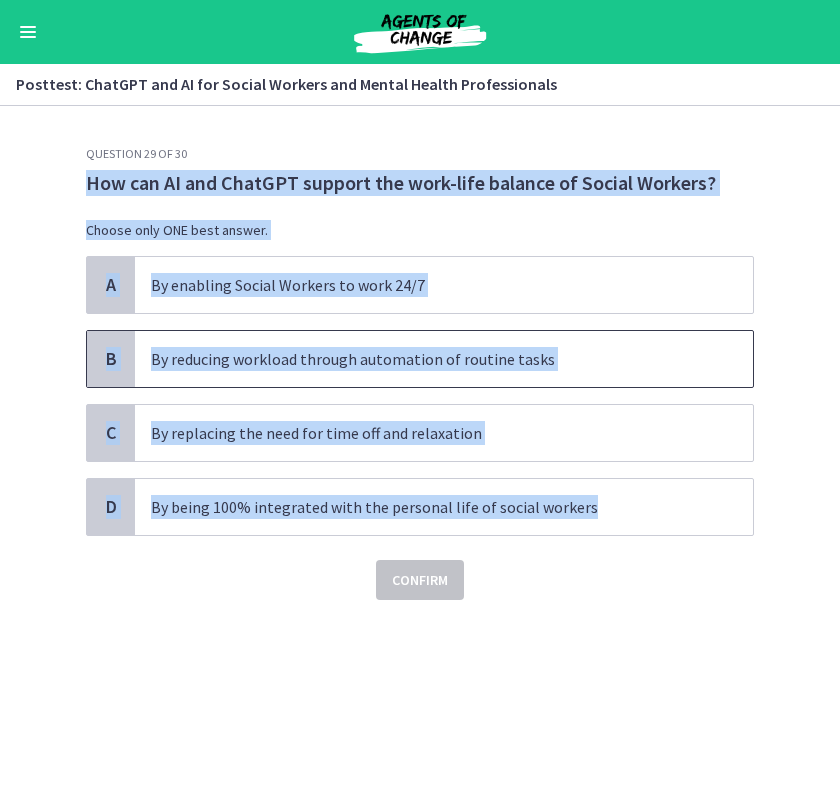 click on "By reducing workload through automation of routine tasks" at bounding box center (424, 359) 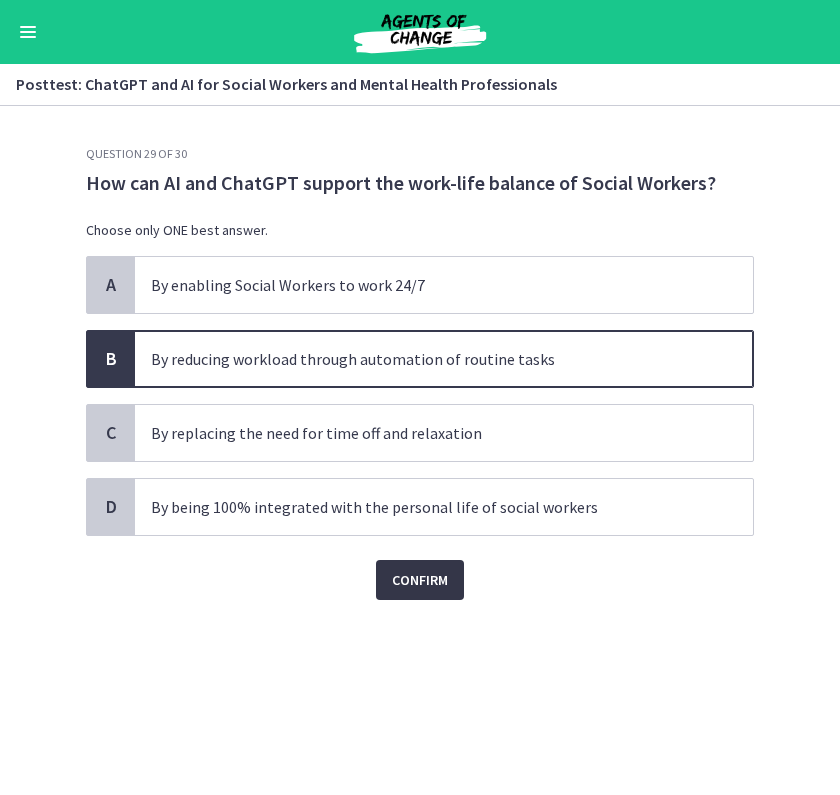 click on "Confirm" at bounding box center (420, 580) 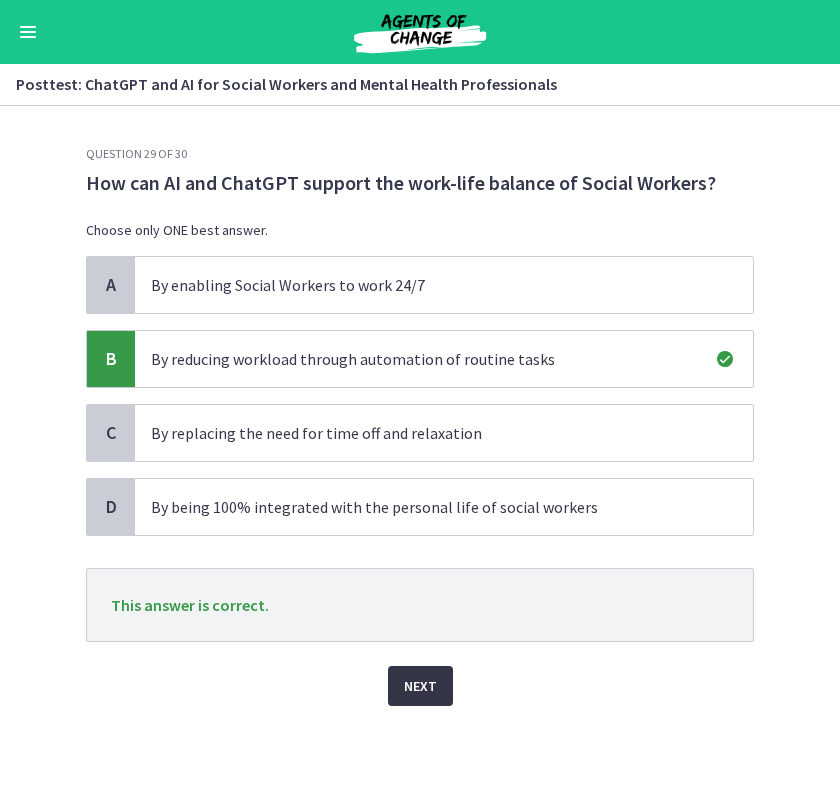 click on "Next" at bounding box center (420, 686) 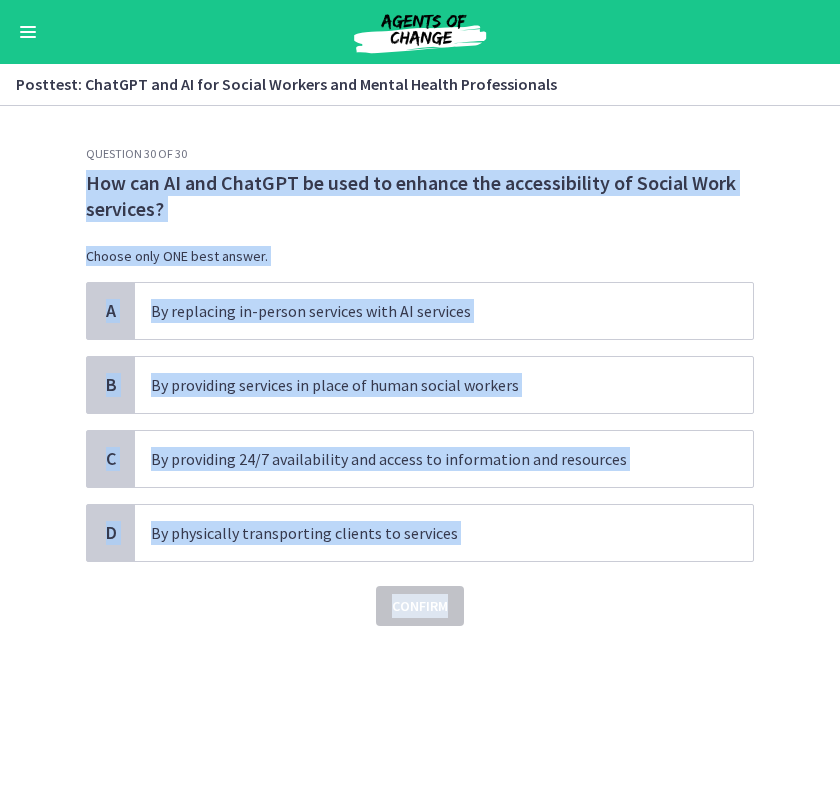 drag, startPoint x: 74, startPoint y: 172, endPoint x: 529, endPoint y: 586, distance: 615.1593 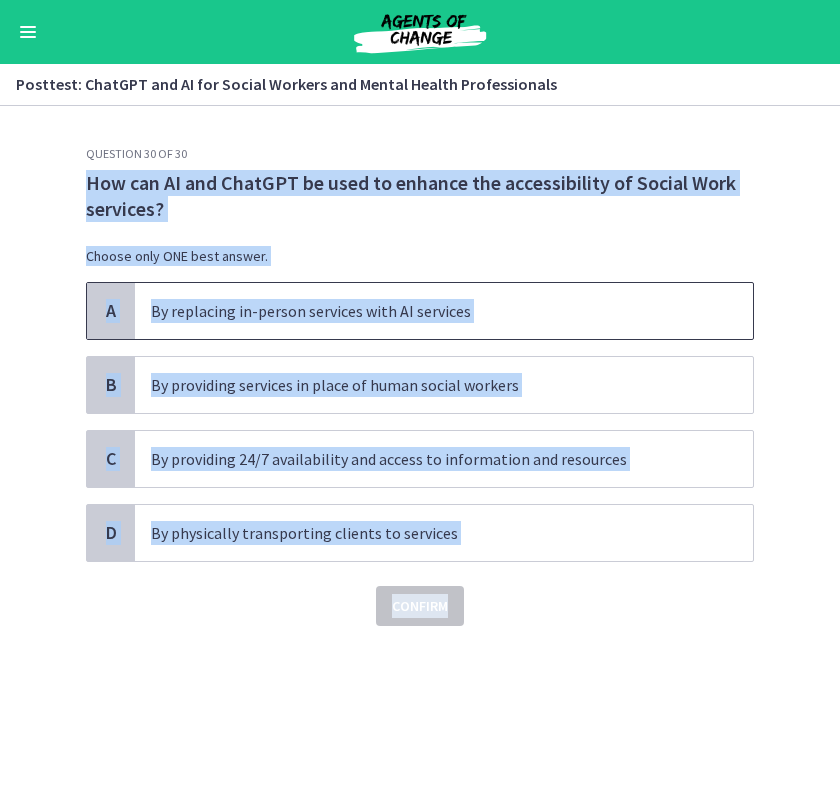 click on "By replacing in-person services with AI services" at bounding box center (424, 311) 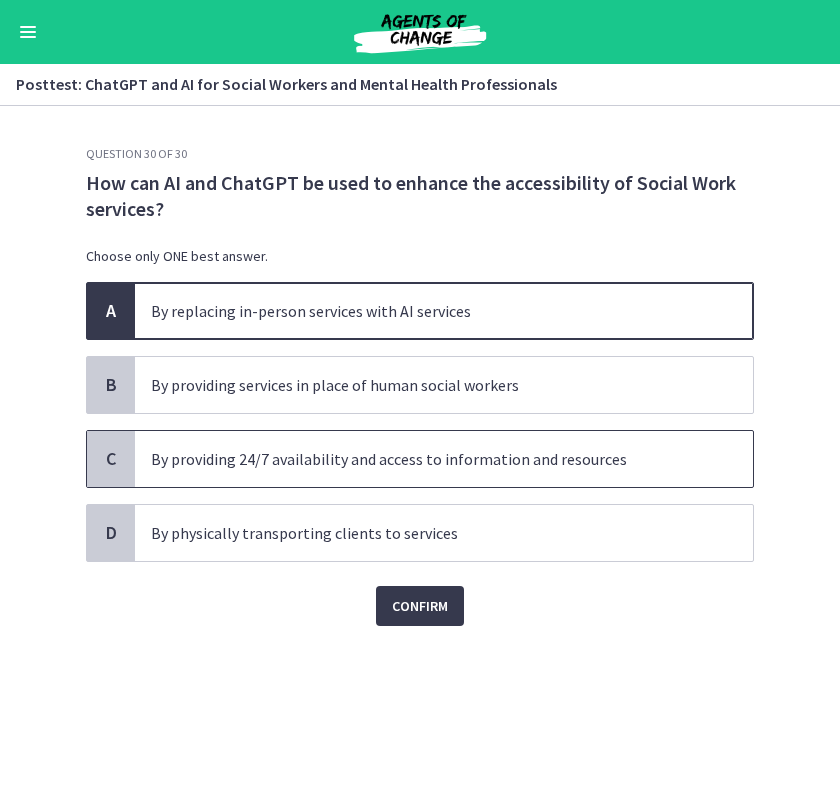 click on "By providing 24/7 availability and access to information and resources" at bounding box center [444, 459] 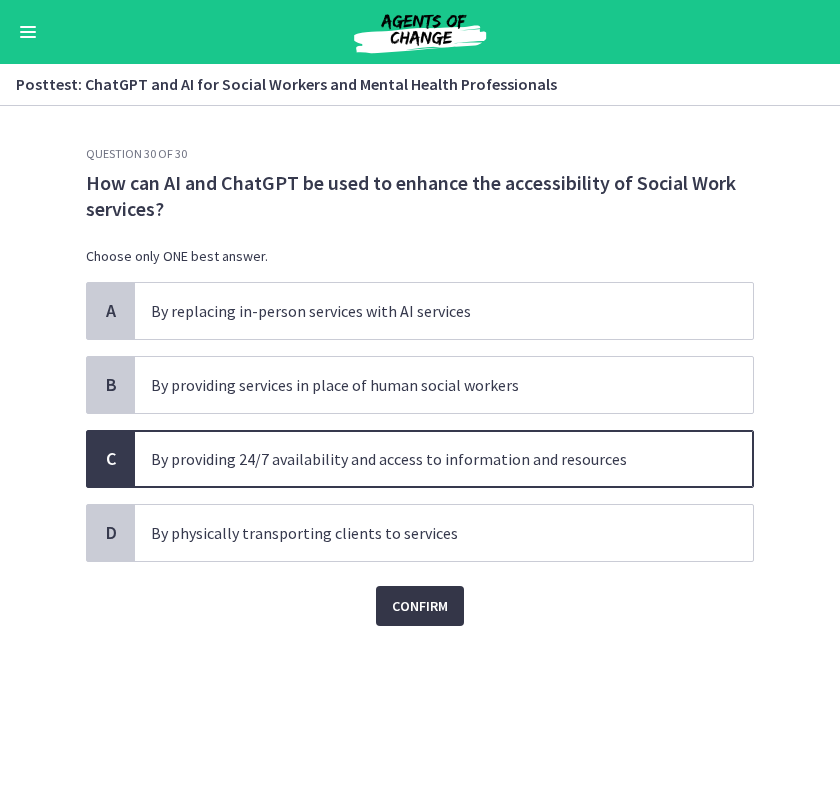 click on "Confirm" at bounding box center [420, 606] 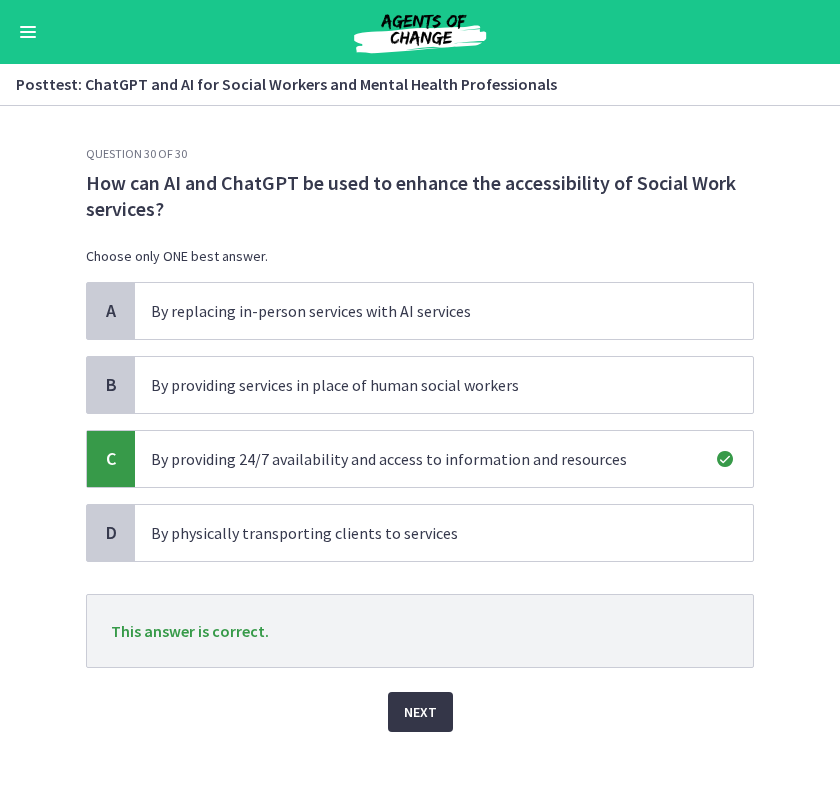 click on "Next" at bounding box center (420, 712) 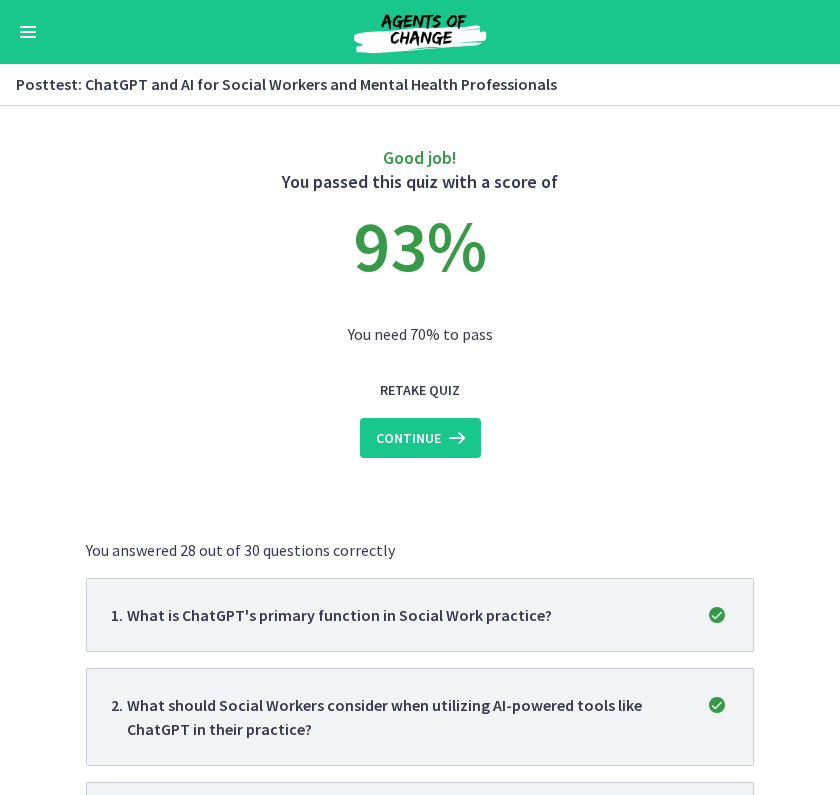 scroll, scrollTop: 11, scrollLeft: 0, axis: vertical 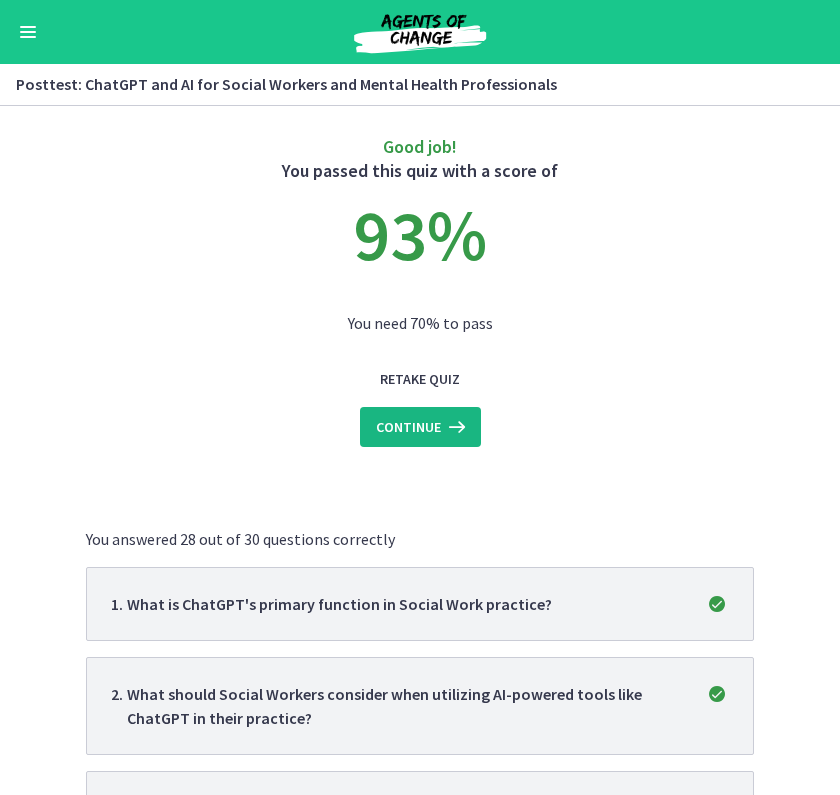 click at bounding box center (455, 427) 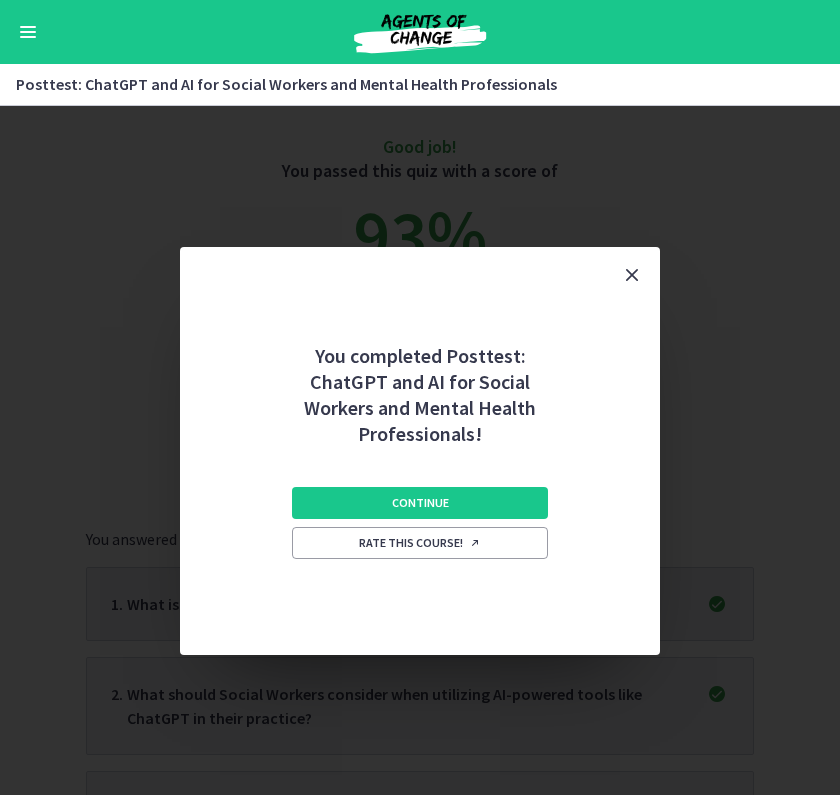 scroll, scrollTop: 0, scrollLeft: 0, axis: both 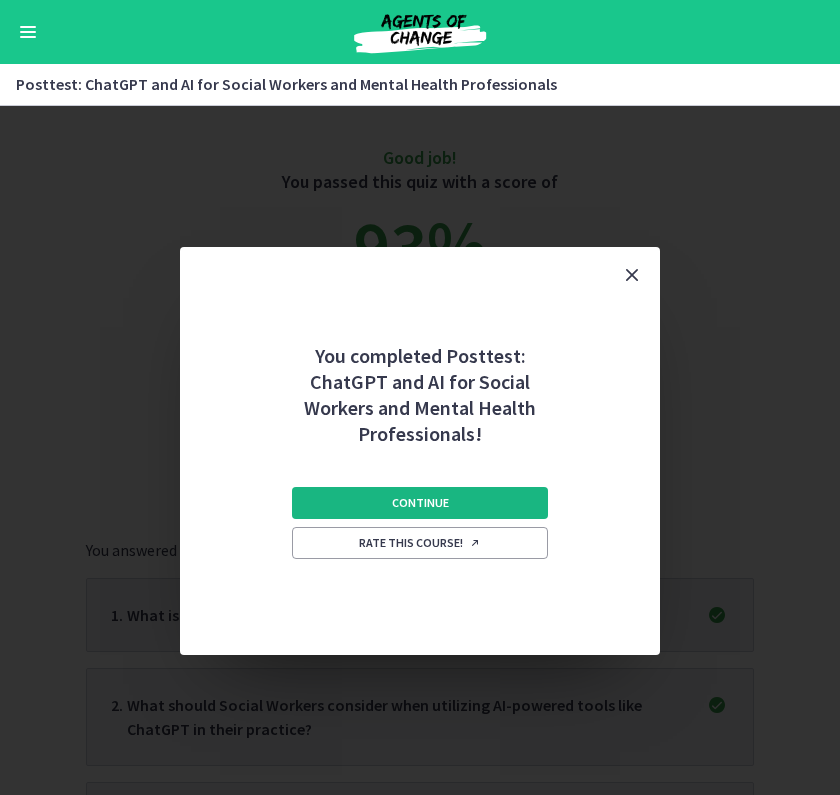 click on "Continue" at bounding box center [420, 503] 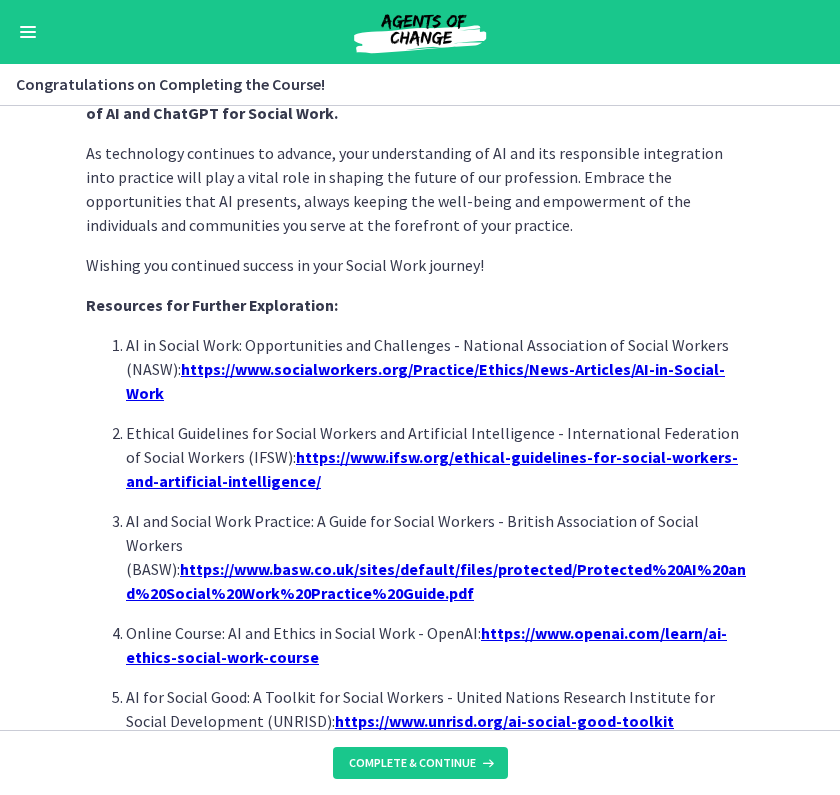 scroll, scrollTop: 1708, scrollLeft: 0, axis: vertical 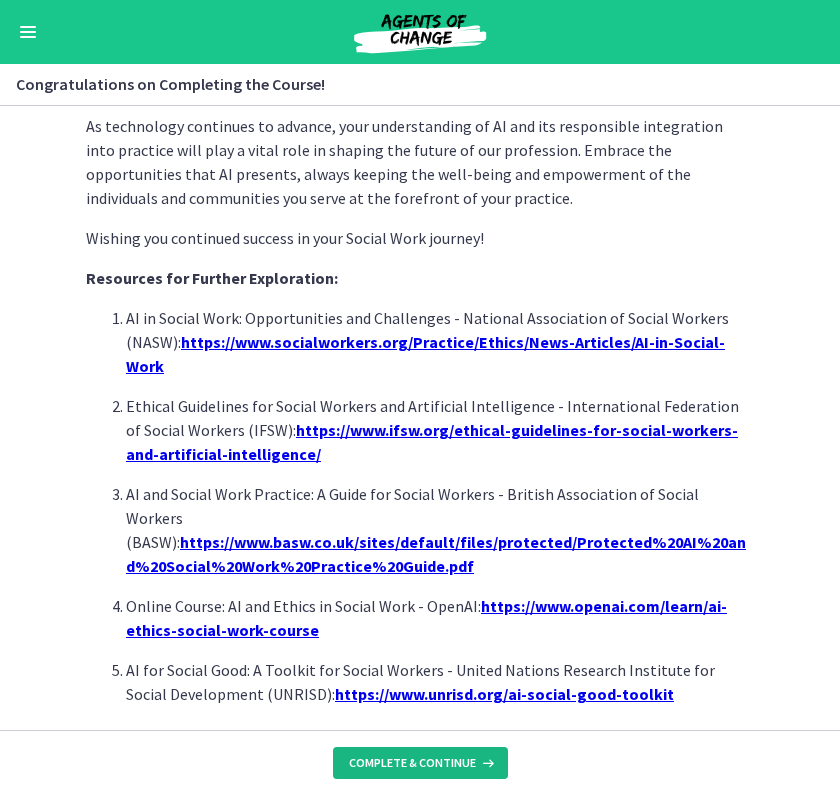 click on "Complete & continue" at bounding box center [412, 763] 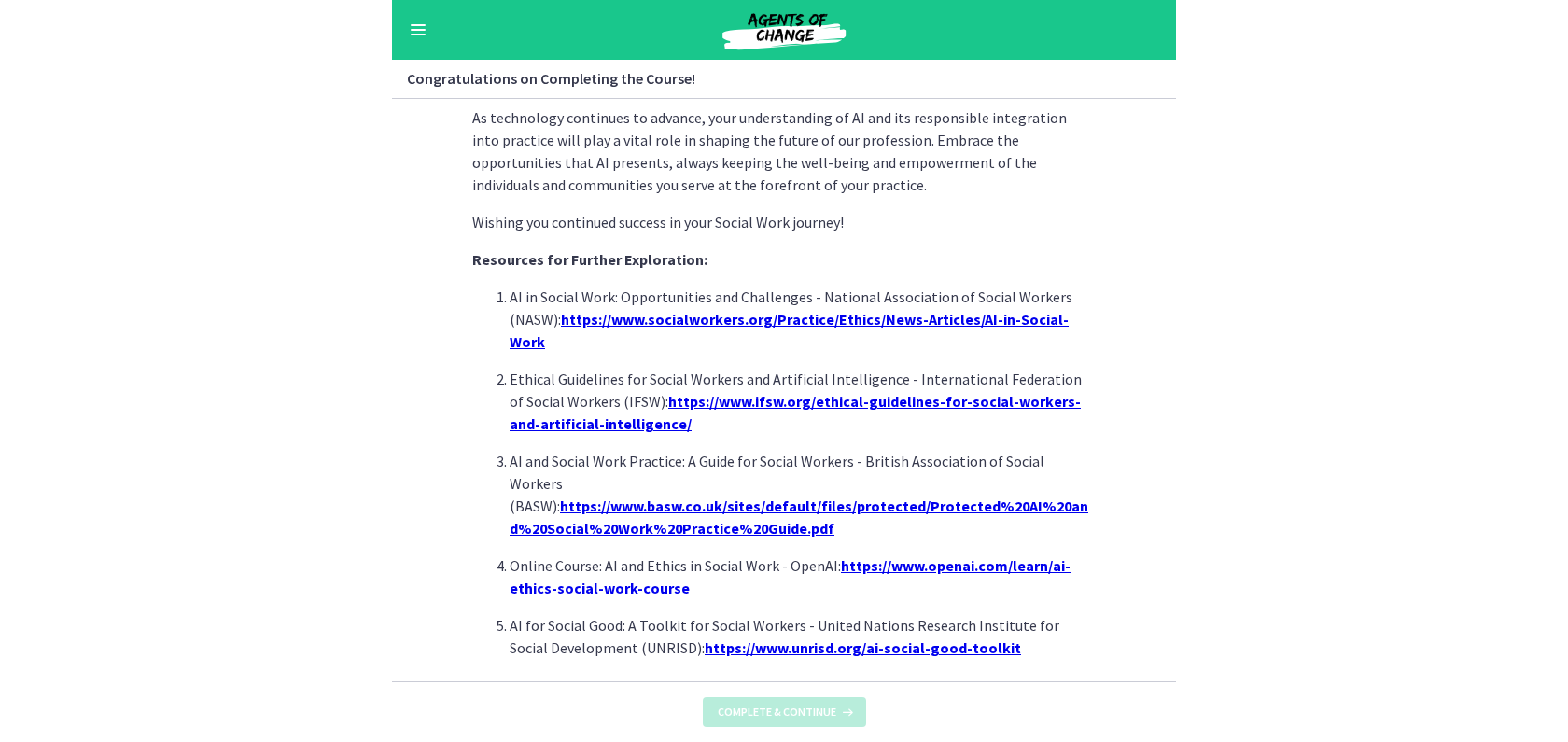 scroll, scrollTop: 0, scrollLeft: 0, axis: both 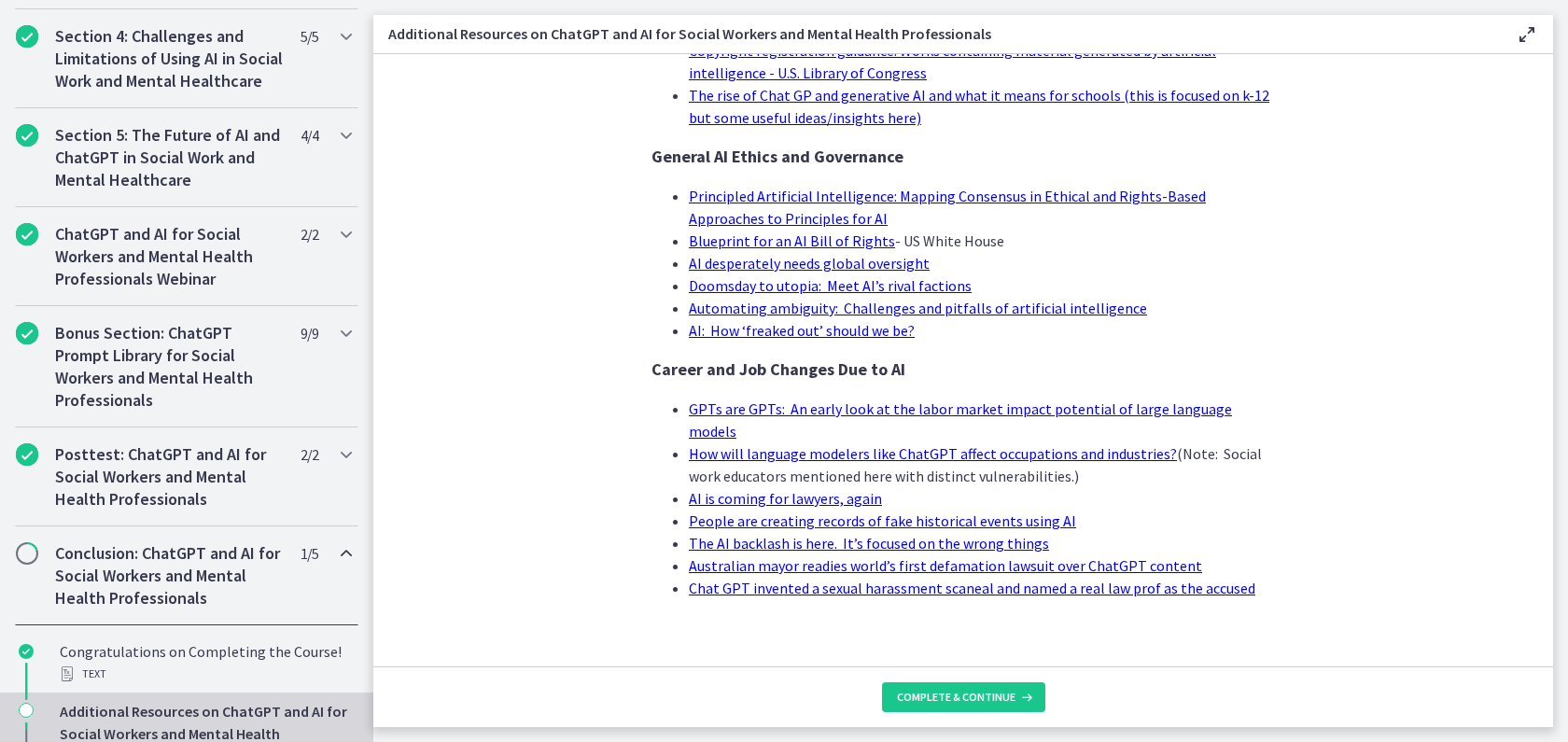 click on "Complete & continue" at bounding box center [963, 696] 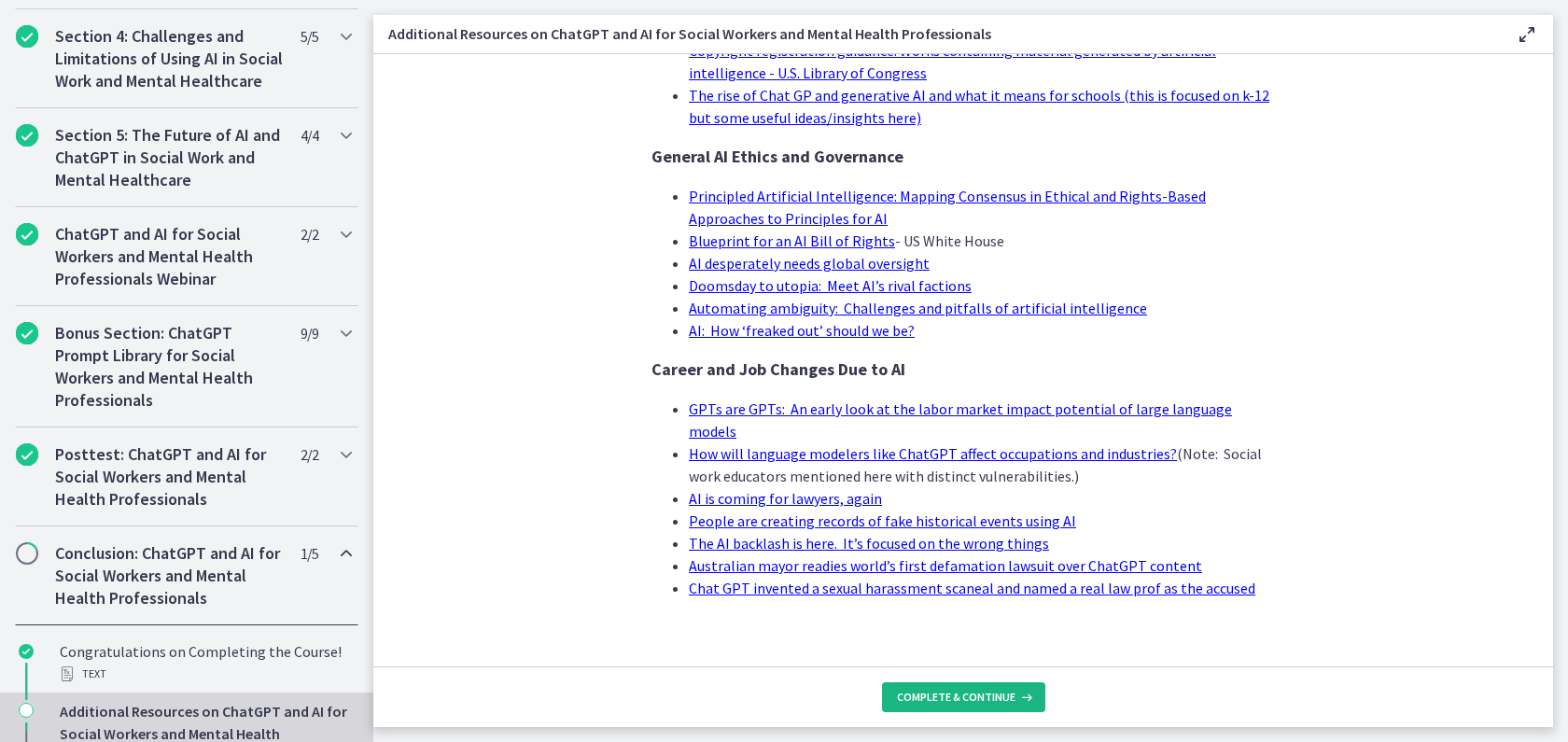click on "Complete & continue" at bounding box center [956, 697] 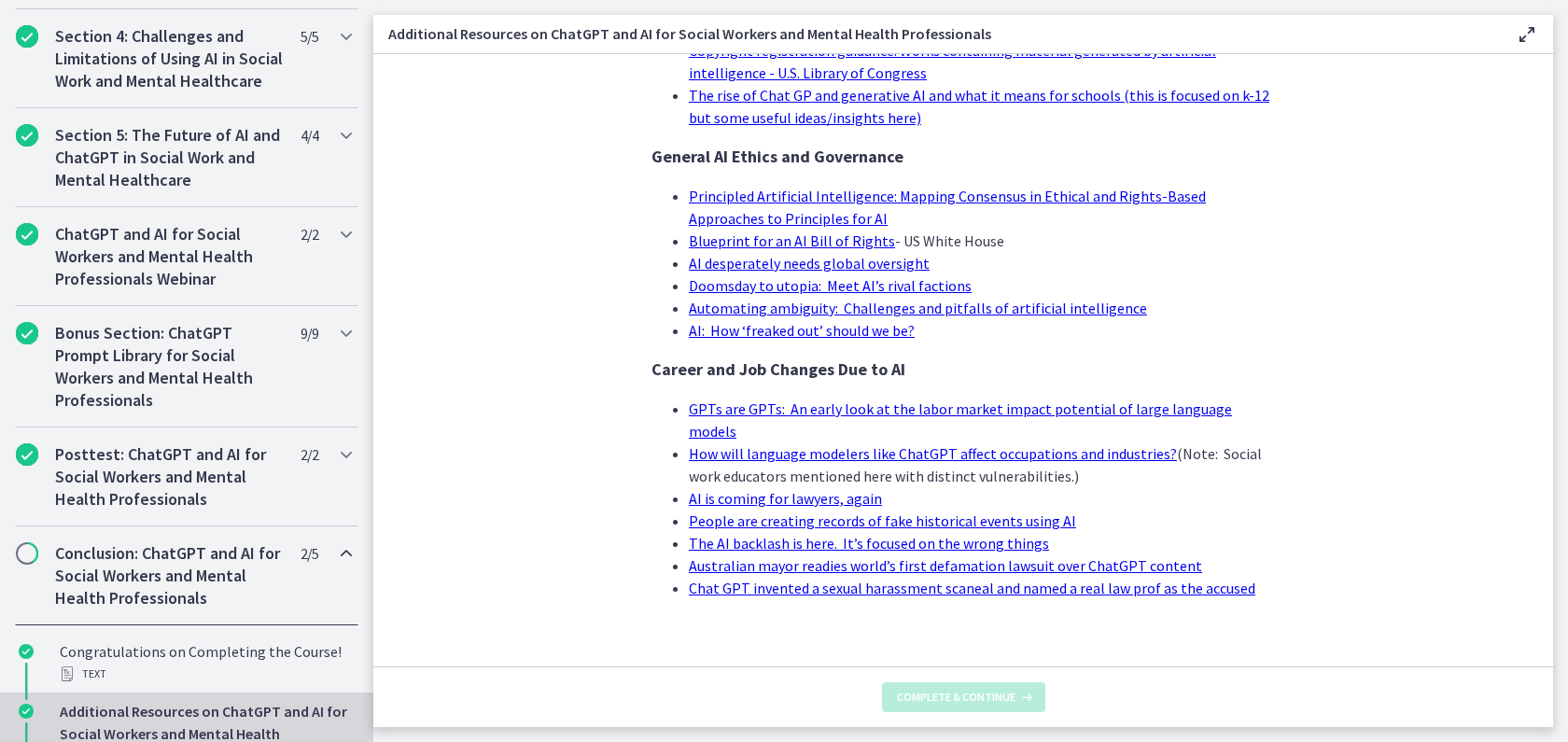 scroll, scrollTop: 0, scrollLeft: 0, axis: both 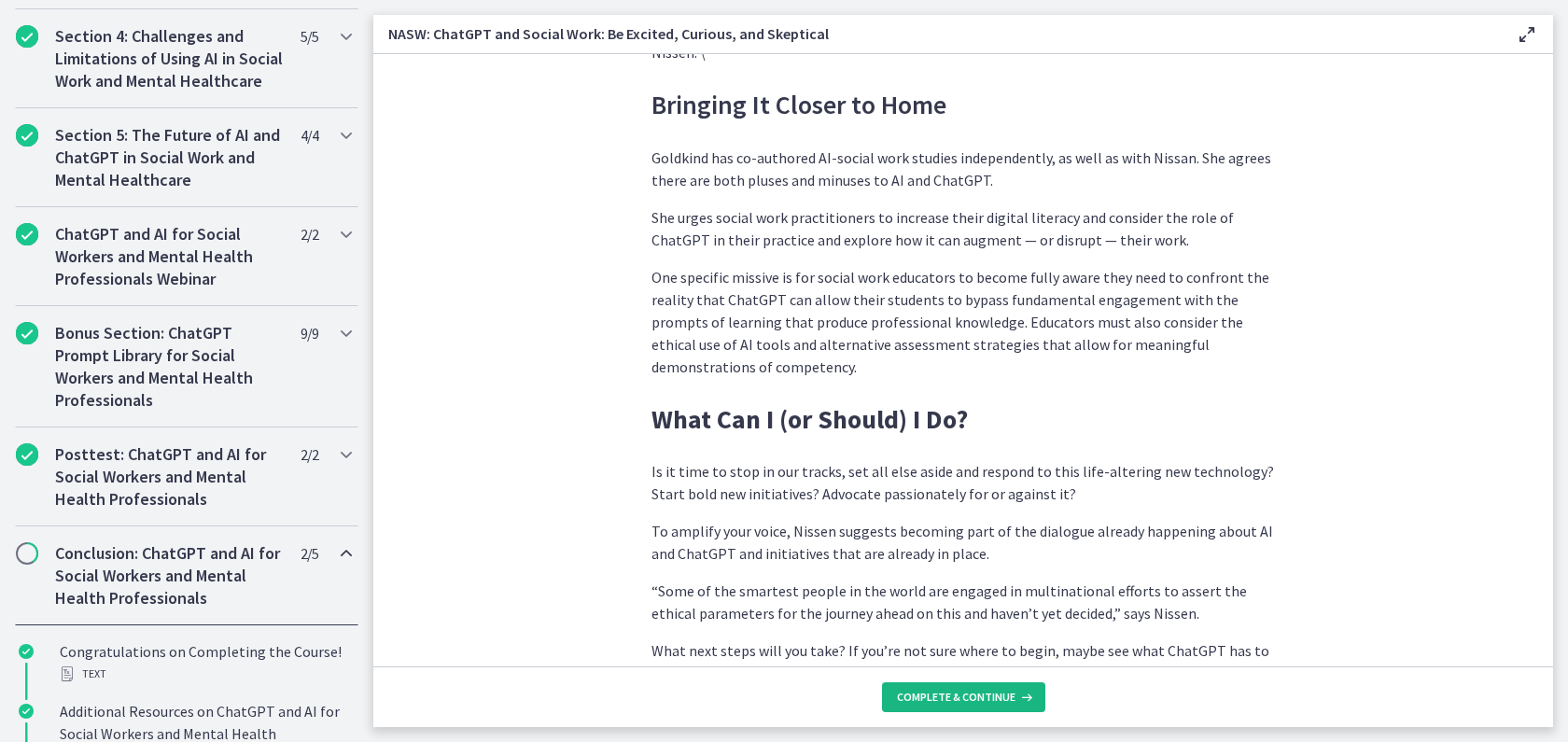 click on "Complete & continue" at bounding box center [956, 697] 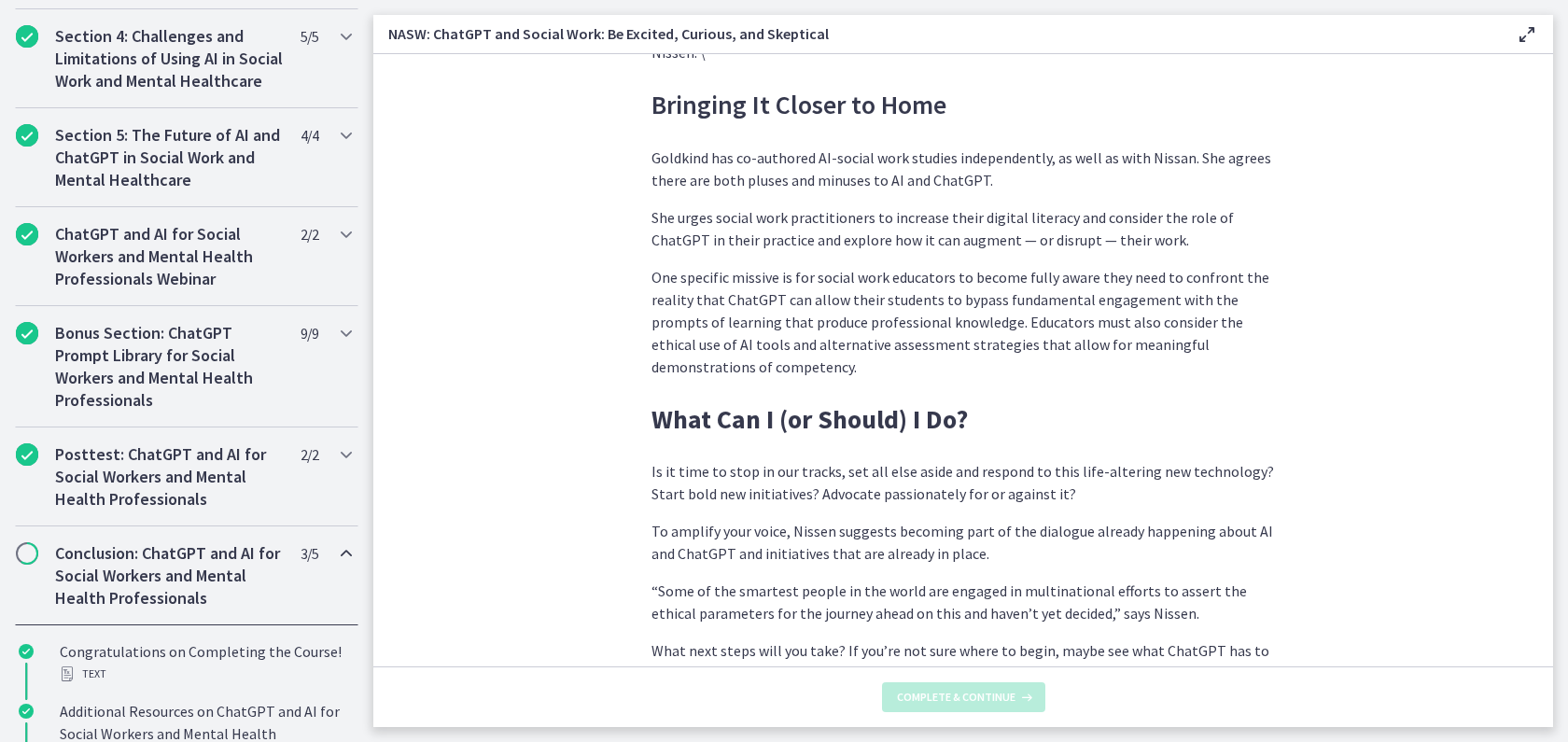 scroll, scrollTop: 0, scrollLeft: 0, axis: both 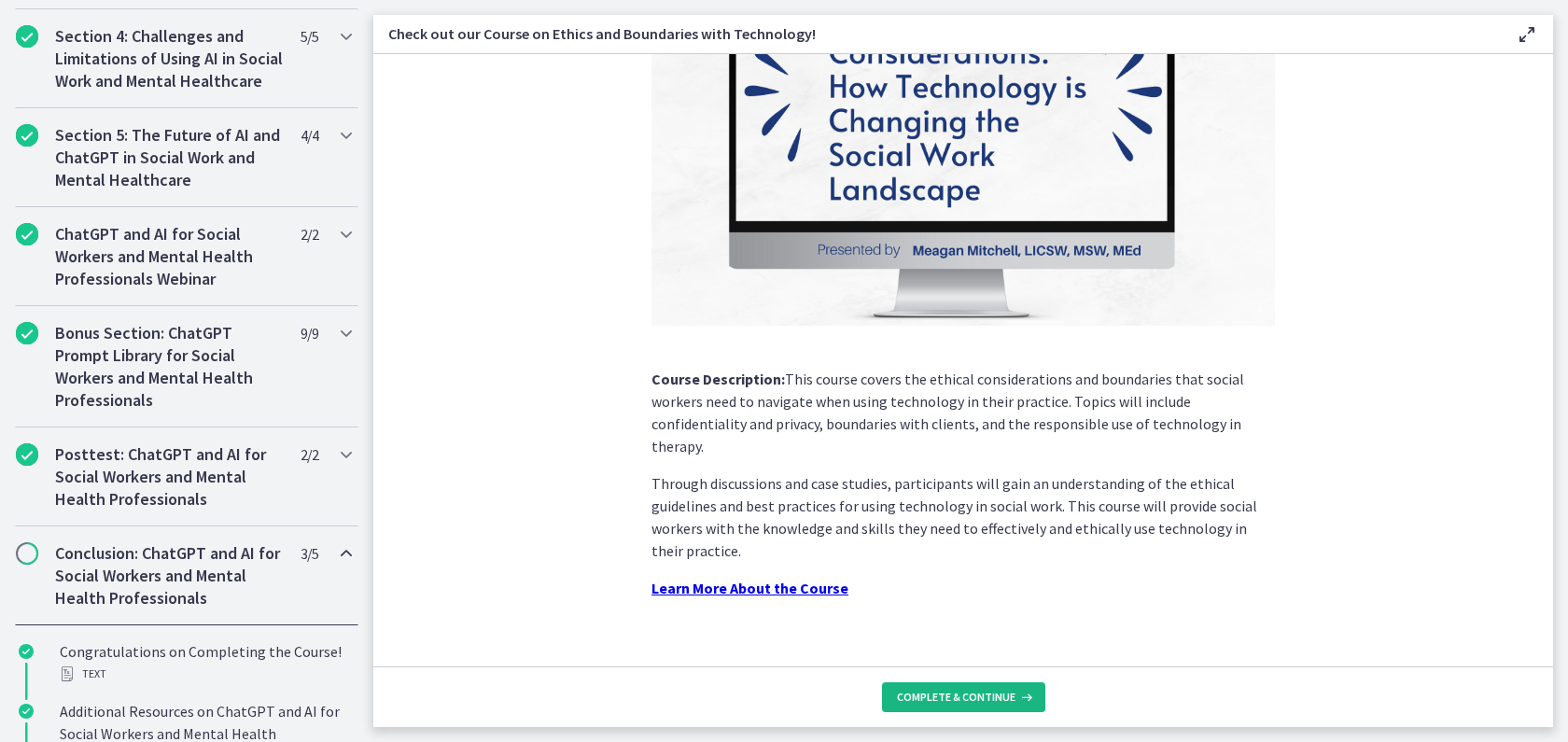 click on "Complete & continue" at bounding box center [963, 697] 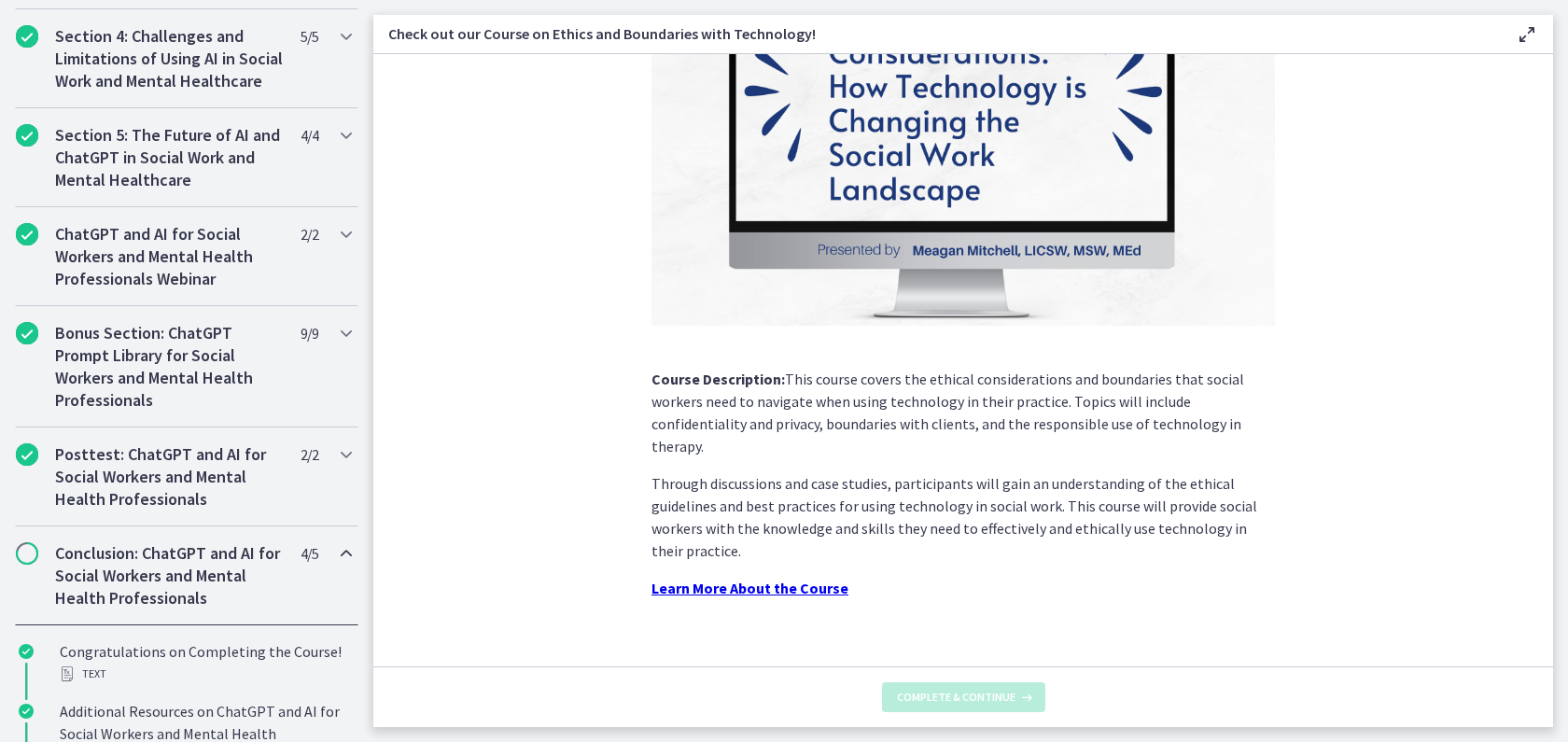 scroll, scrollTop: 0, scrollLeft: 0, axis: both 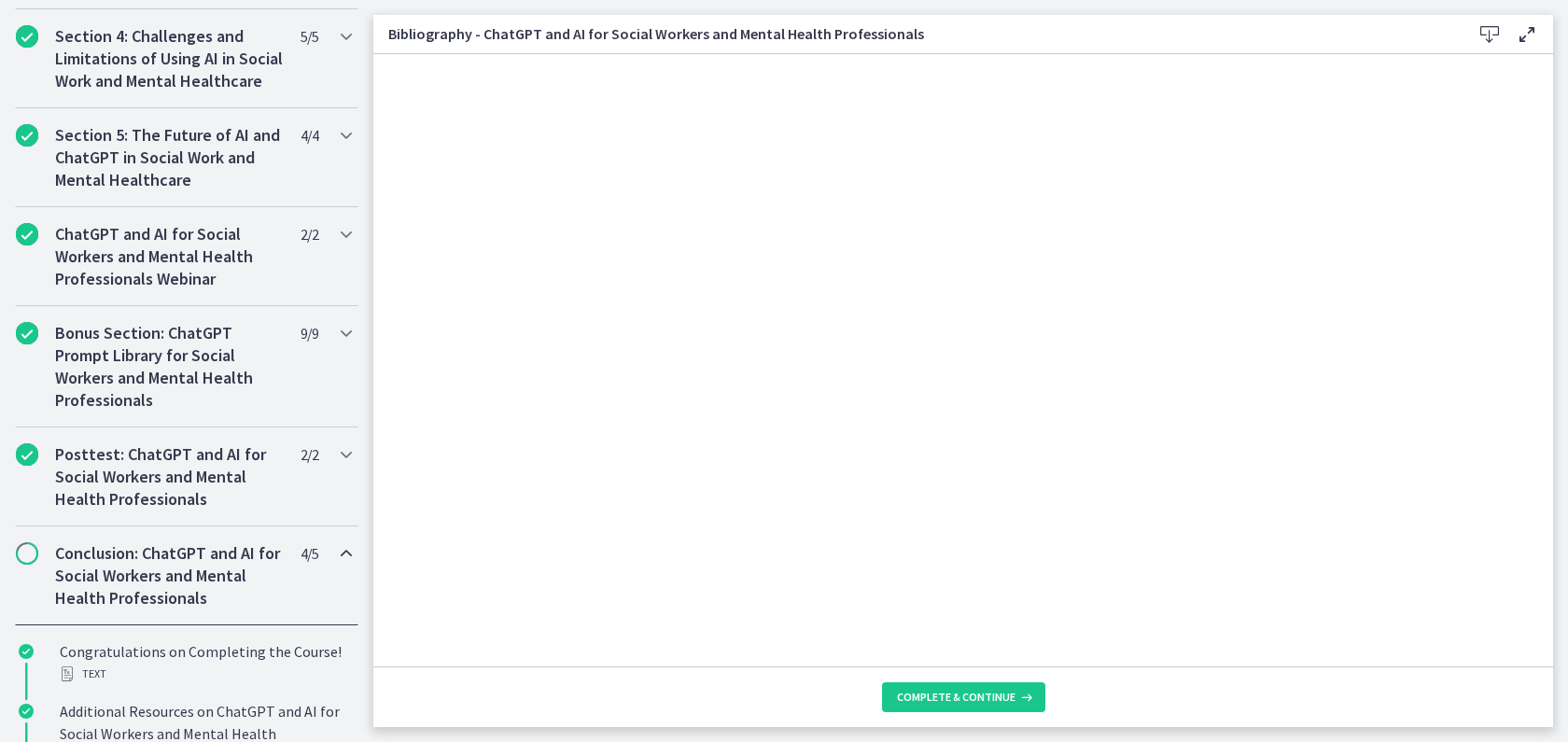 click on "Complete & continue" at bounding box center (963, 696) 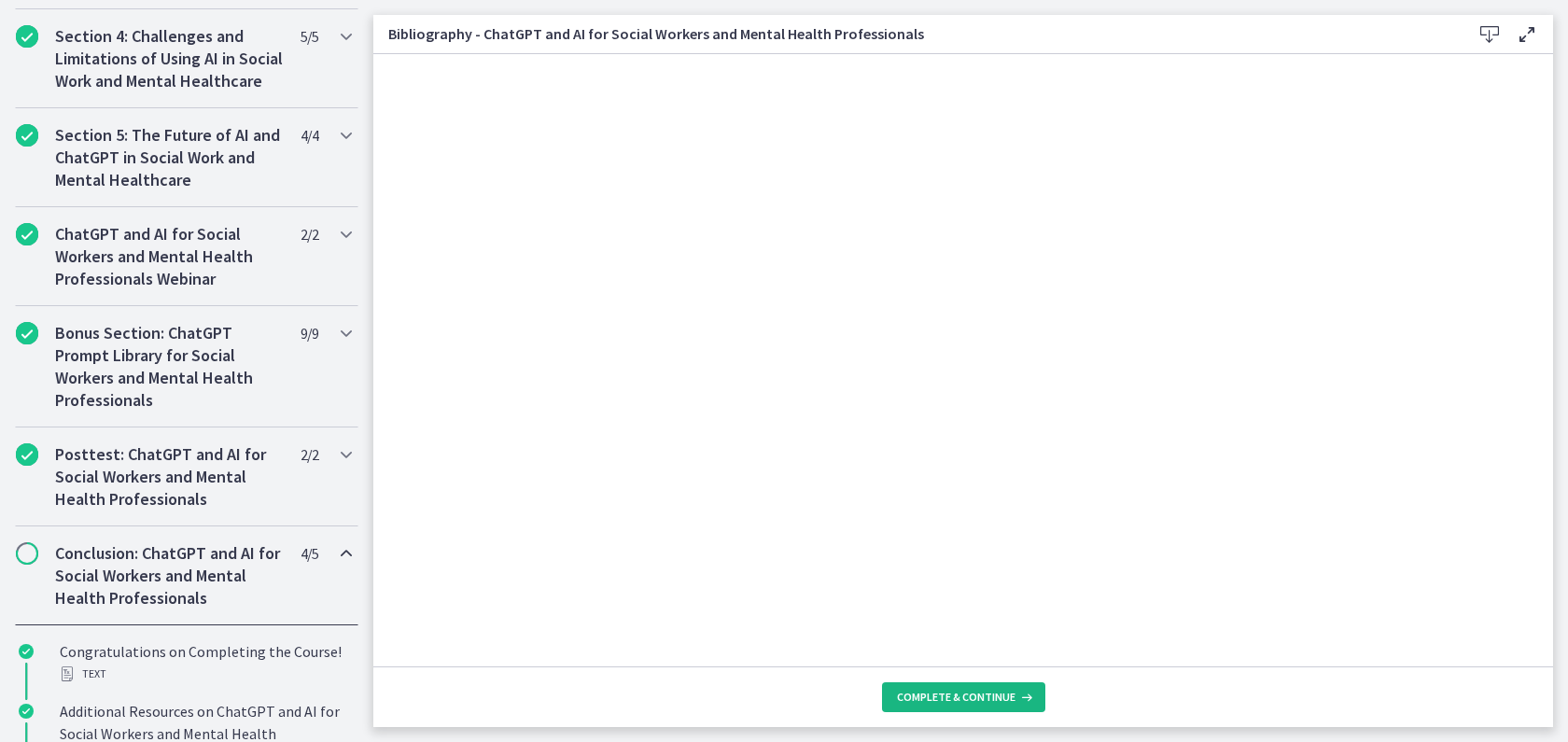 click on "Complete & continue" at bounding box center (963, 697) 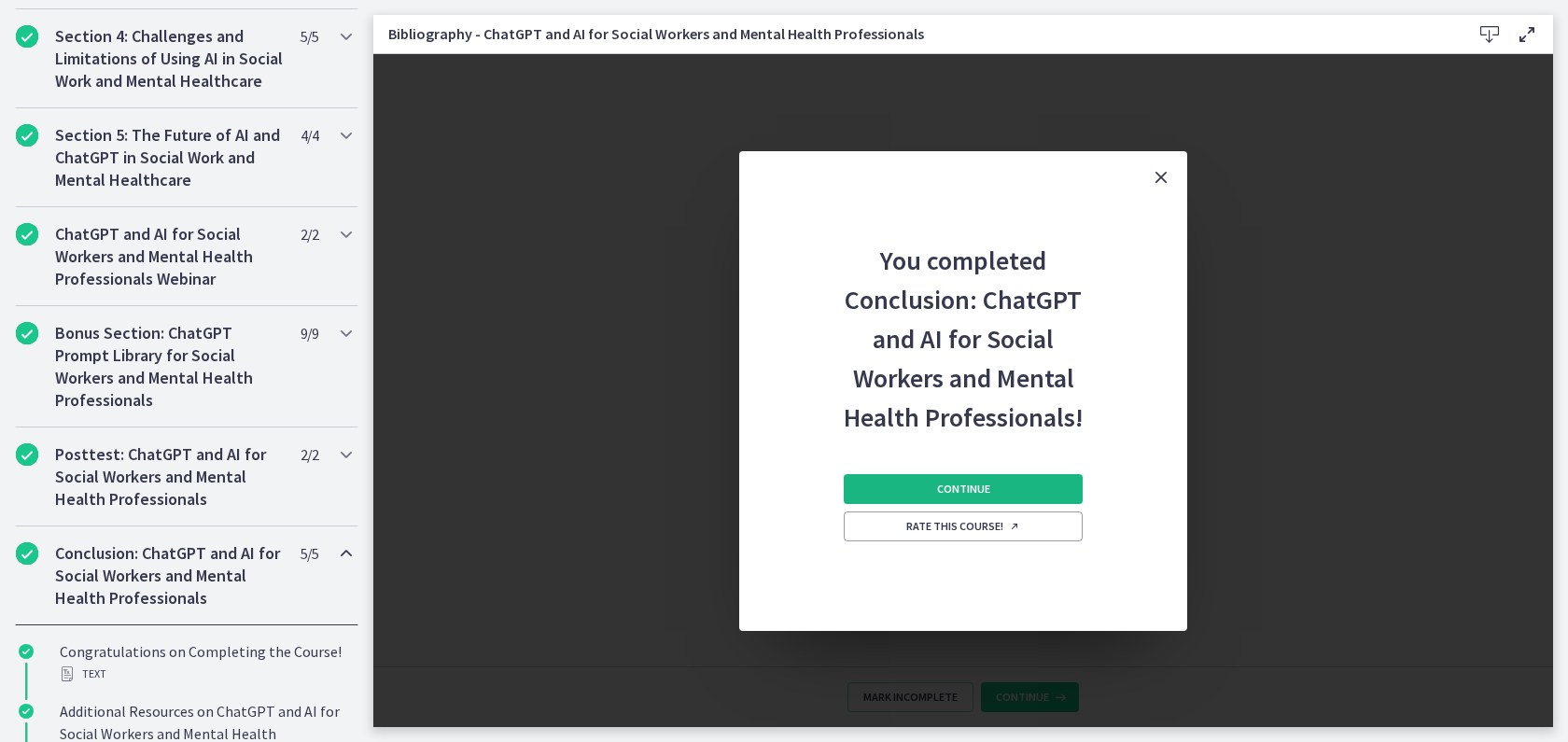 click on "Continue" at bounding box center [963, 489] 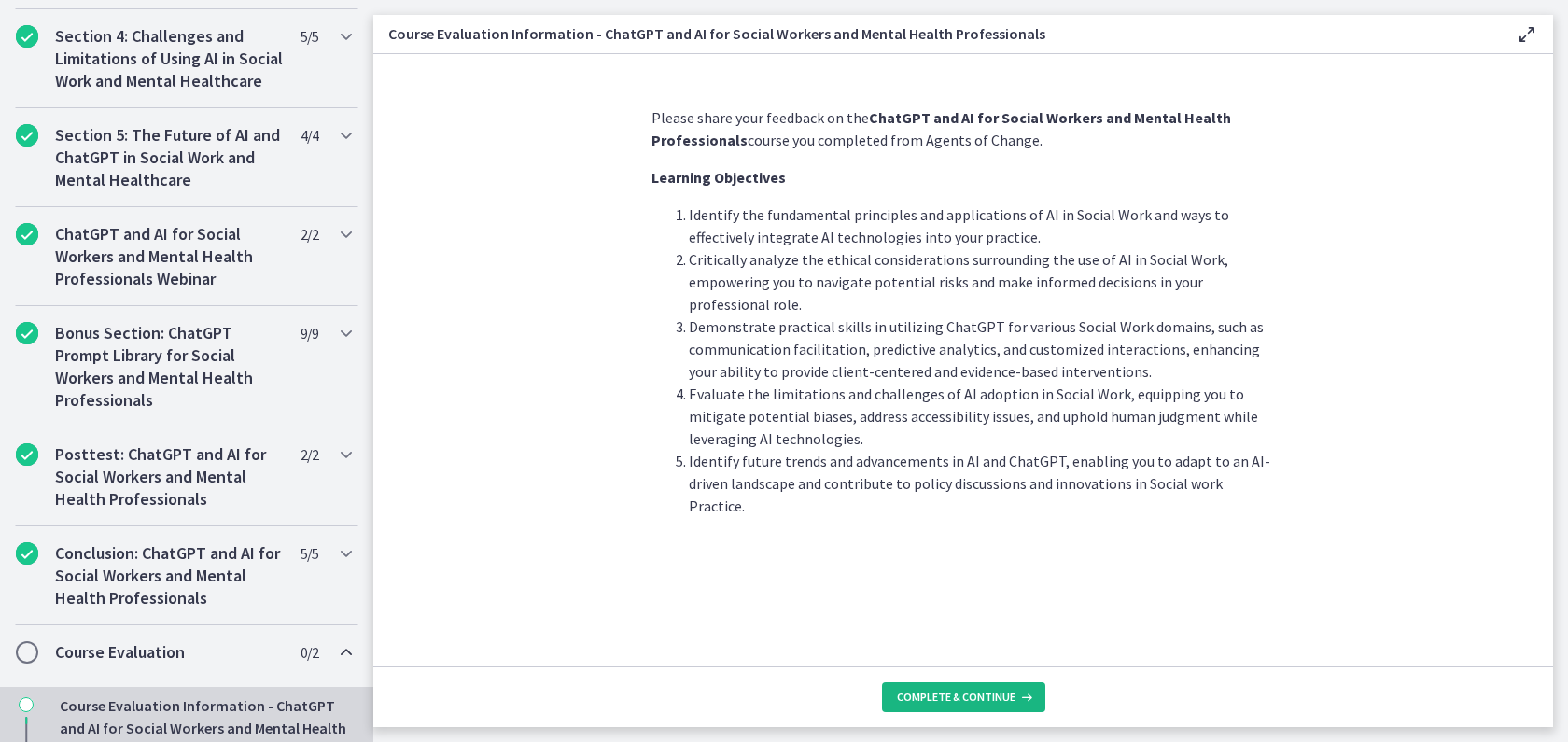 click on "Complete & continue" at bounding box center (956, 697) 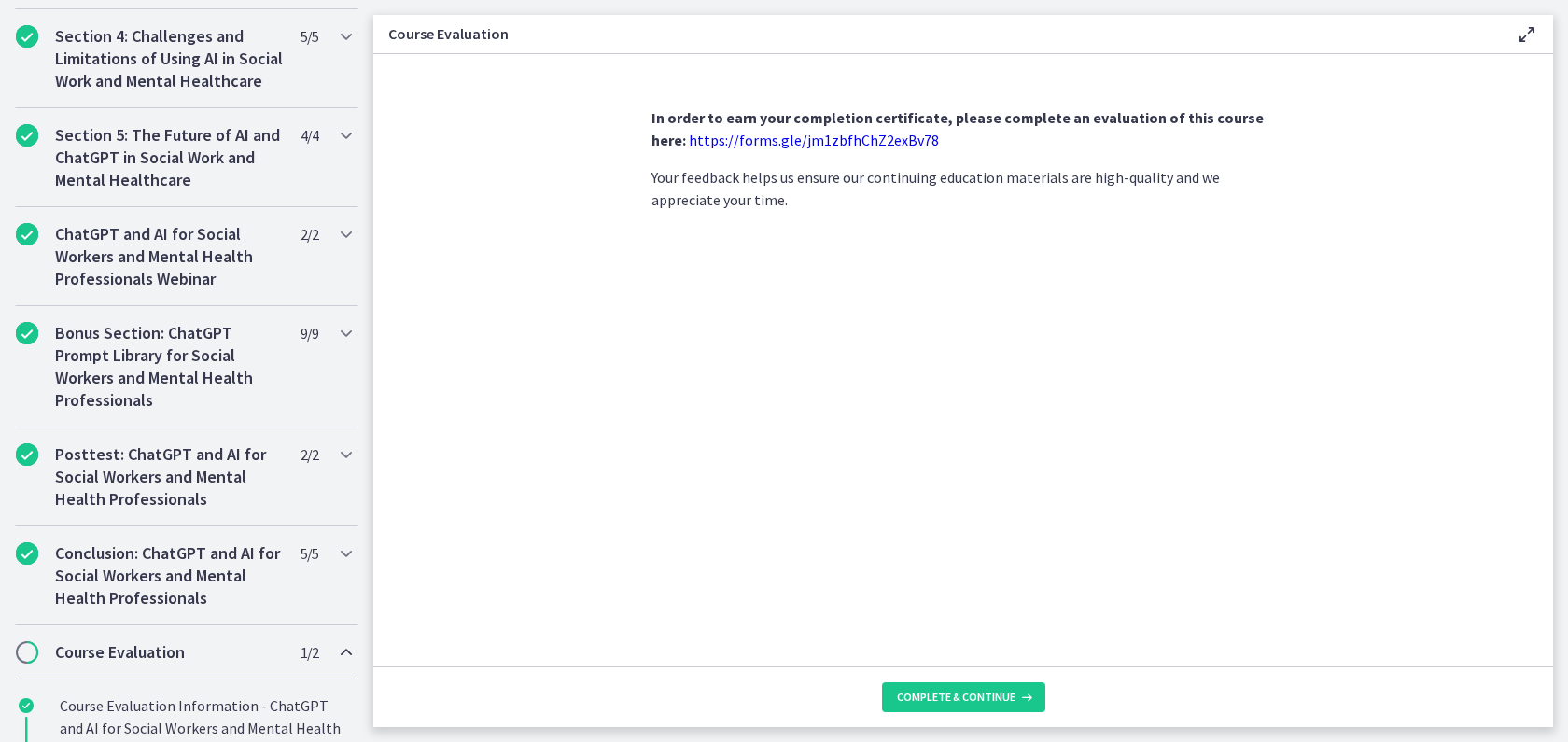 click on "https://forms.gle/jm1zbfhChZ2exBv78" at bounding box center [814, 140] 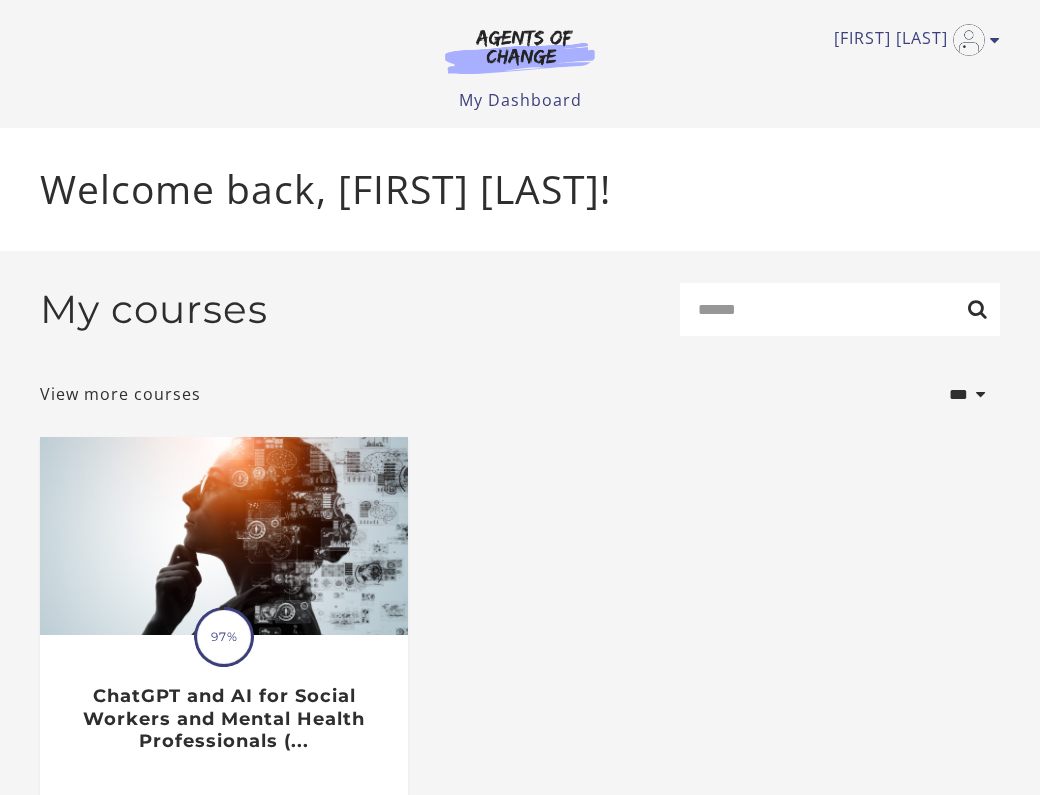 scroll, scrollTop: 0, scrollLeft: 0, axis: both 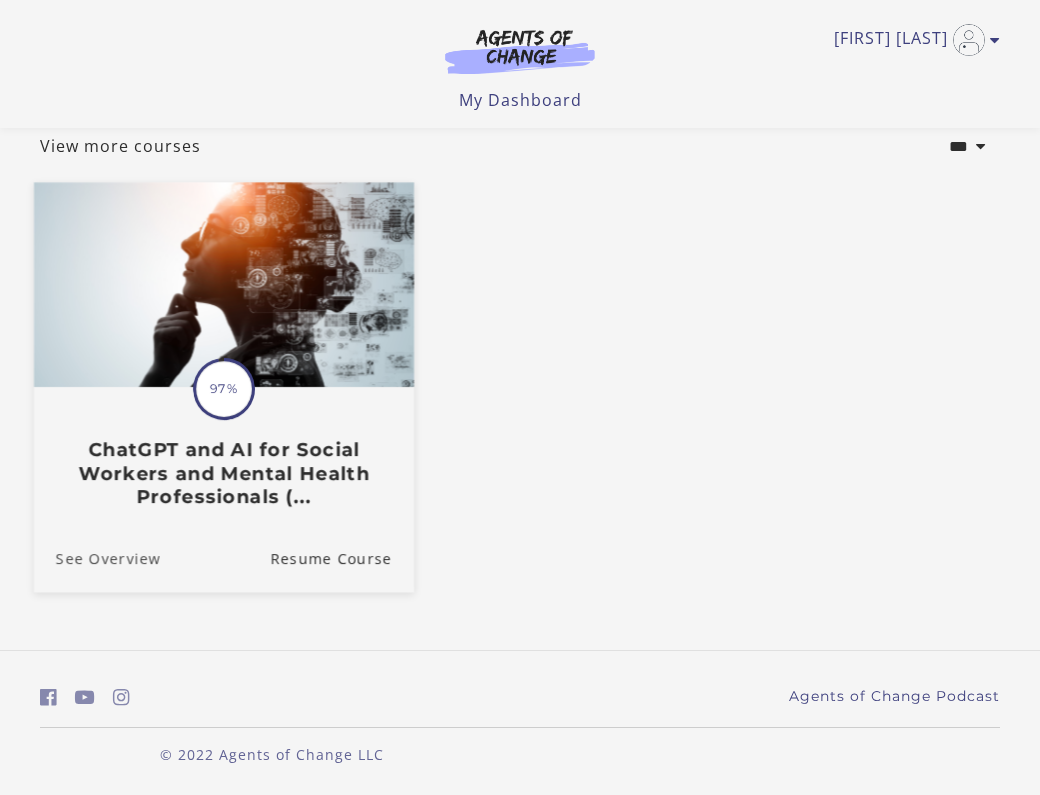 click on "See Overview" at bounding box center (97, 558) 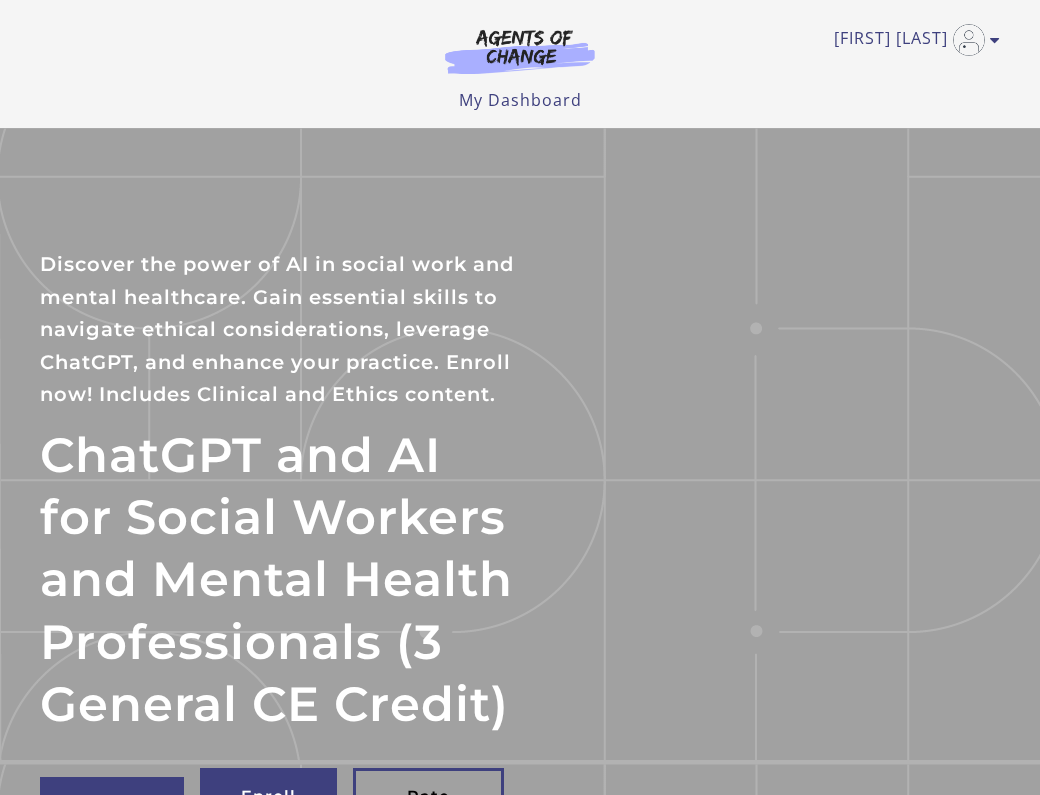 scroll, scrollTop: 0, scrollLeft: 0, axis: both 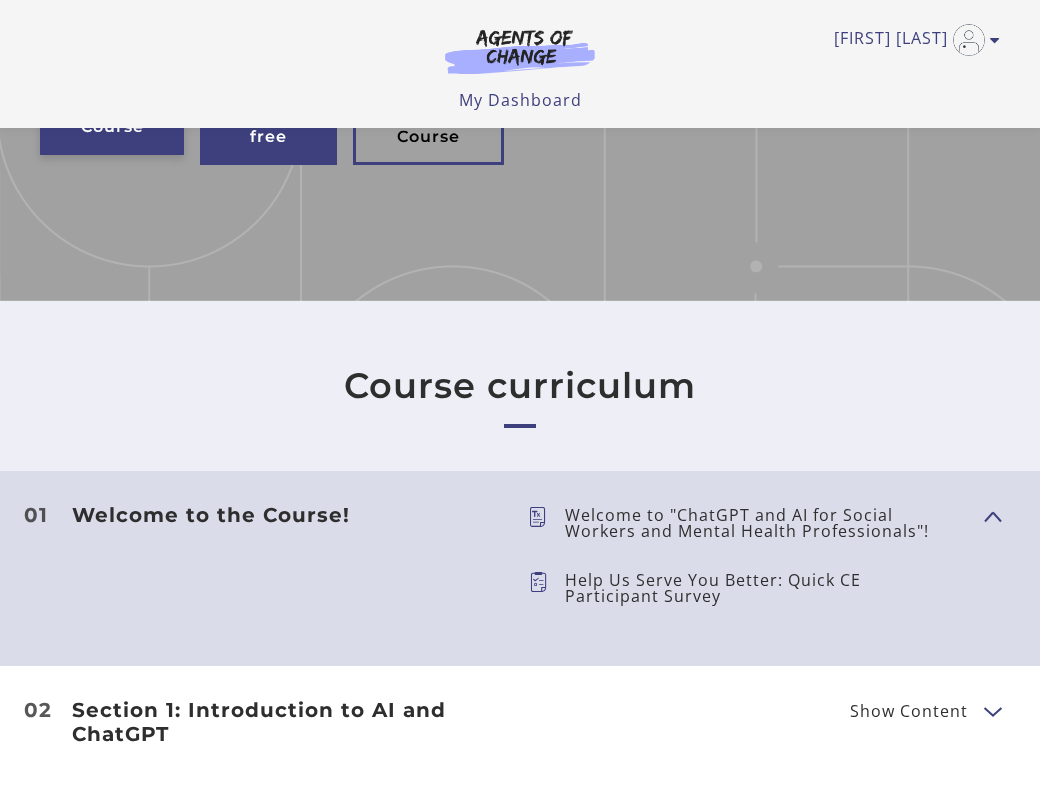 click on "Resume Course" at bounding box center [112, 117] 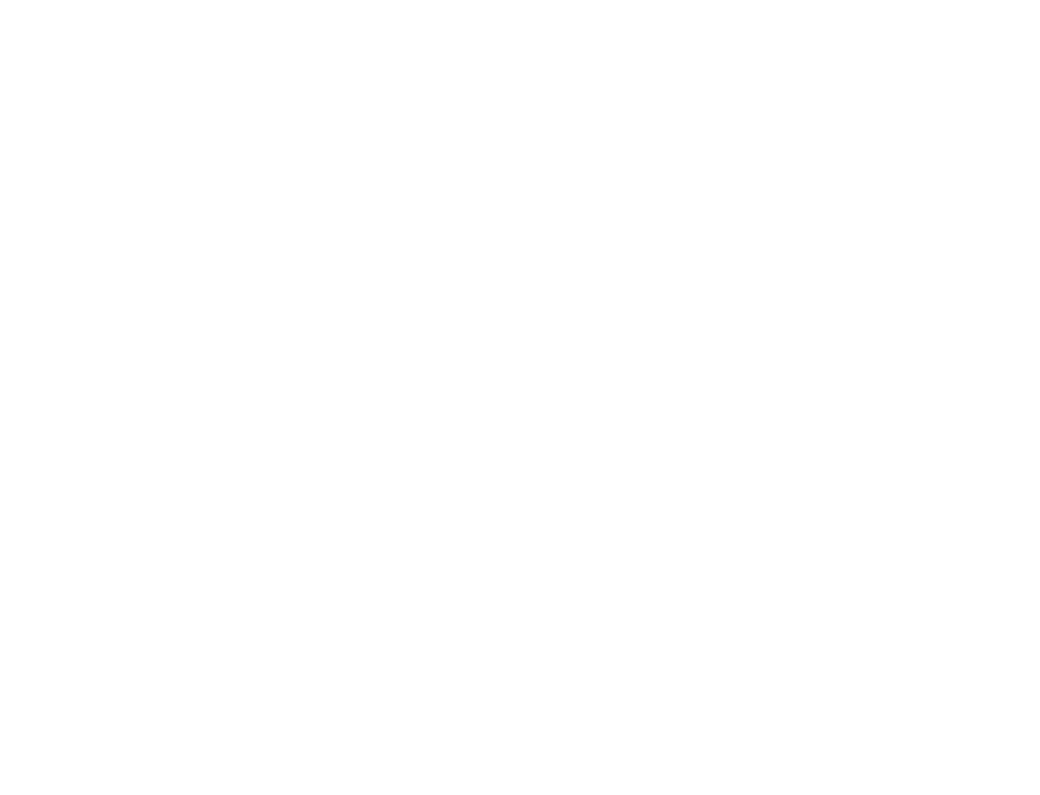 scroll, scrollTop: 0, scrollLeft: 0, axis: both 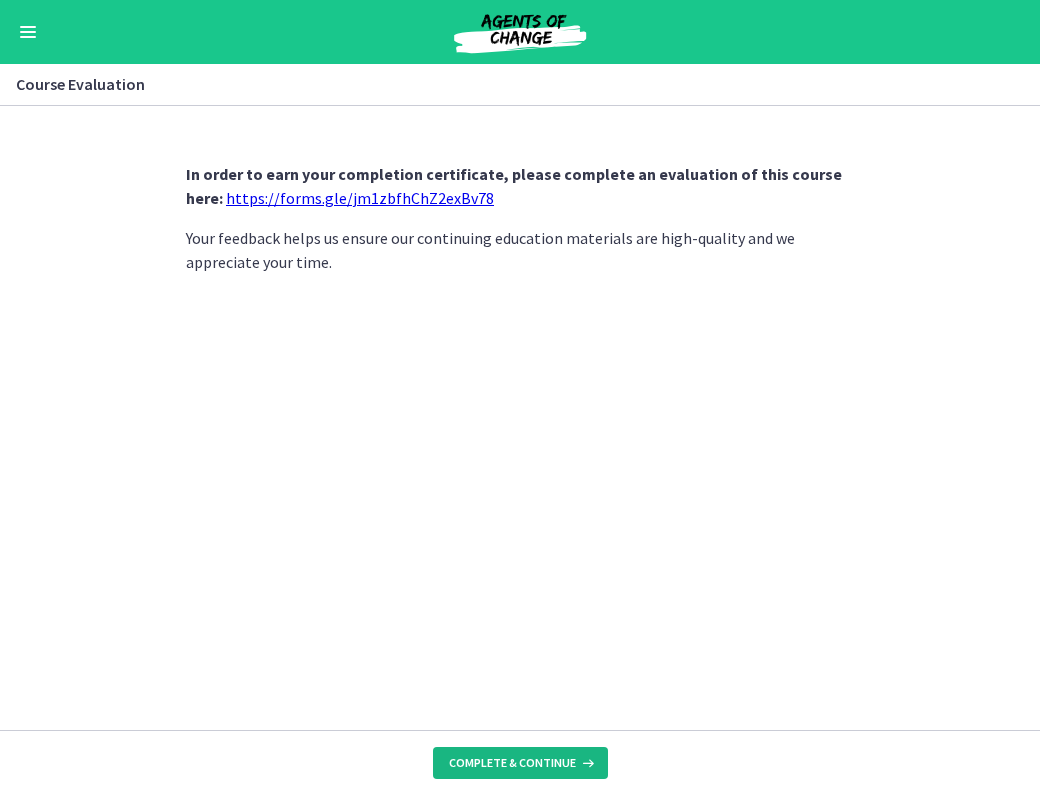 click on "Complete & continue" at bounding box center [512, 763] 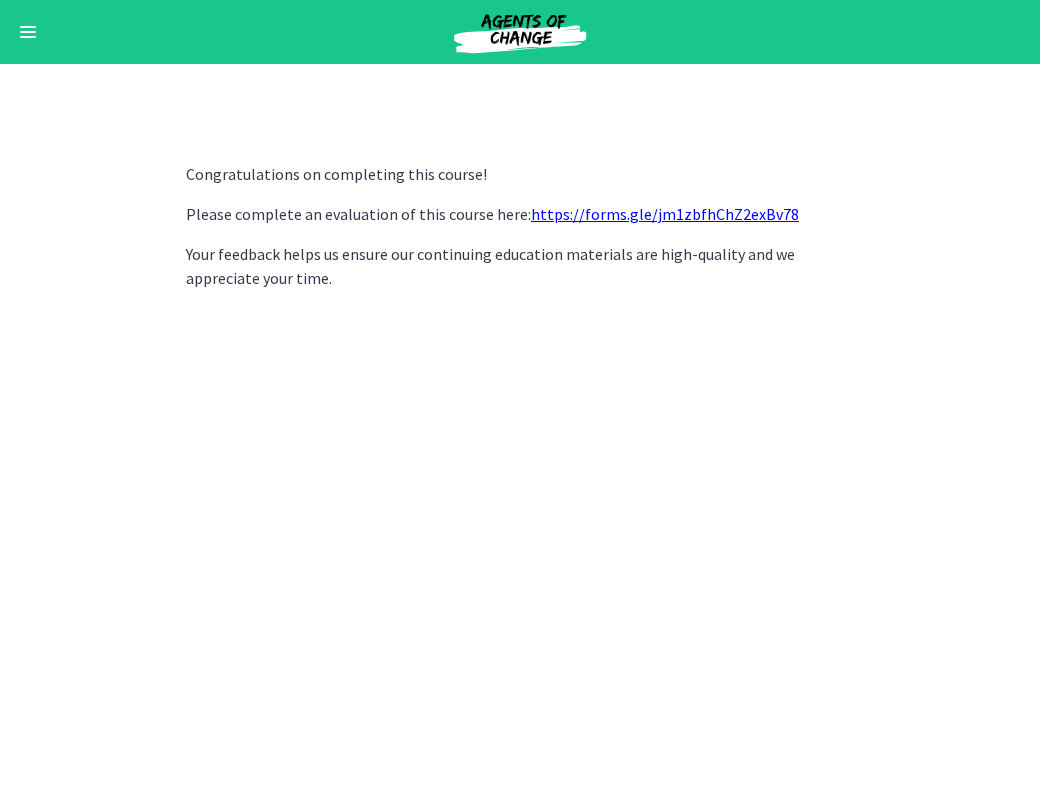 click at bounding box center [28, 32] 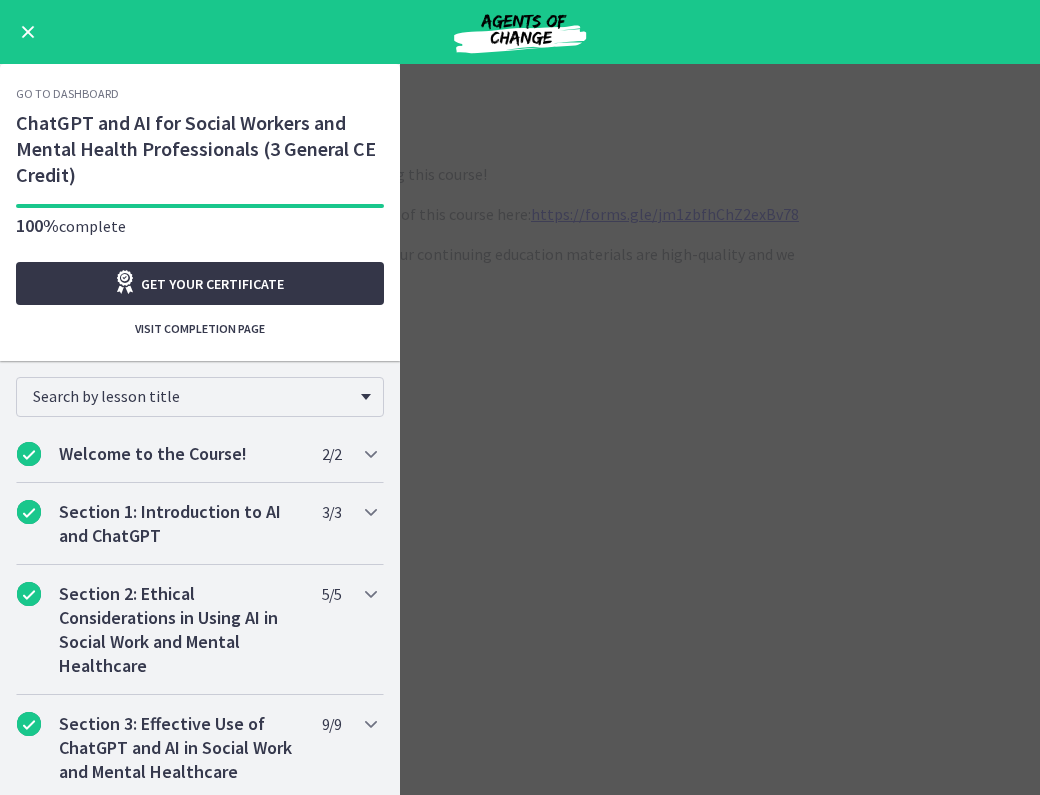 click on "Get your certificate" at bounding box center [212, 284] 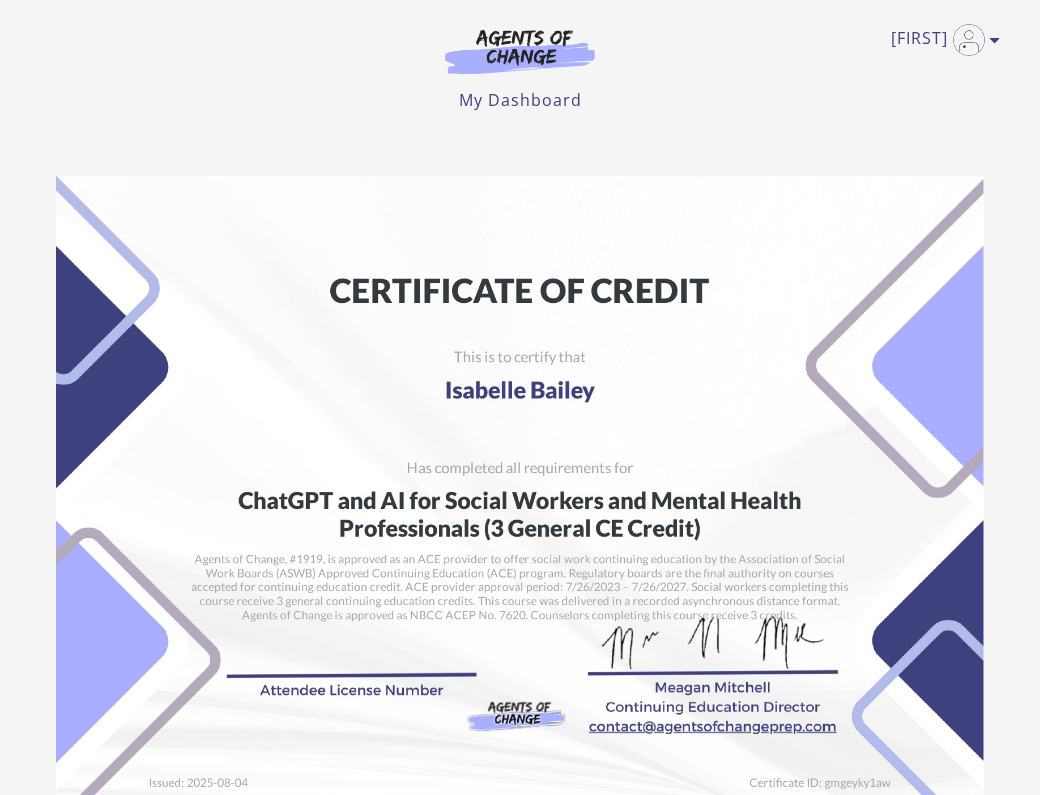 scroll, scrollTop: 0, scrollLeft: 0, axis: both 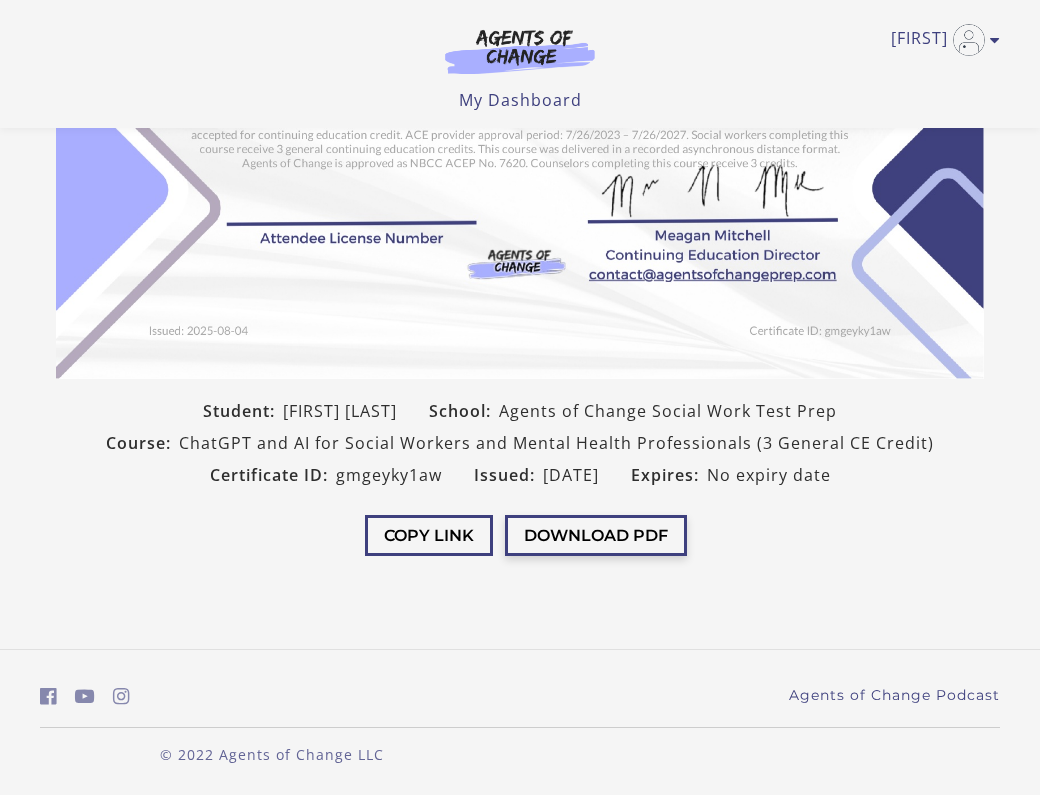 click on "Download PDF" at bounding box center [596, 535] 